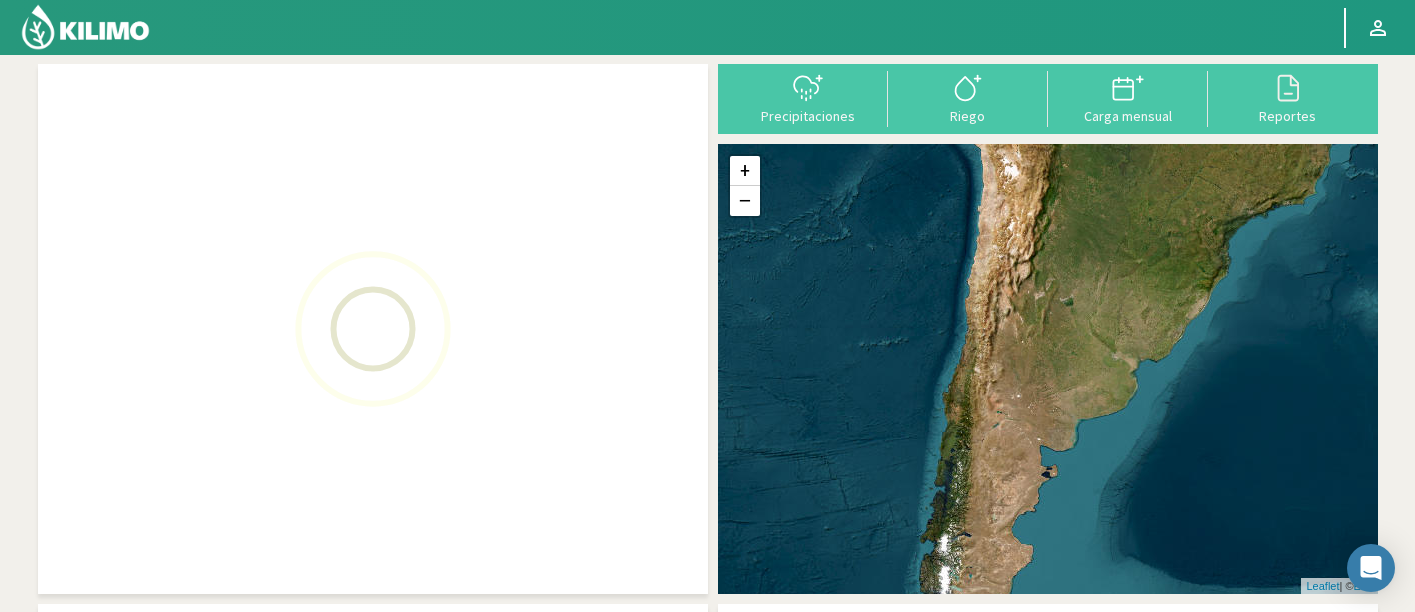 scroll, scrollTop: 0, scrollLeft: 0, axis: both 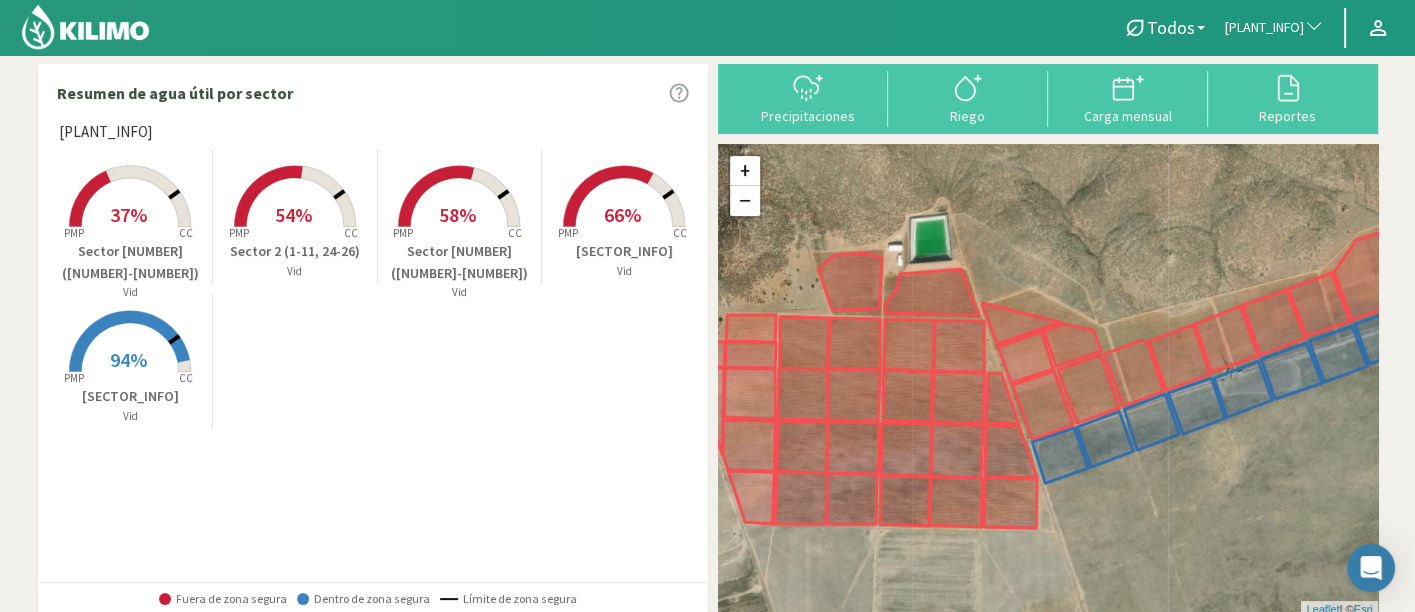 click on "Todos Todos Vid Uva de Calidad - Goteo
Todos Uva de Calidad - Goteo" at bounding box center (707, 27) 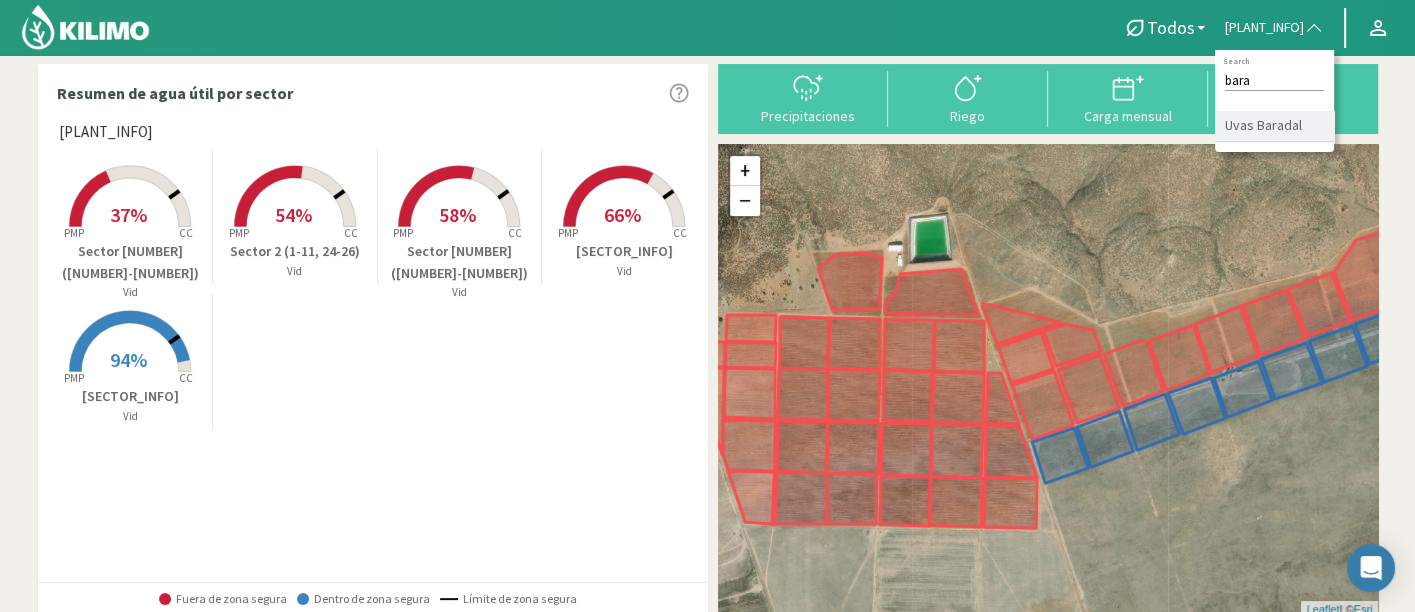 type on "bara" 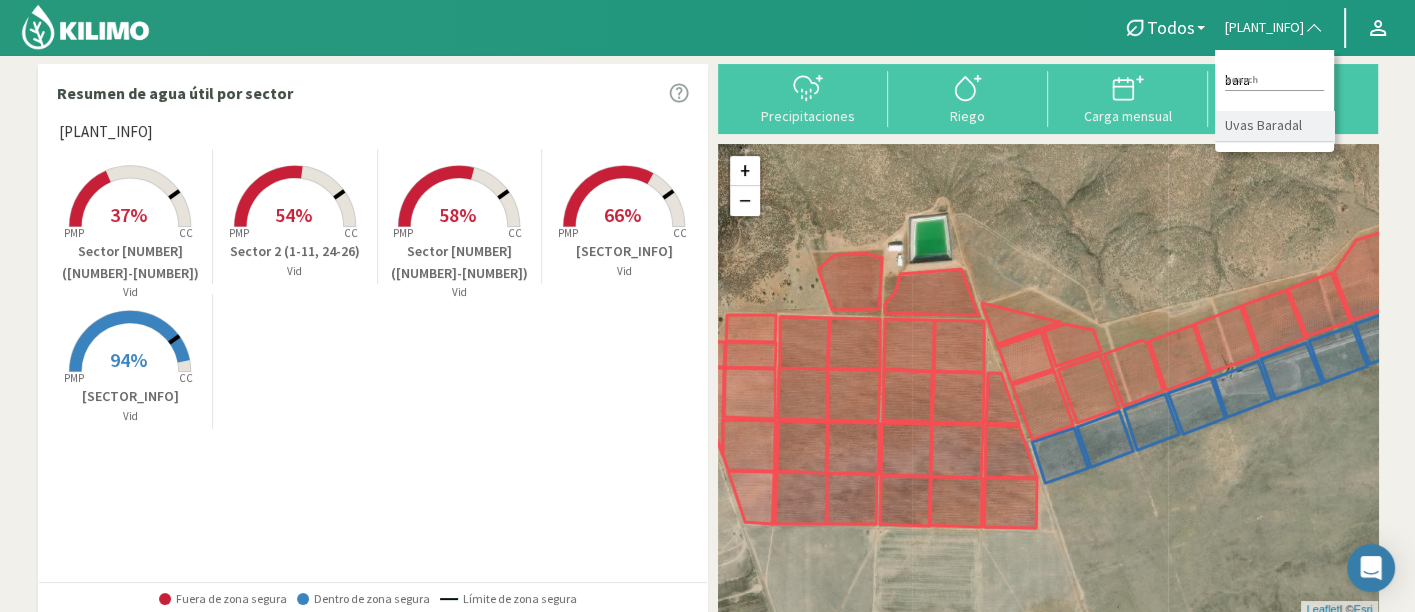 click on "[PERSON]" at bounding box center (1274, 126) 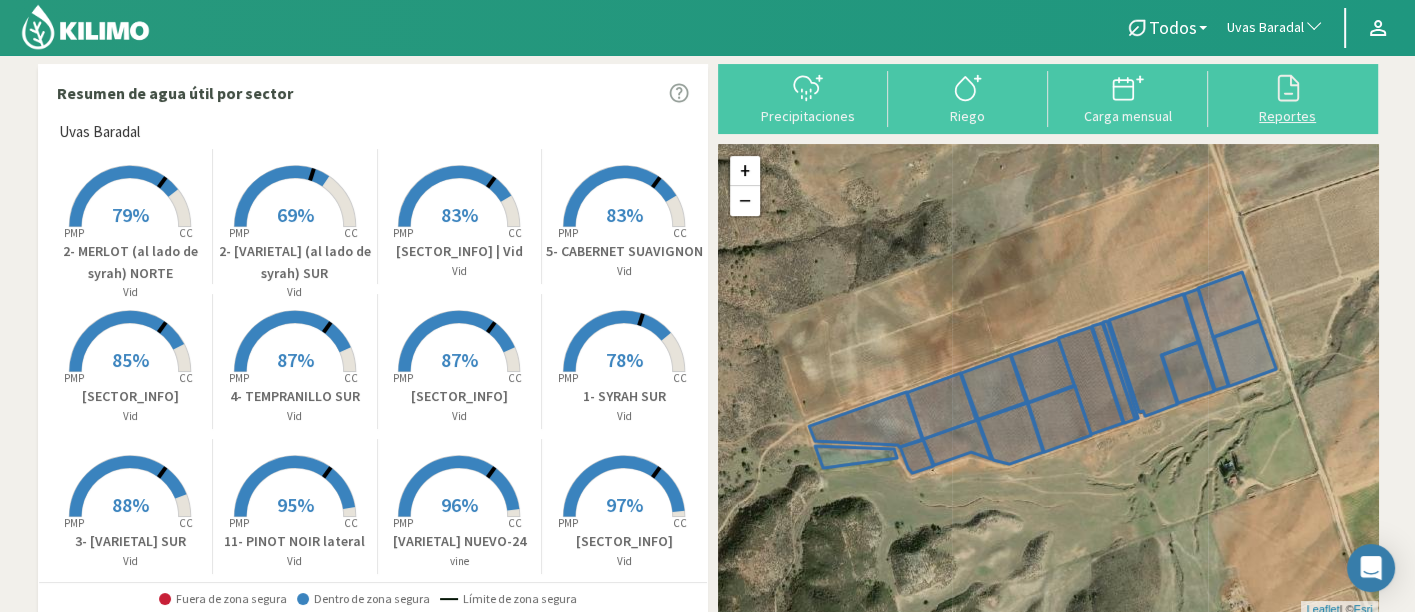 click at bounding box center [1287, 88] 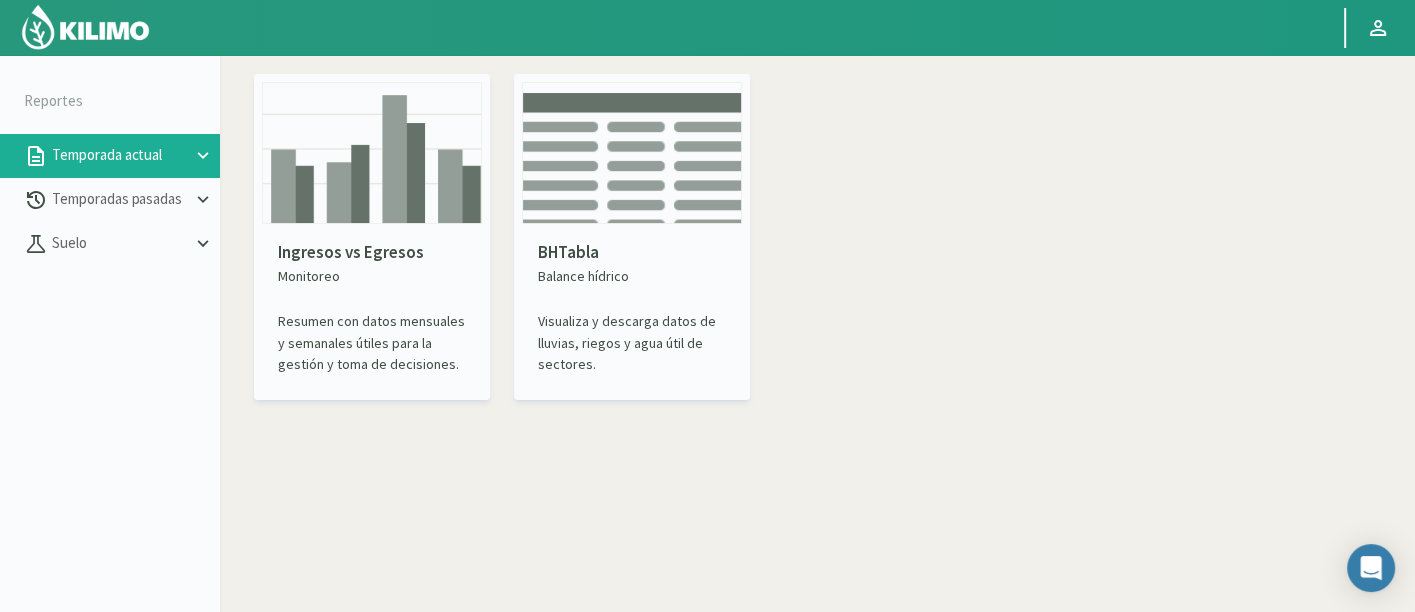 click at bounding box center (372, 153) 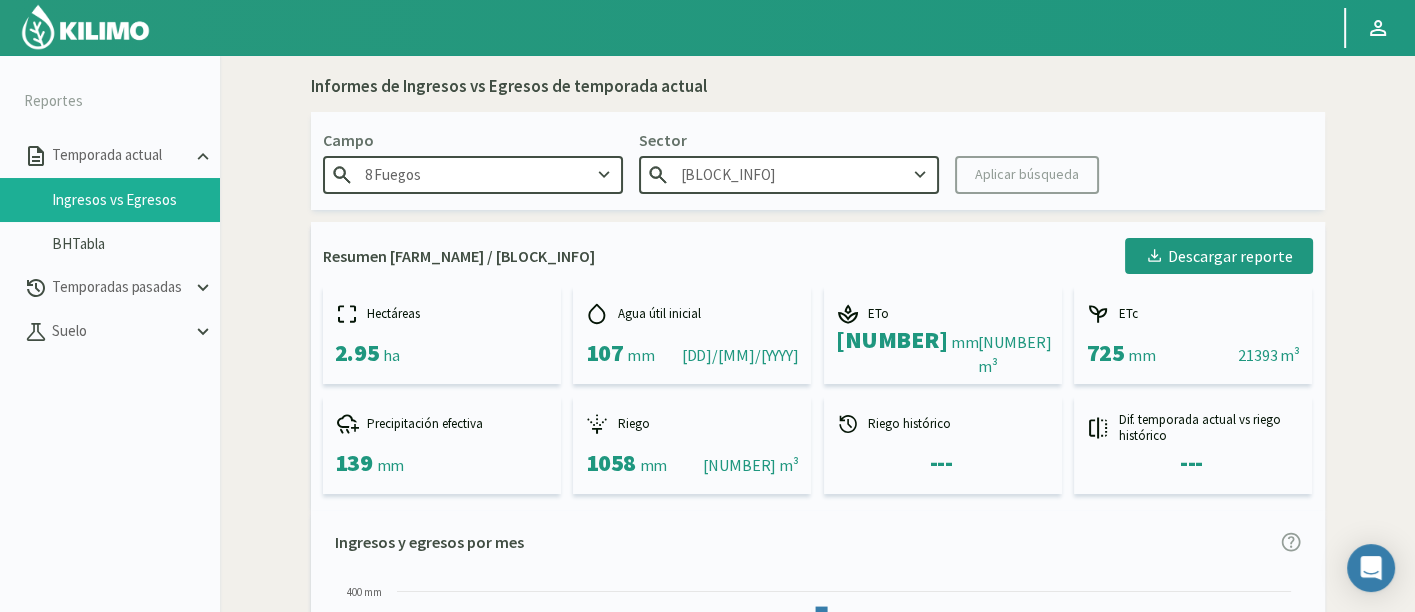 click on "8 Fuegos" at bounding box center (473, 174) 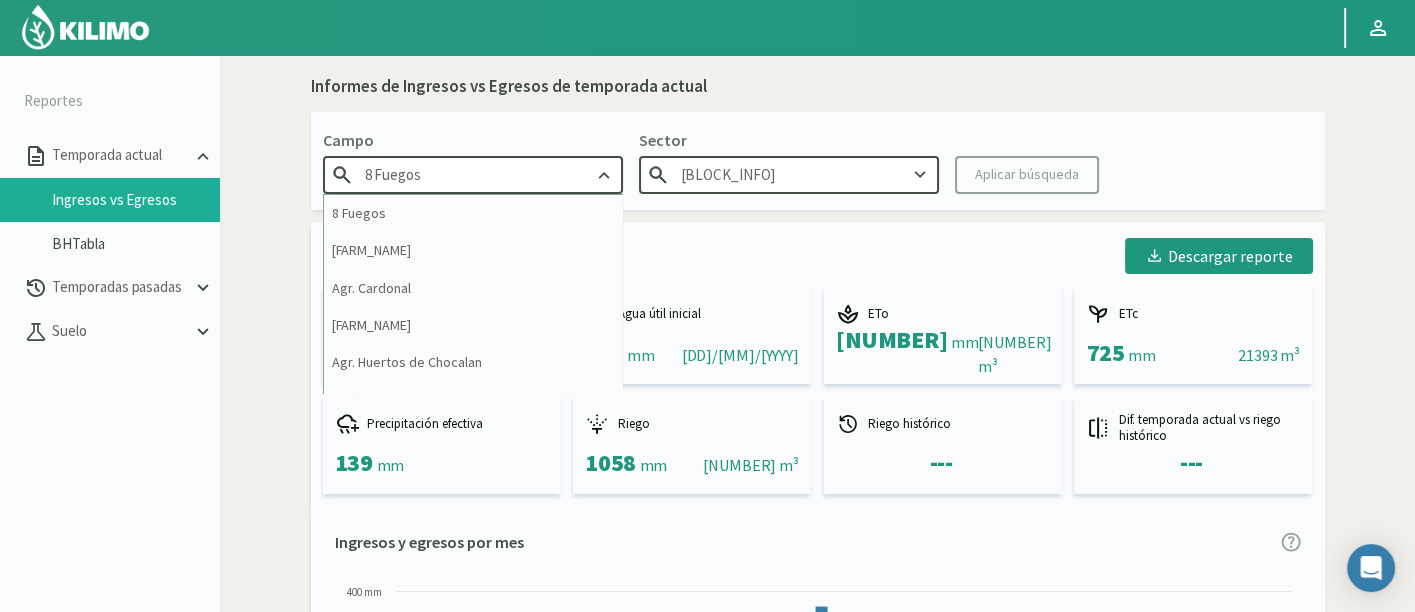 click on "8 Fuegos" at bounding box center (473, 174) 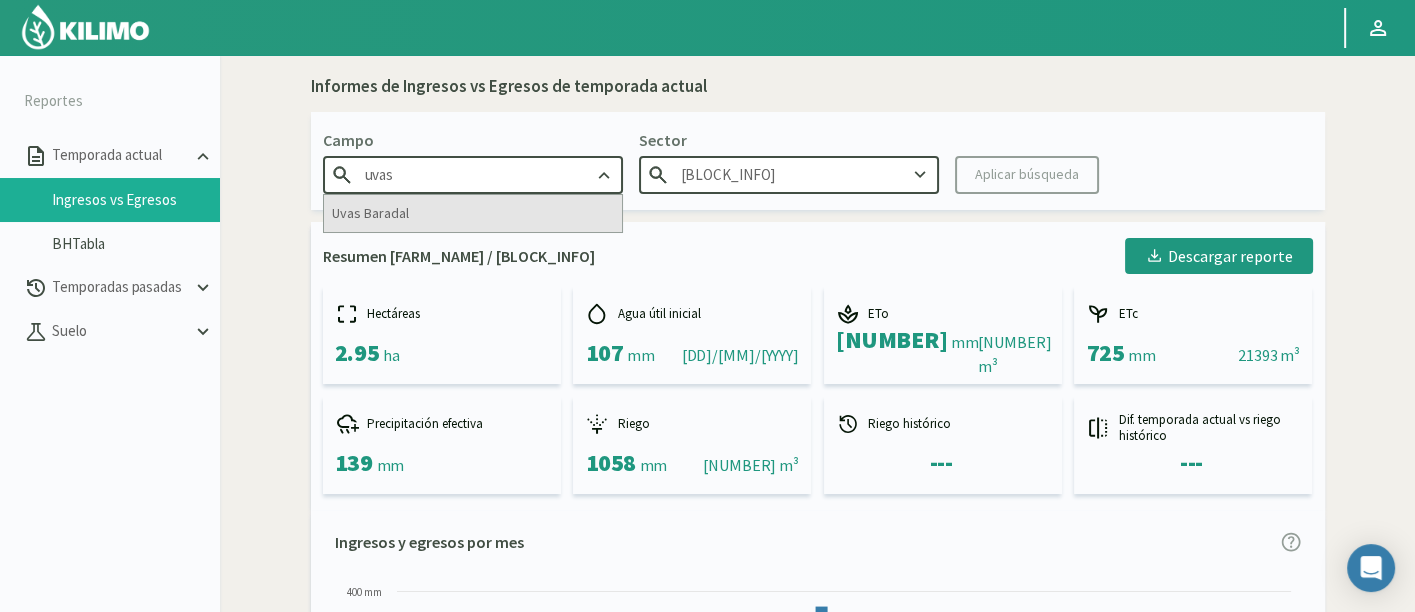 type on "uvas" 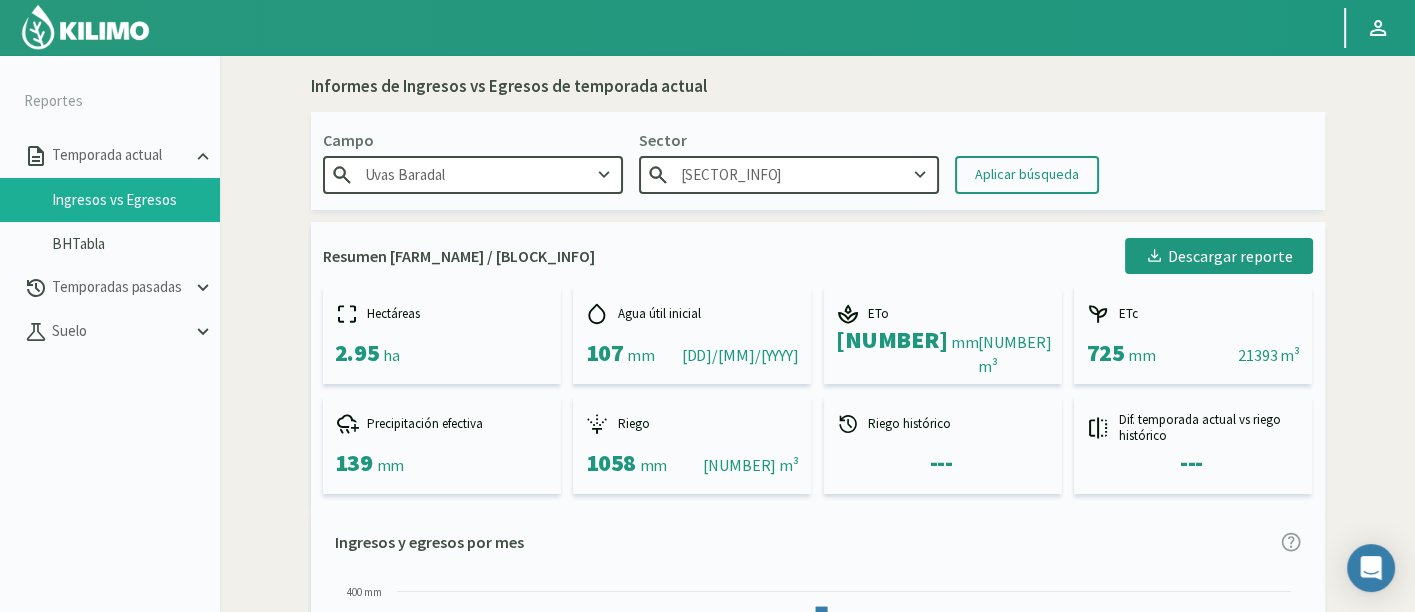 click on "[NUMBER]- [VARIETAL]" at bounding box center [789, 174] 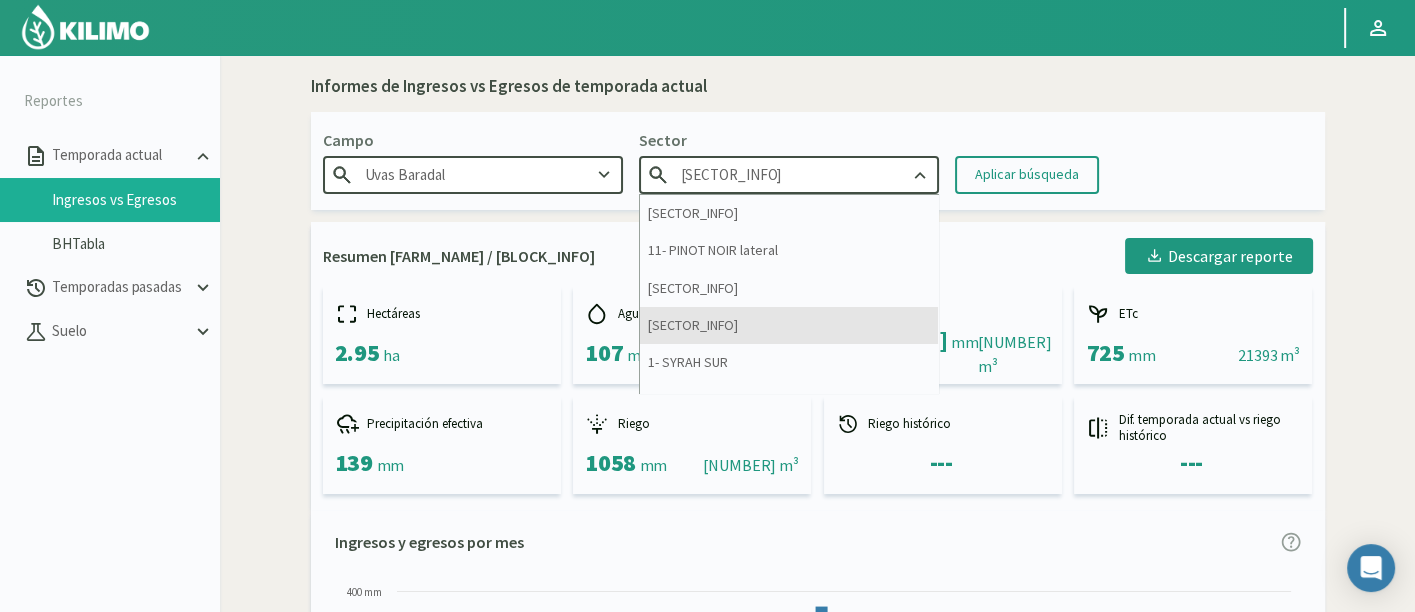 click on "[NUMBER]- [VARIETAL]" at bounding box center [789, 325] 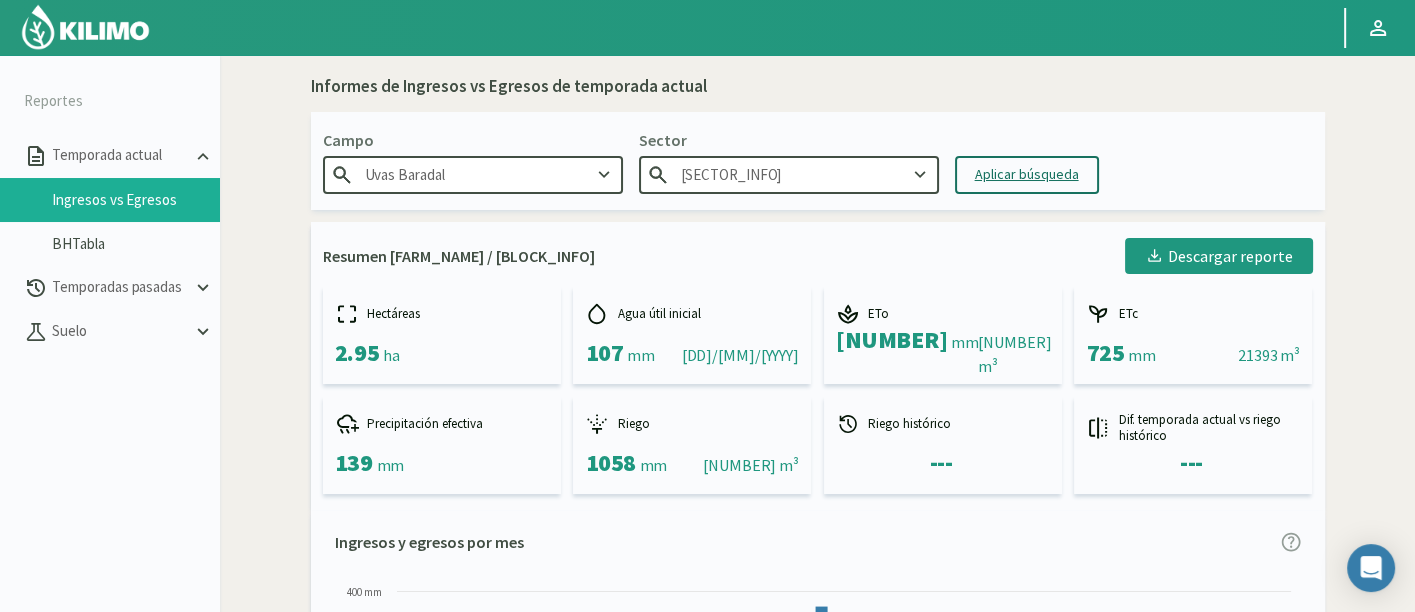 click on "Aplicar búsqueda" at bounding box center [1027, 175] 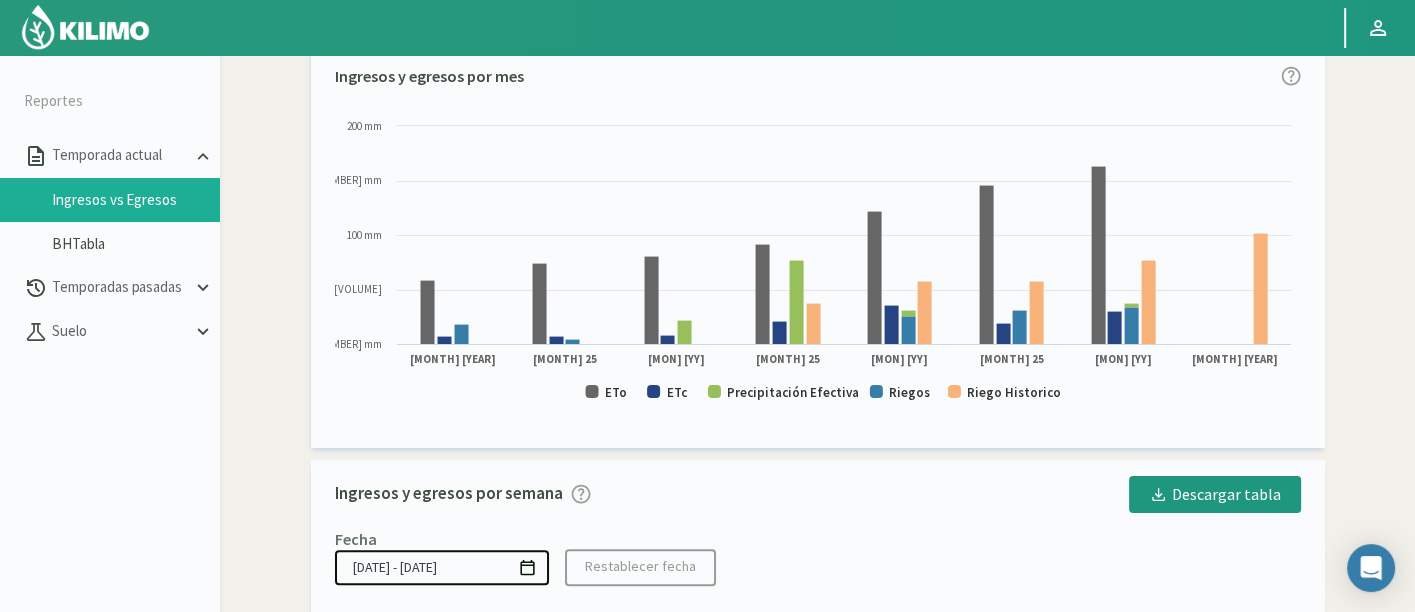 scroll, scrollTop: 666, scrollLeft: 0, axis: vertical 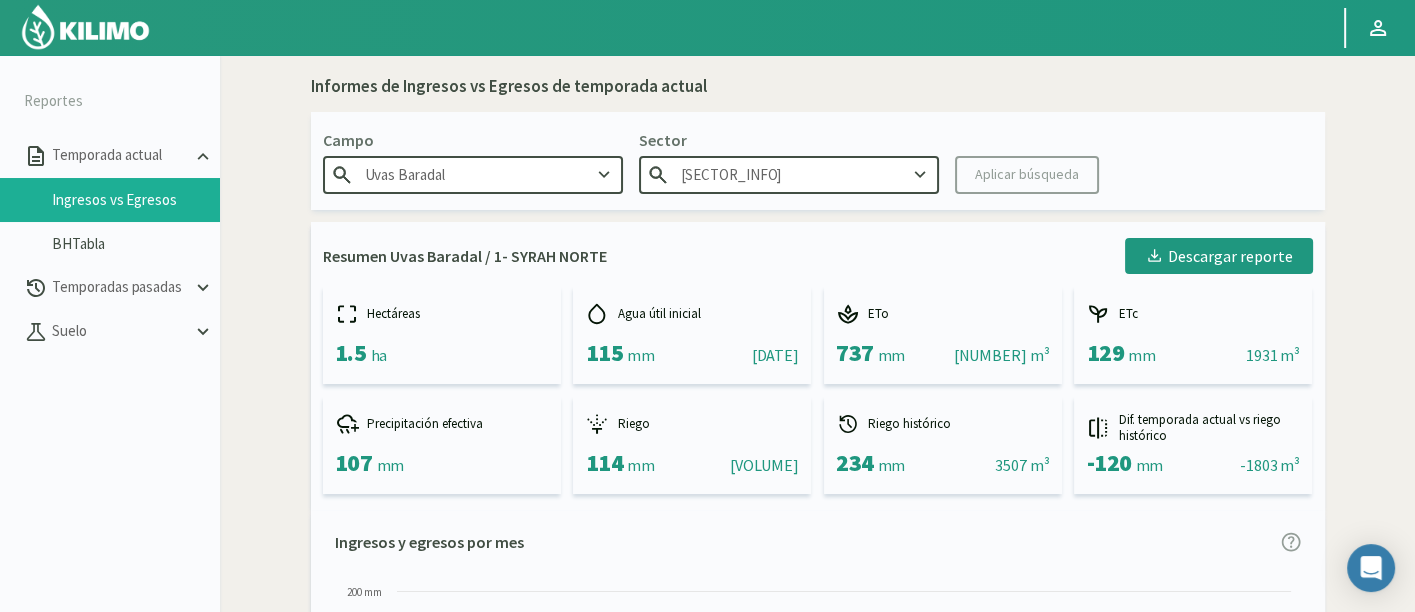 click on "[NUMBER]- [VARIETAL]" at bounding box center [473, 174] 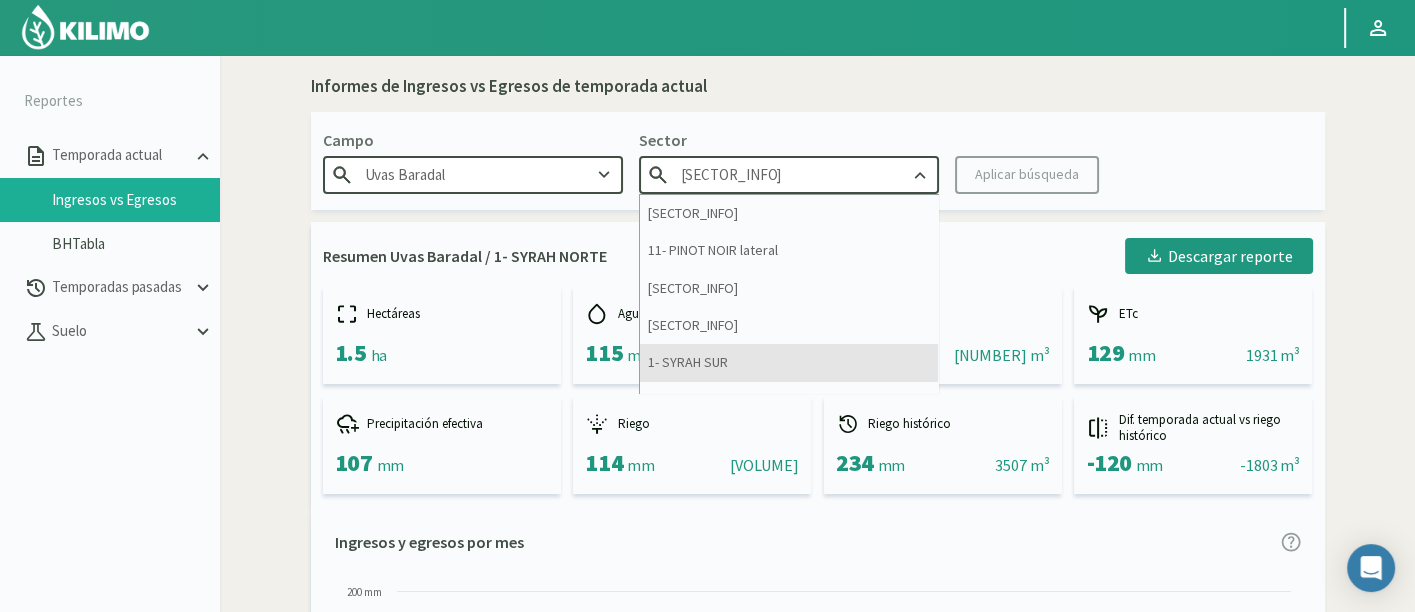 click on "[NUMBER] - SYRAH SUR" at bounding box center [789, 362] 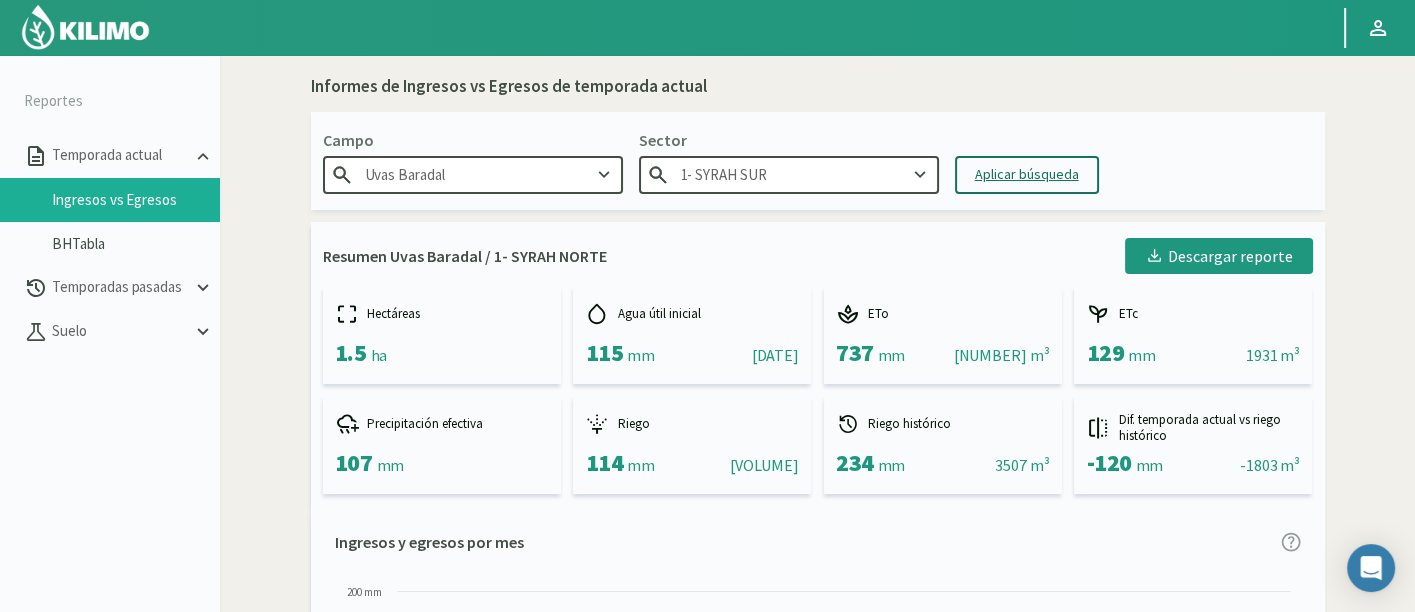 click on "Aplicar búsqueda" at bounding box center [1027, 175] 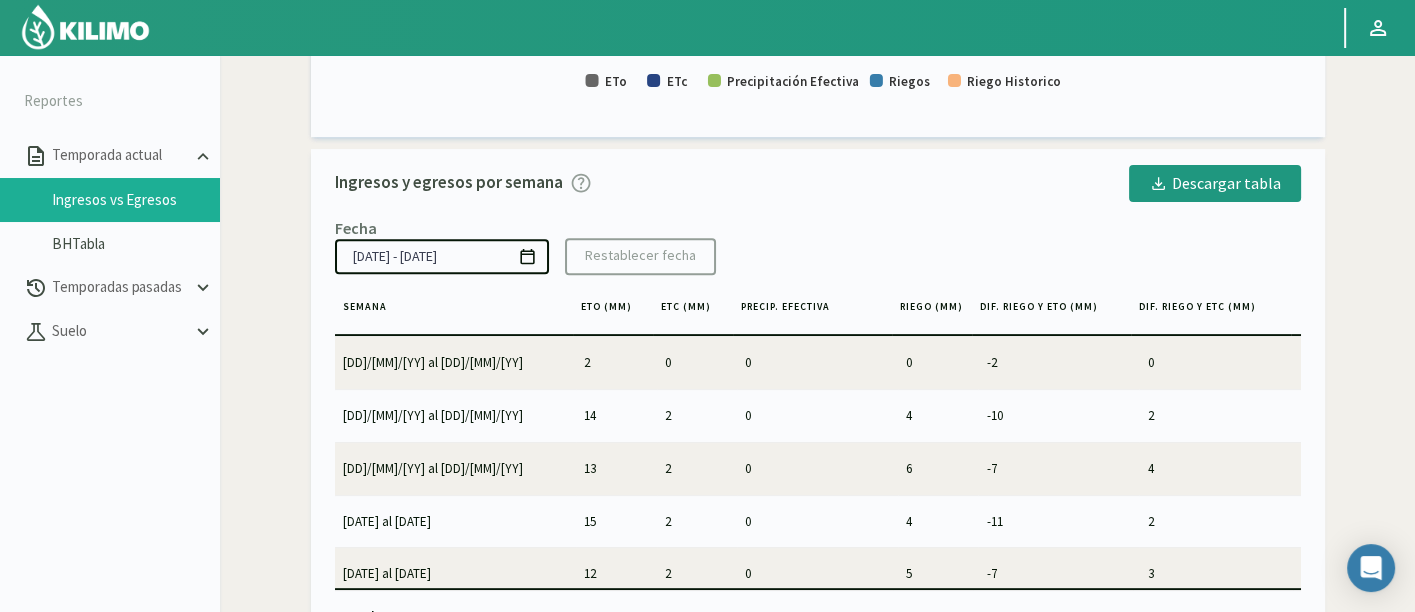 scroll, scrollTop: 444, scrollLeft: 0, axis: vertical 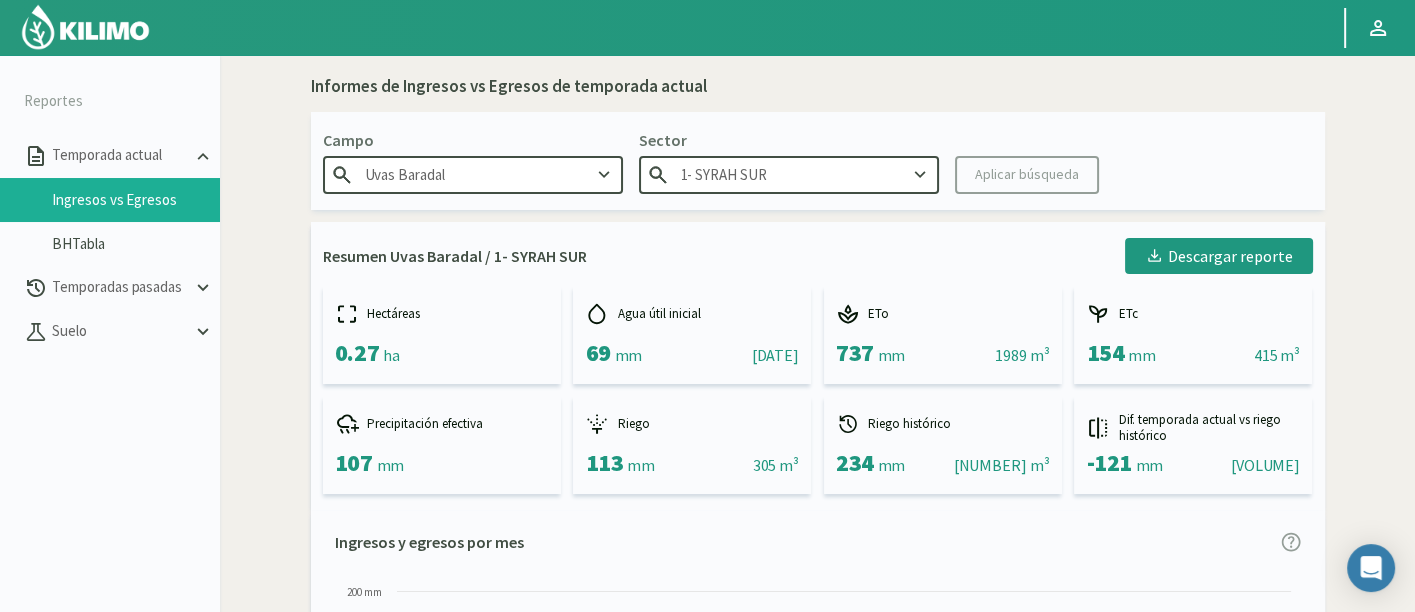 click on "[NUMBER] - SYRAH SUR" at bounding box center [789, 174] 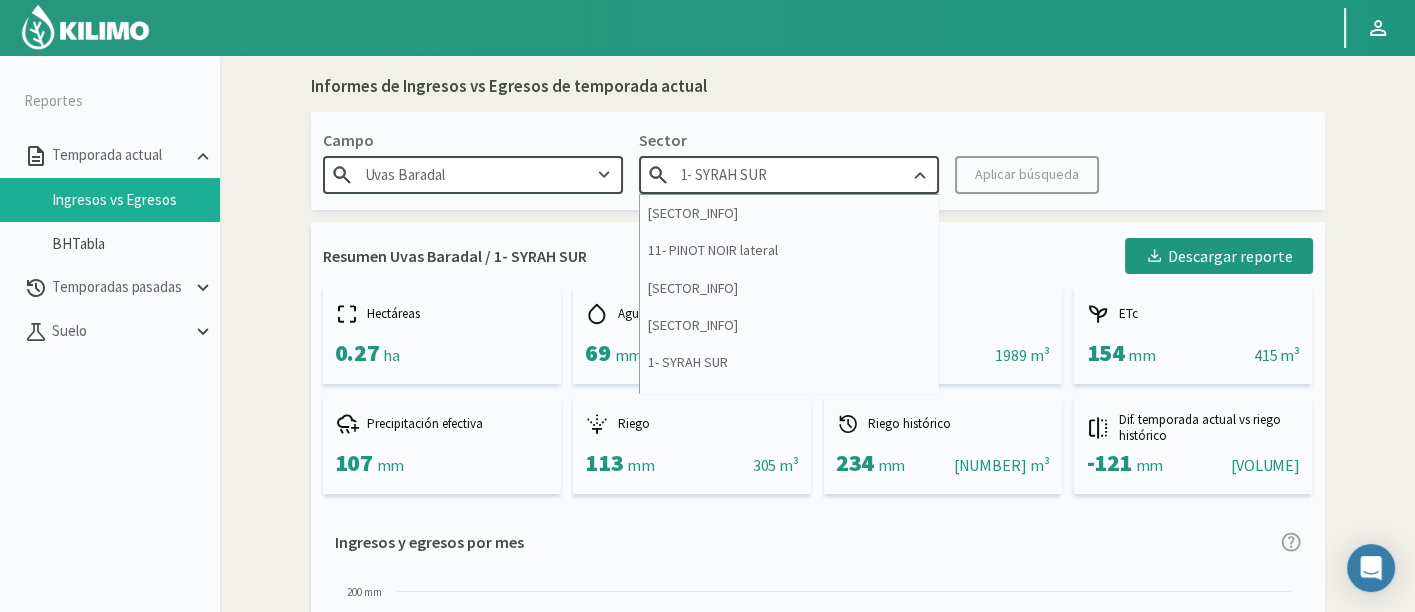 click on "[NUMBER] - SYRAH SUR" at bounding box center (789, 174) 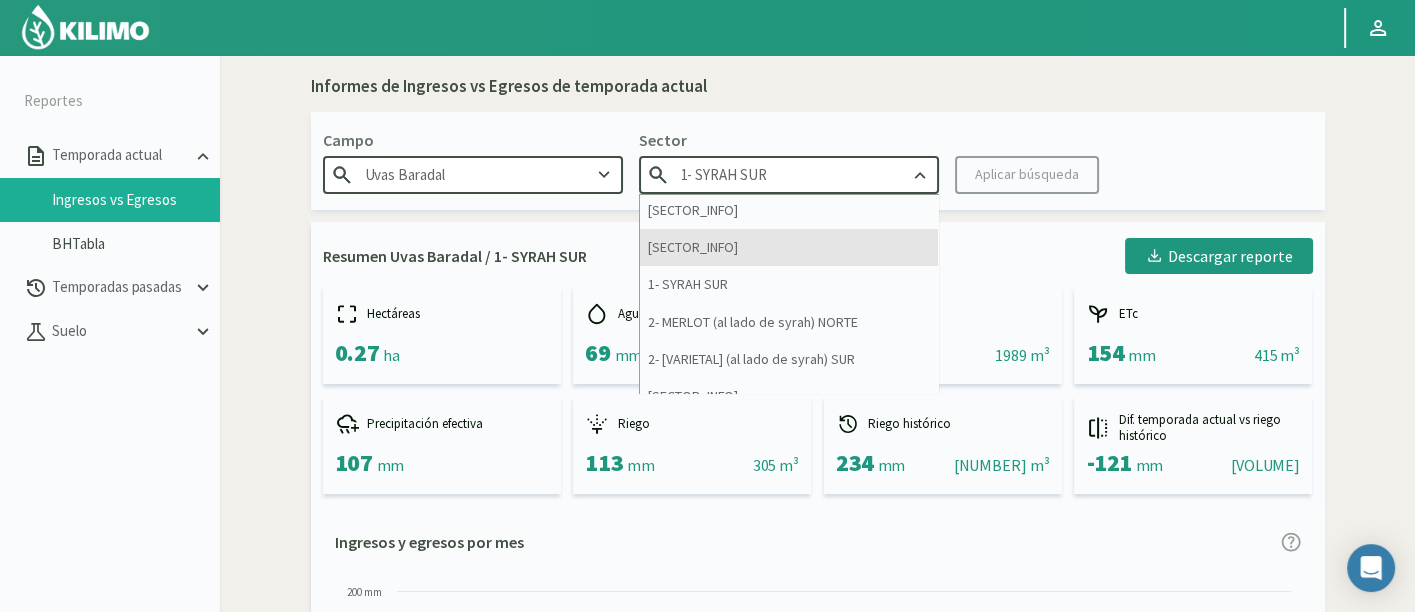 scroll, scrollTop: 111, scrollLeft: 0, axis: vertical 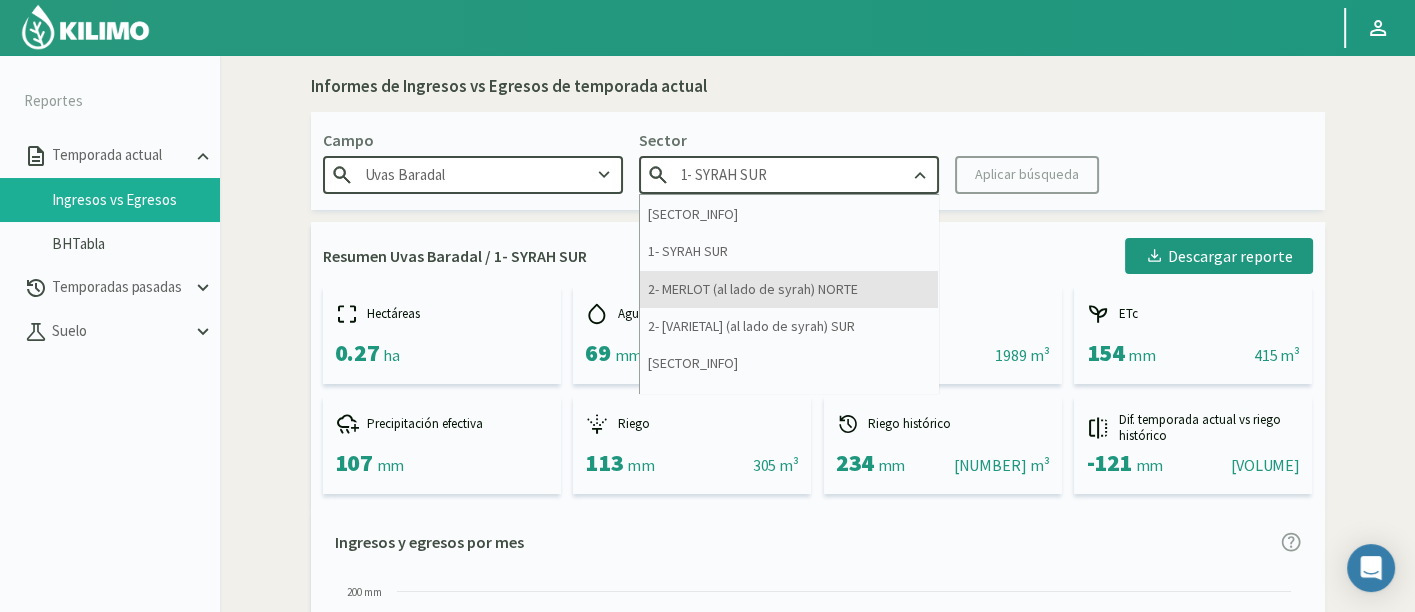 click on "[NUMBER] - [VARIETAL] (al lado de syrah) NORTE" at bounding box center [789, 289] 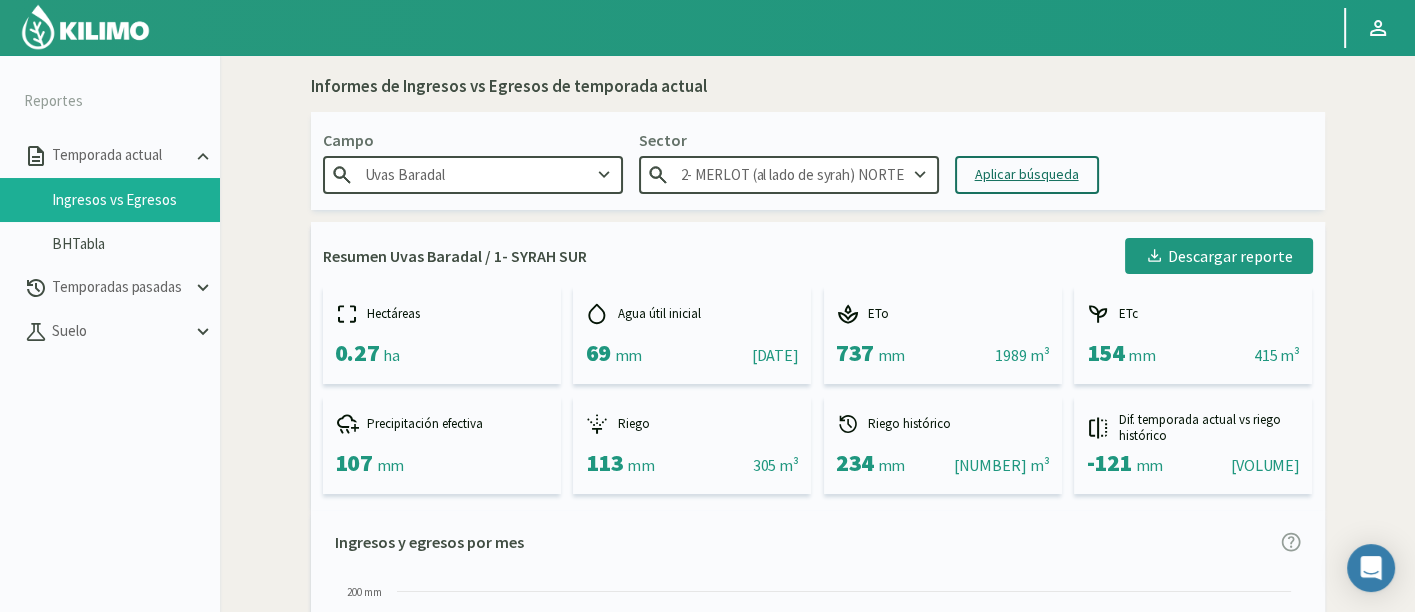 click on "Aplicar búsqueda" at bounding box center [1027, 174] 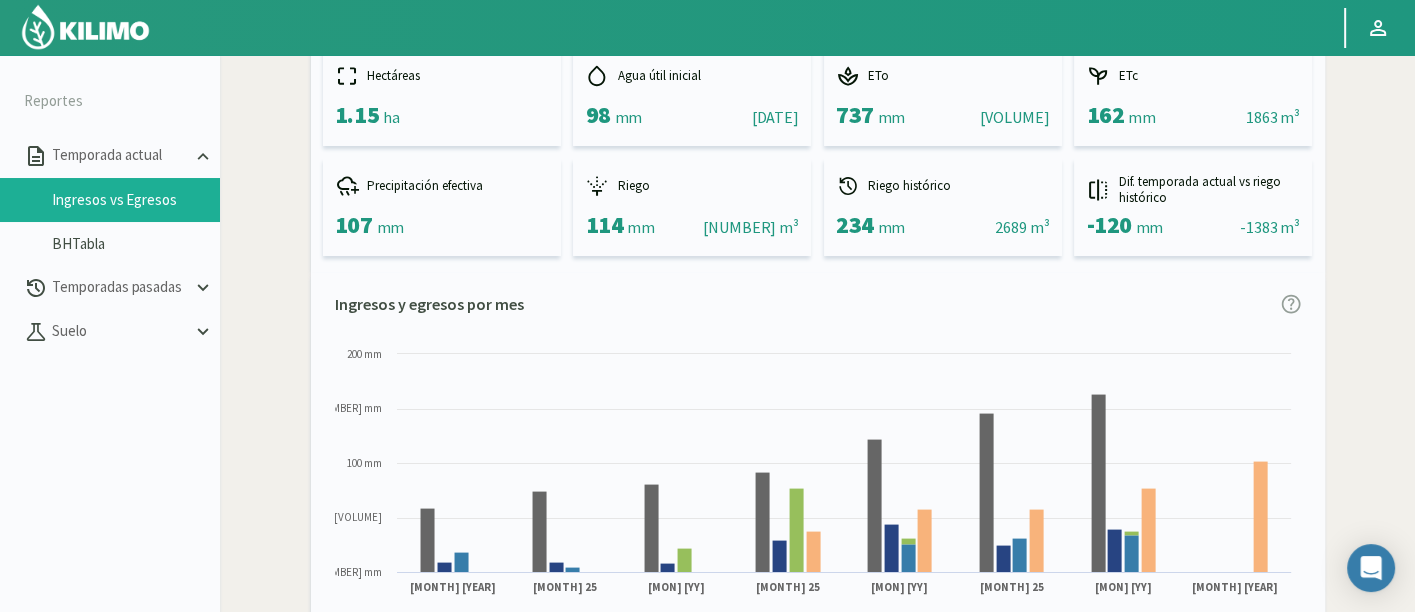scroll, scrollTop: 333, scrollLeft: 0, axis: vertical 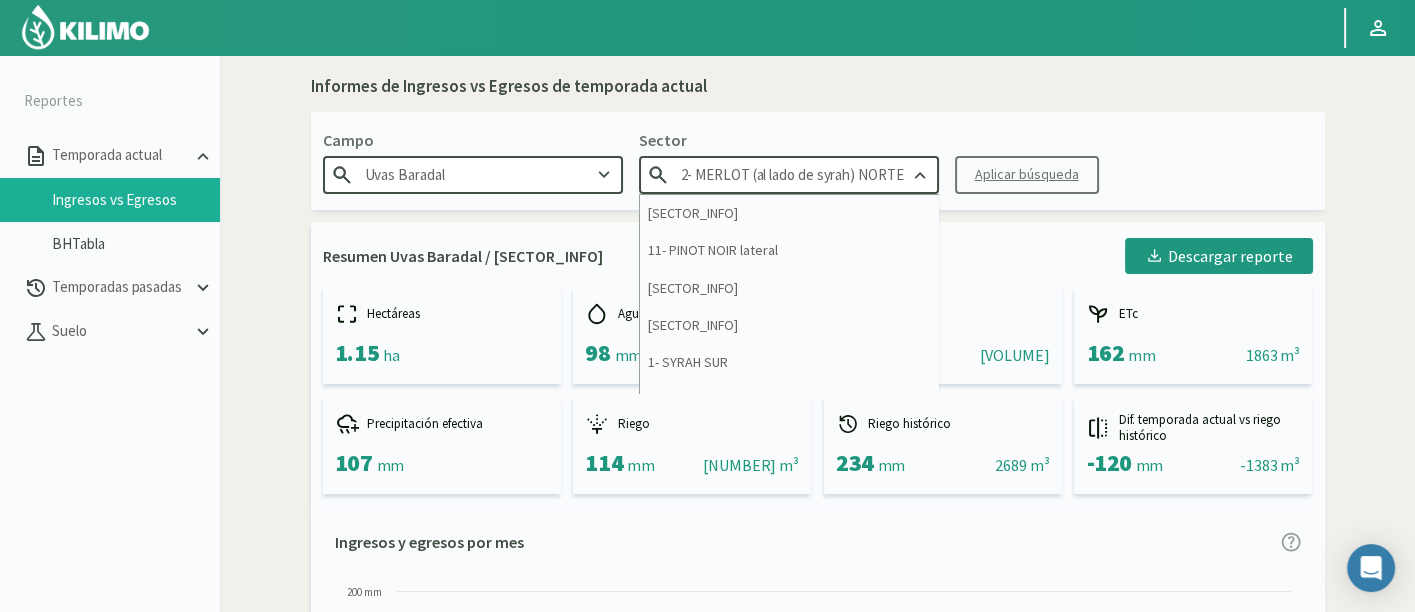 click on "[NUMBER] - [VARIETAL] (al lado de syrah) NORTE" at bounding box center (789, 174) 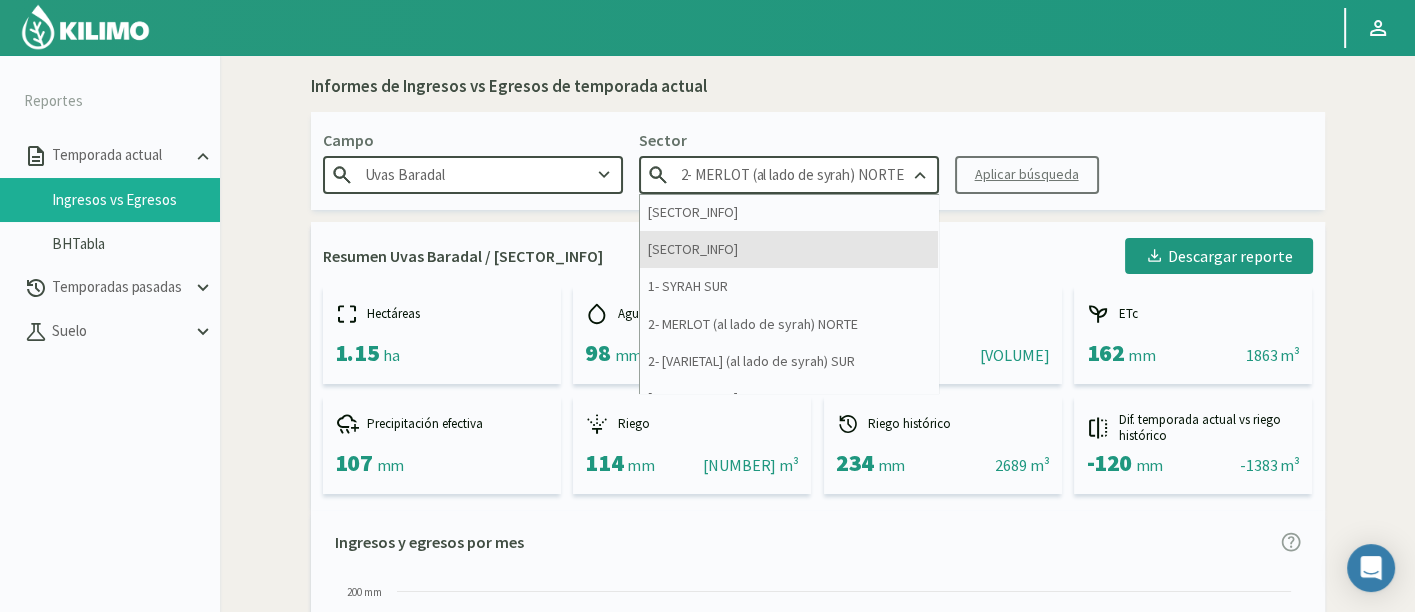 scroll, scrollTop: 111, scrollLeft: 0, axis: vertical 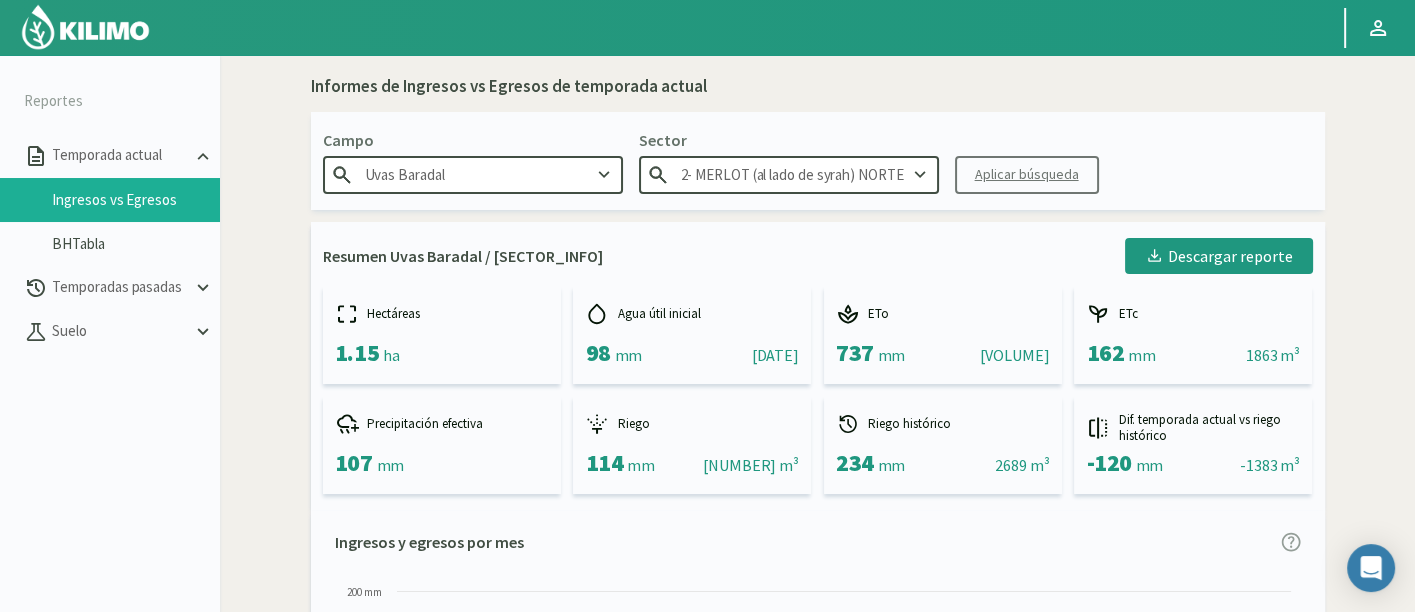 click on "Aplicar búsqueda" at bounding box center (1027, 175) 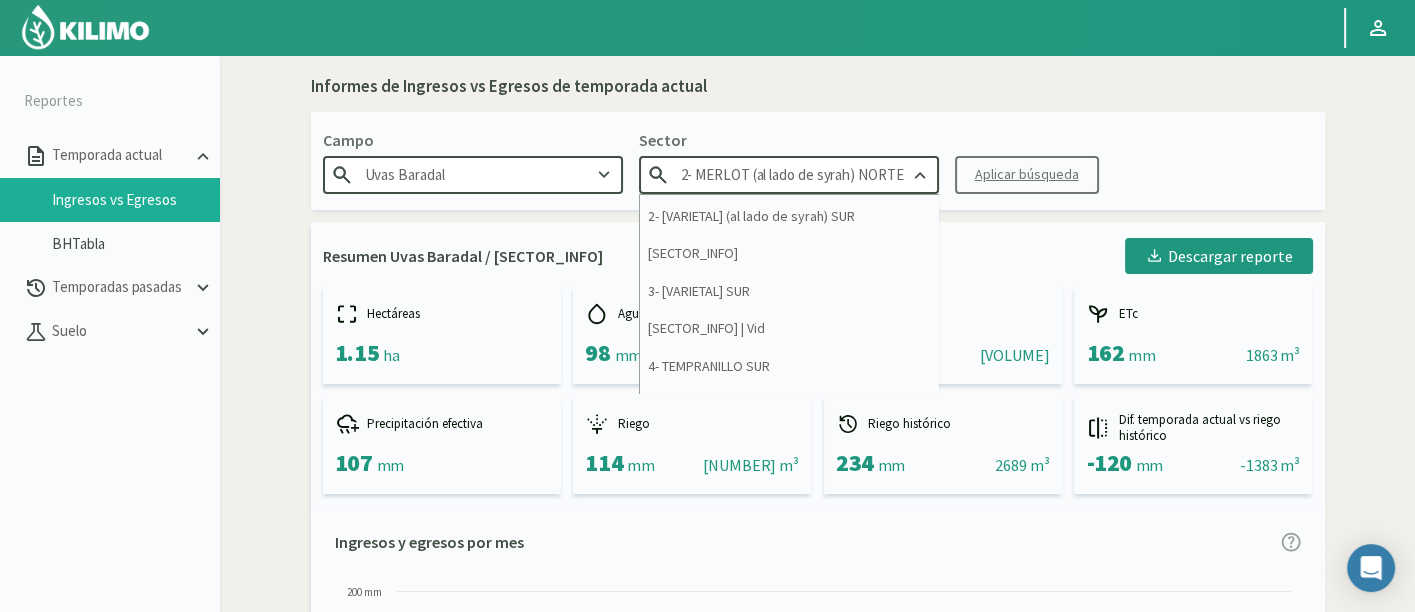 scroll, scrollTop: 222, scrollLeft: 0, axis: vertical 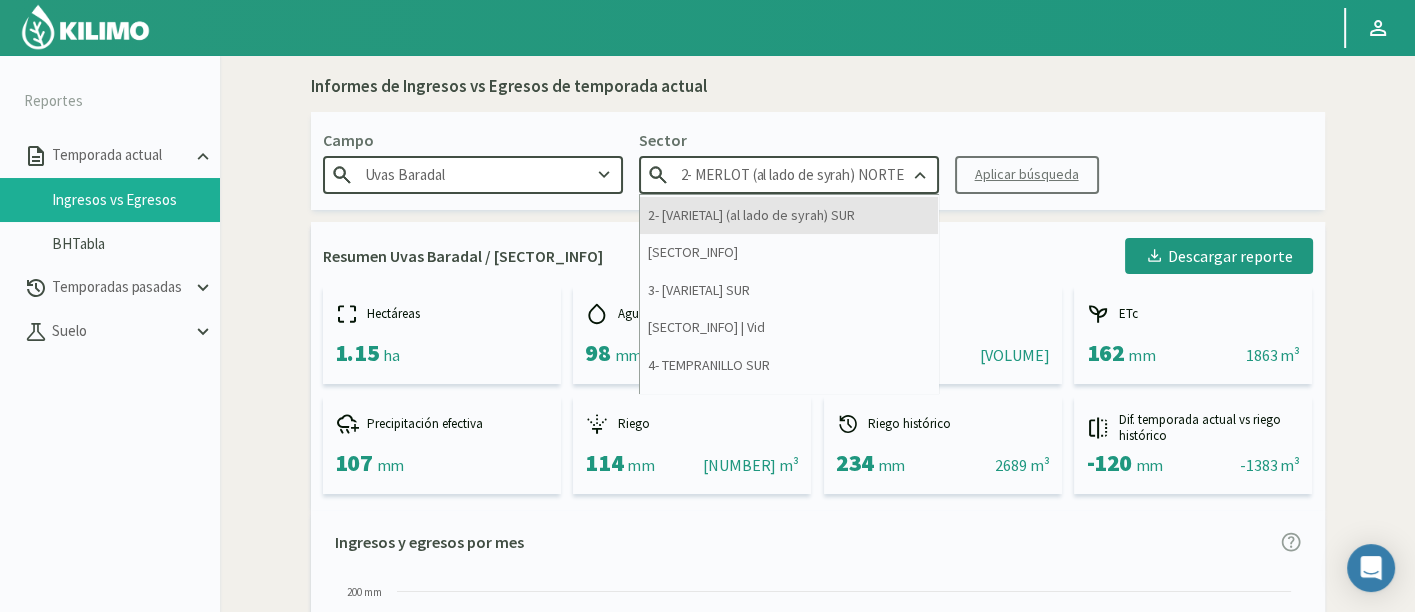 click on "[VARIETAL] (al lado de syrah) [DIRECTION]" at bounding box center (789, 215) 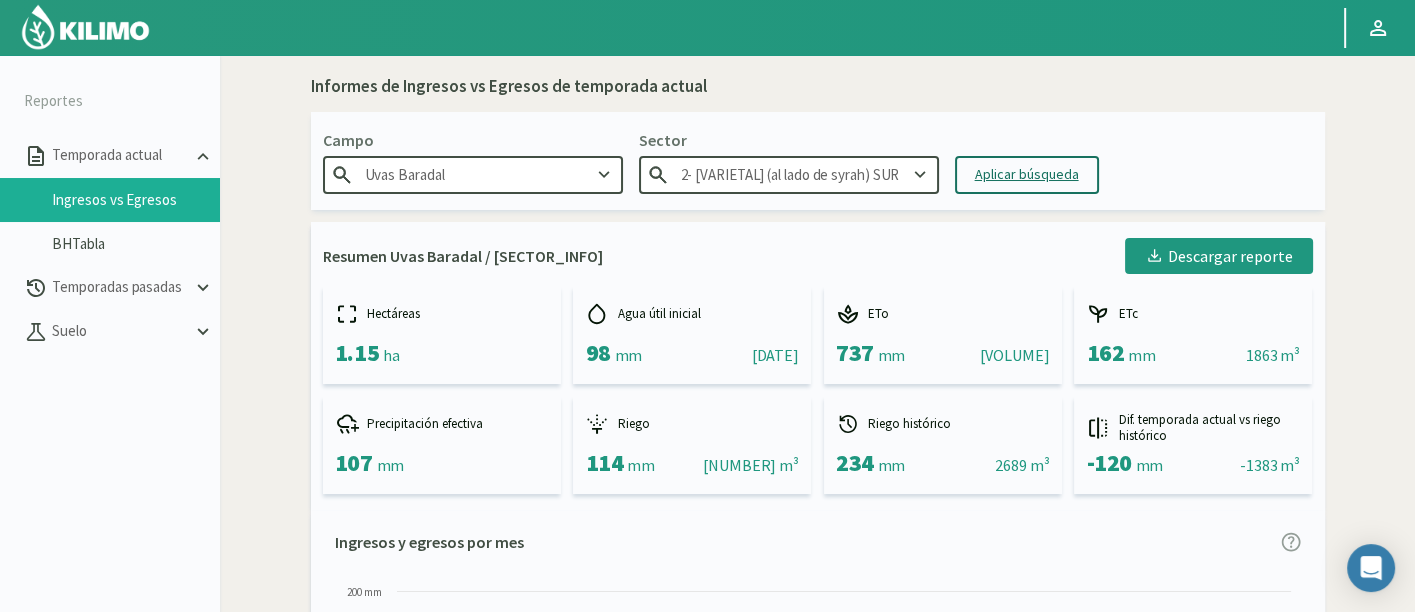 click on "Aplicar búsqueda" at bounding box center (1027, 174) 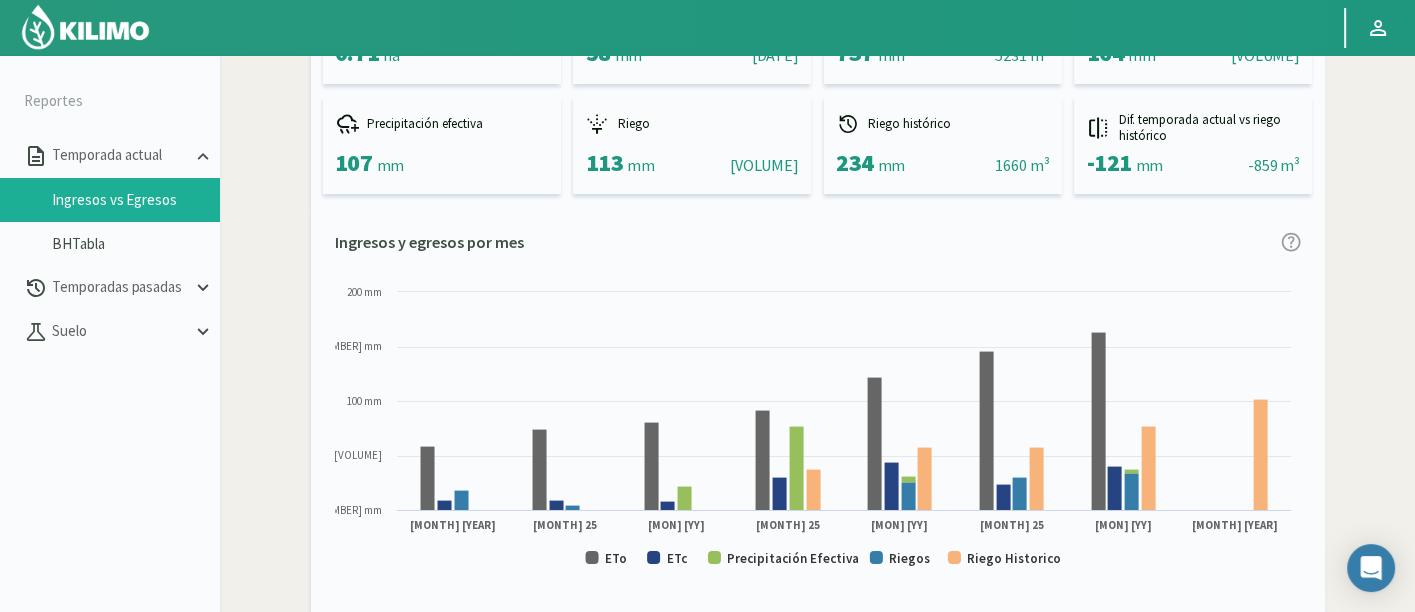 scroll, scrollTop: 333, scrollLeft: 0, axis: vertical 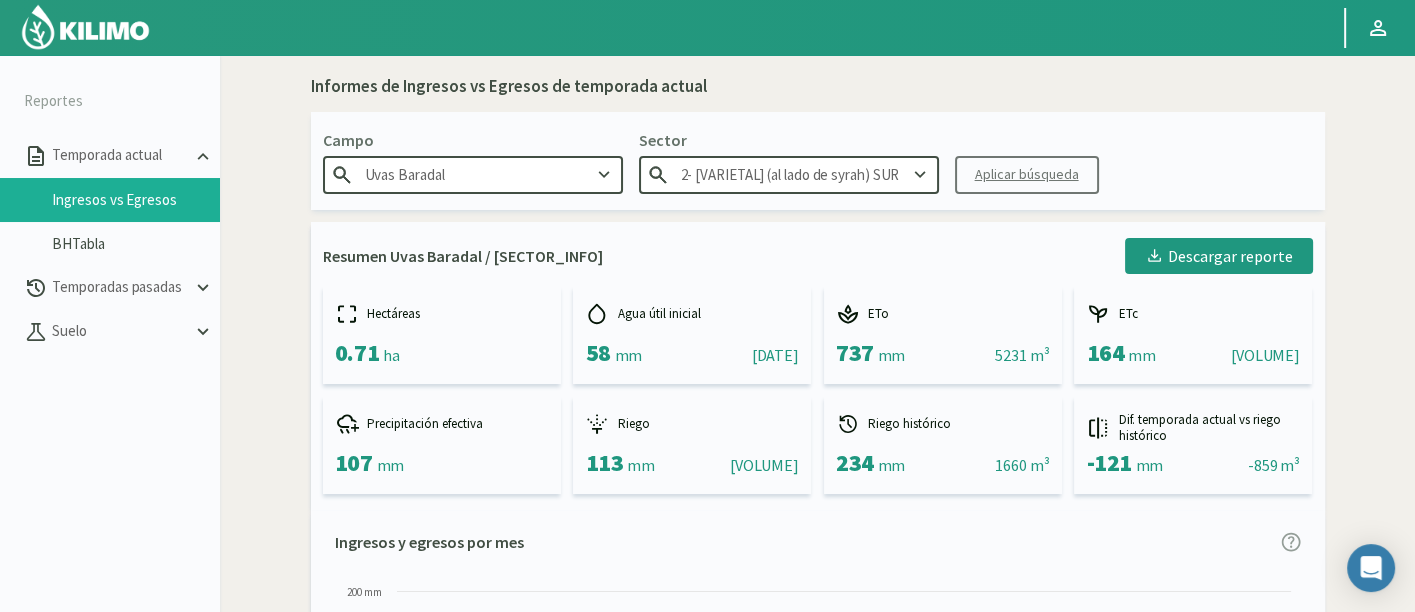 click on "[VARIETAL] (al lado de syrah) [DIRECTION]" at bounding box center [789, 174] 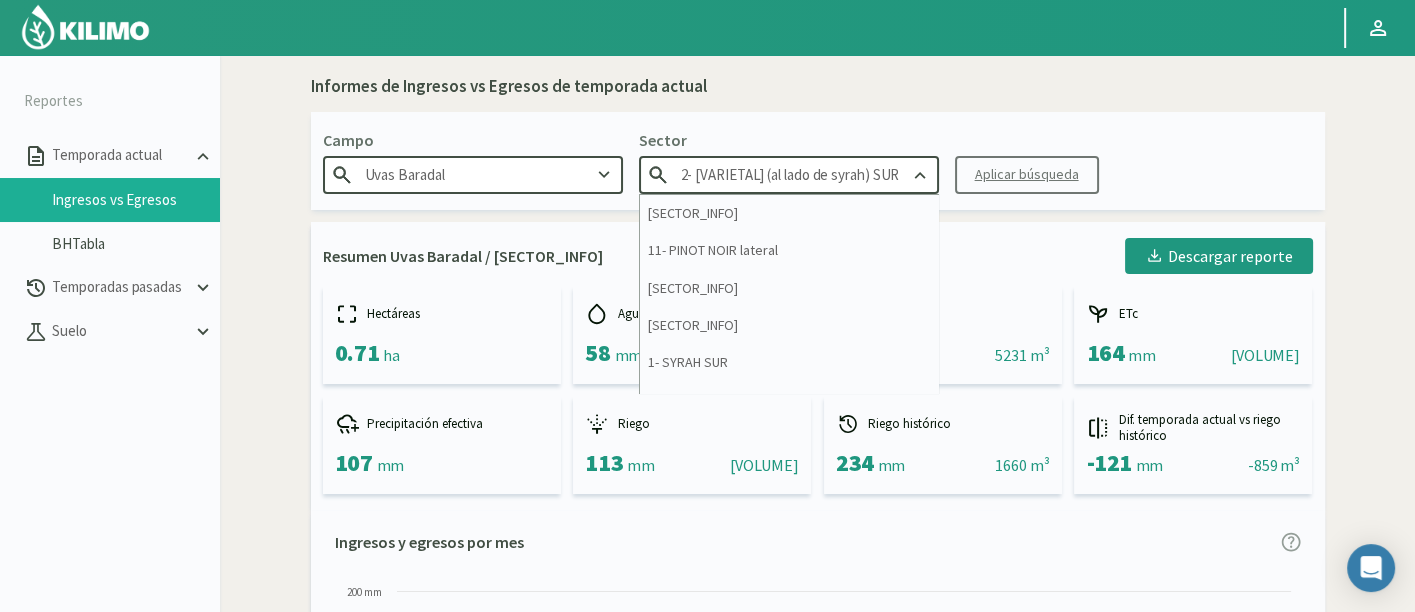 click on "[VARIETAL] (al lado de syrah) [DIRECTION]" at bounding box center (789, 174) 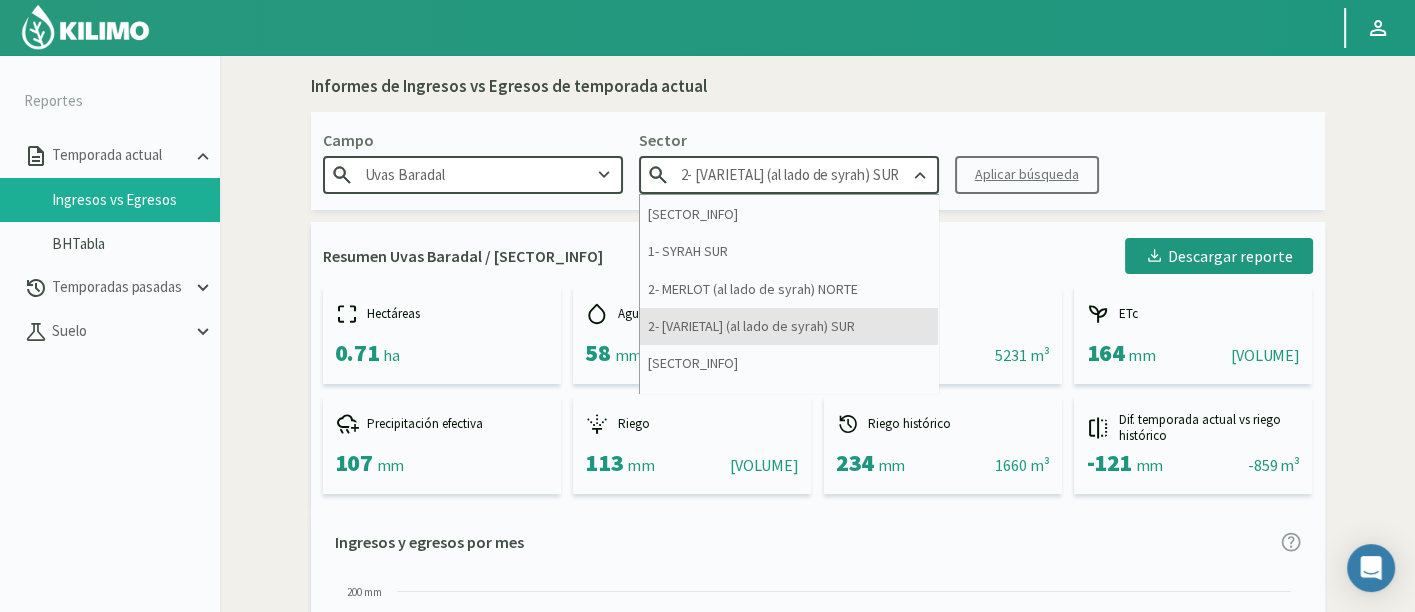 scroll, scrollTop: 222, scrollLeft: 0, axis: vertical 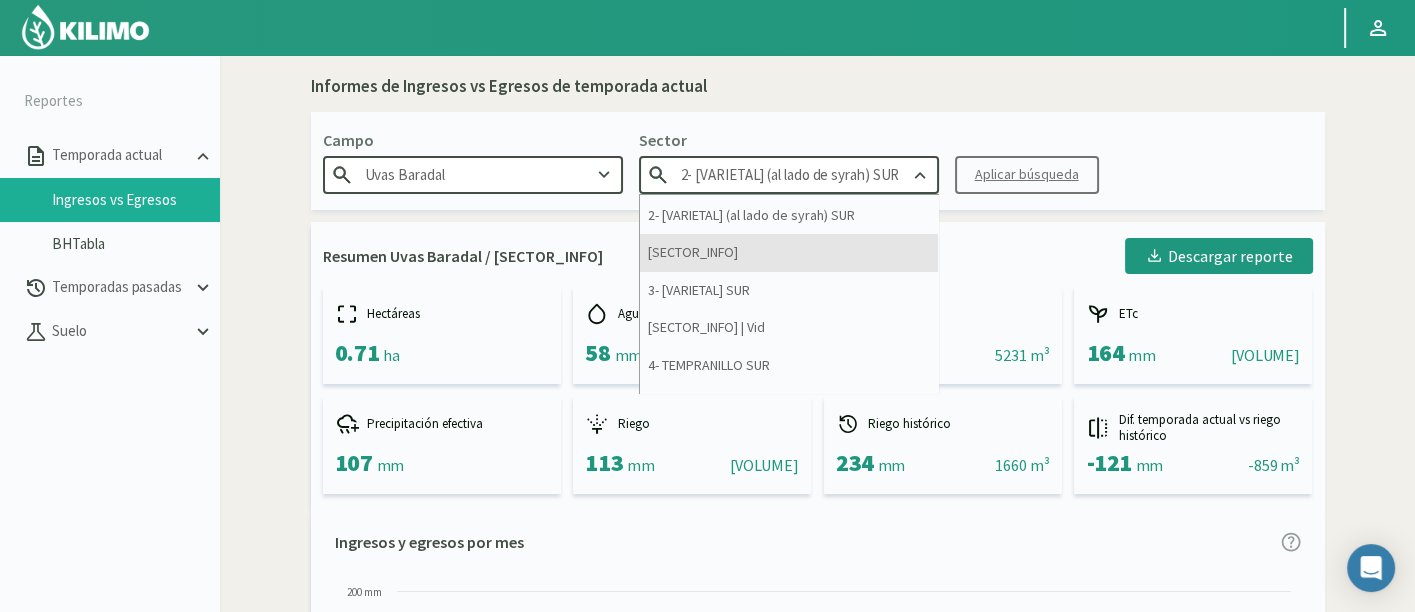 click on "[NUMBER] - GRENACHE NORTE" at bounding box center (789, 252) 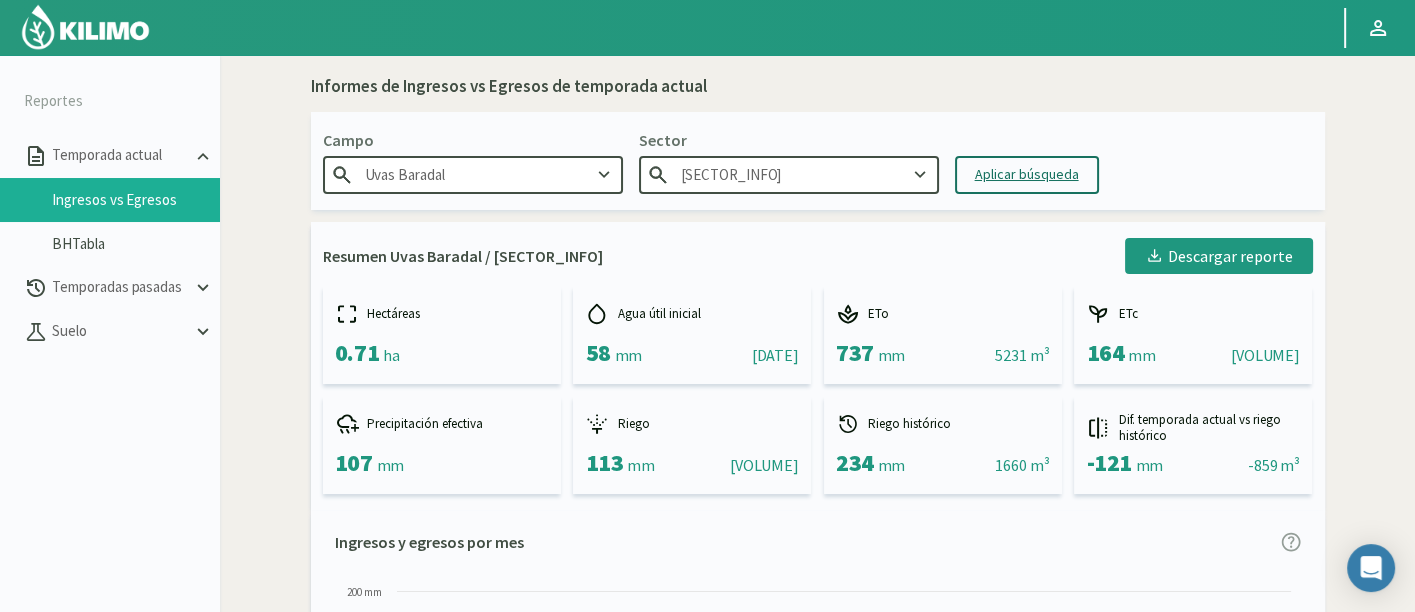 click on "Aplicar búsqueda" at bounding box center [1027, 174] 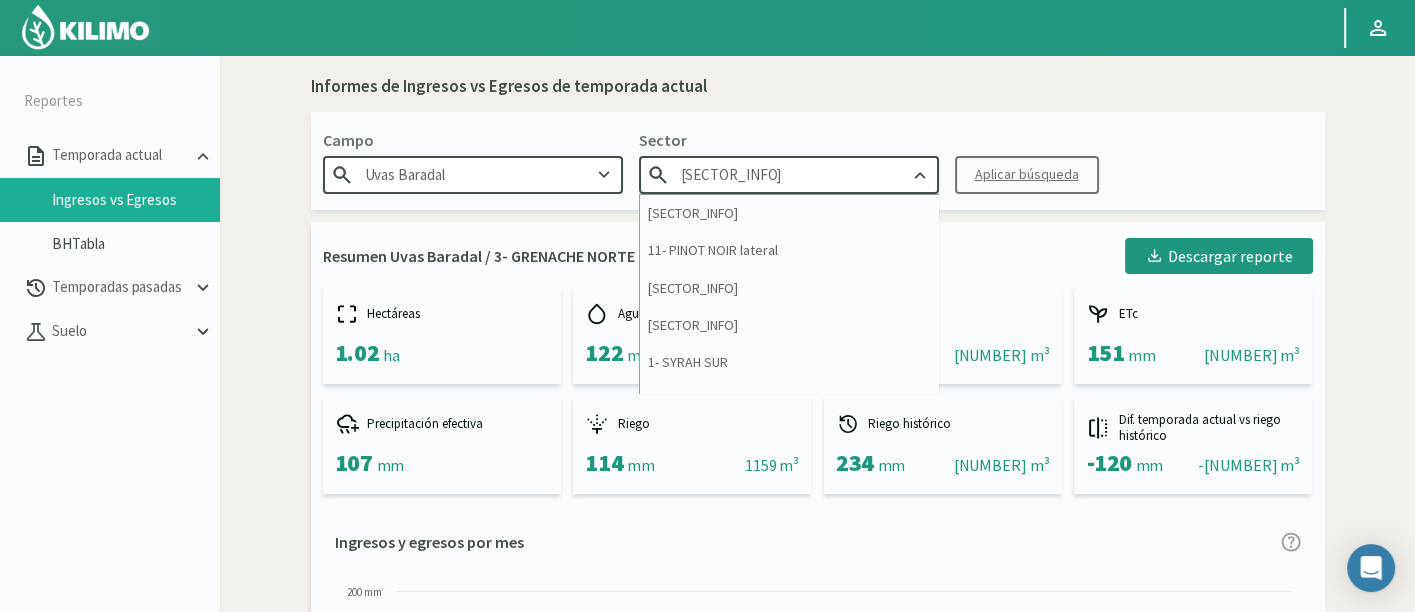 click on "[NUMBER] - GRENACHE NORTE" at bounding box center (789, 174) 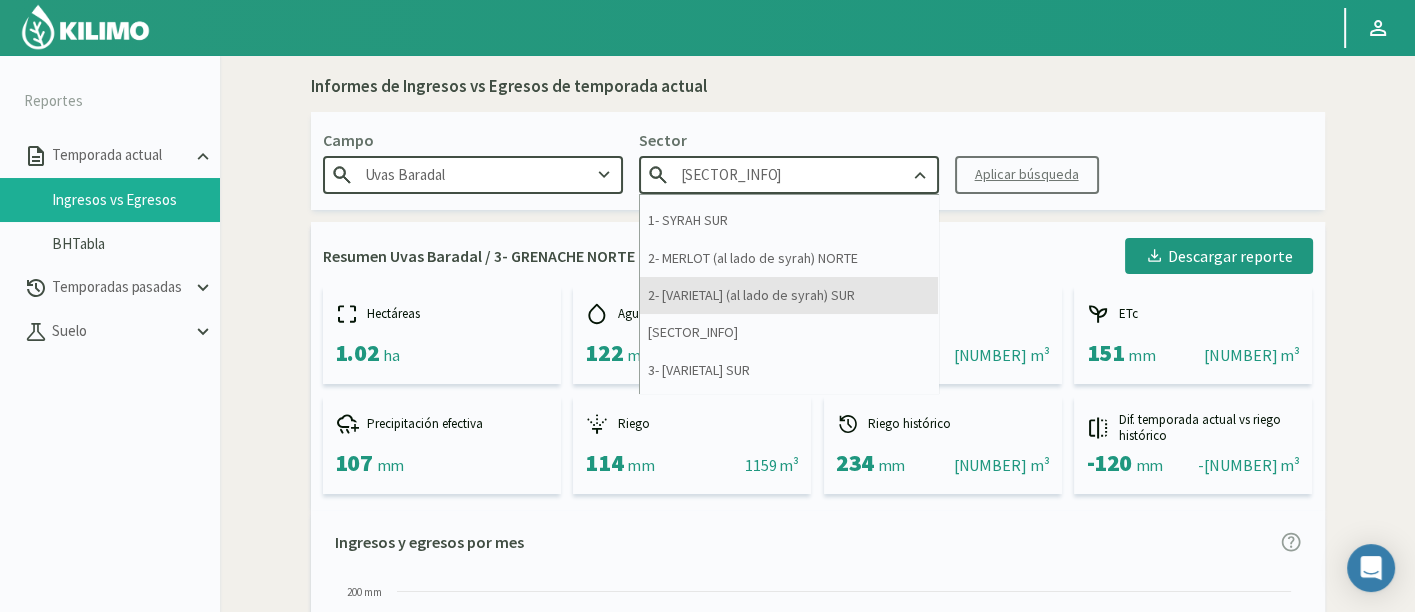 scroll, scrollTop: 222, scrollLeft: 0, axis: vertical 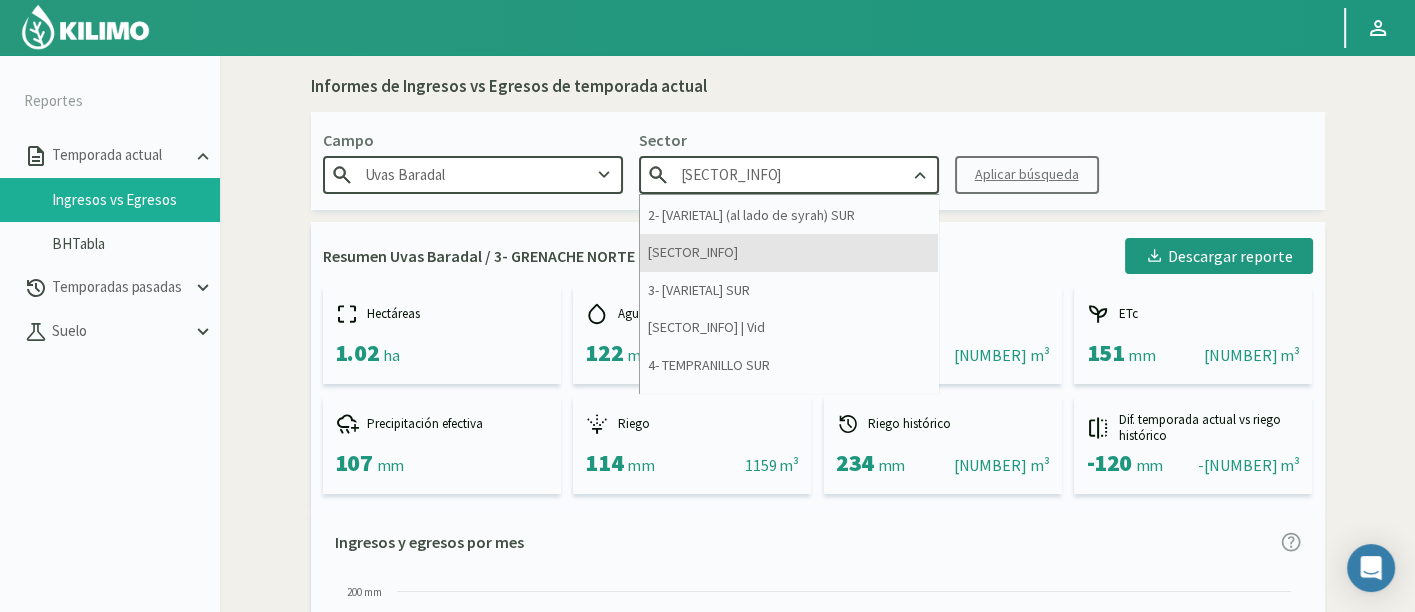 click on "[NUMBER] - GRENACHE NORTE" at bounding box center (789, 252) 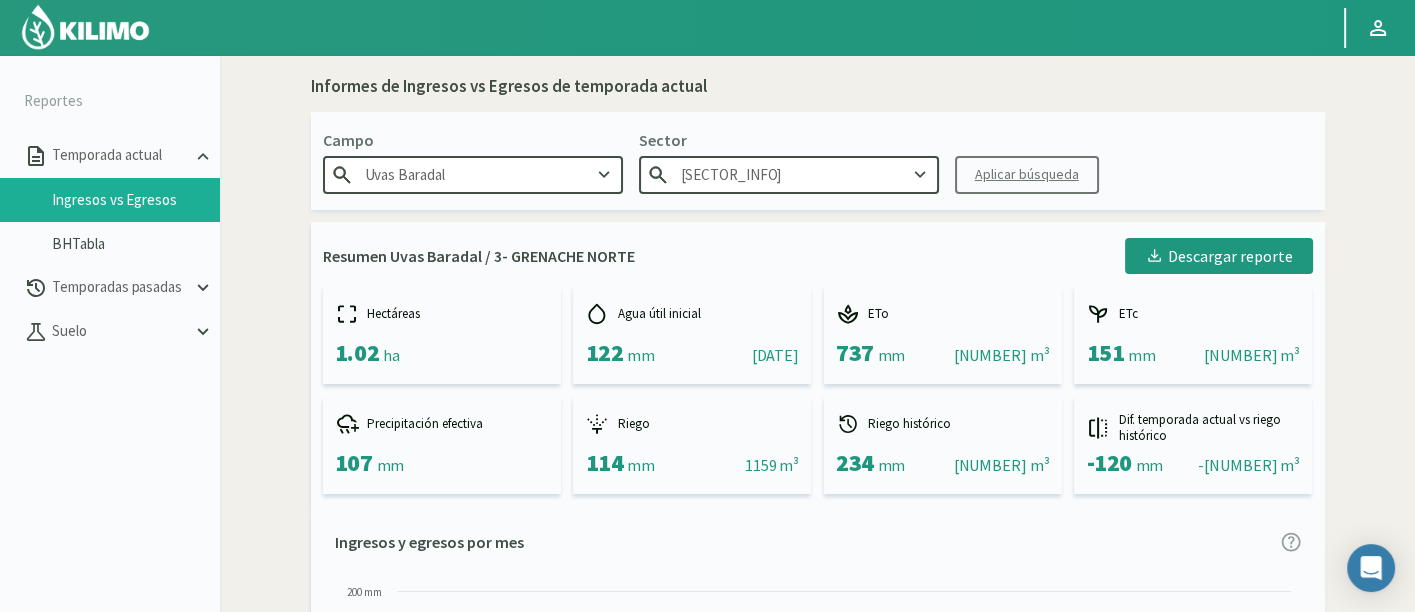 click on "Aplicar búsqueda" at bounding box center [1027, 175] 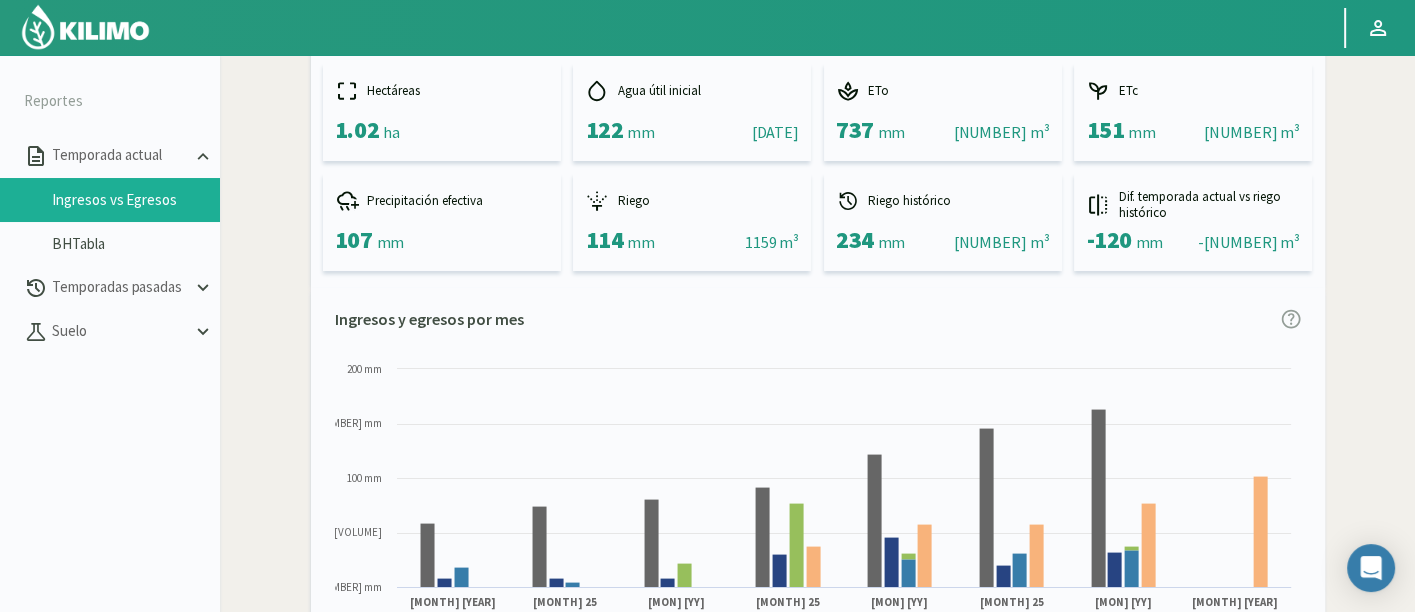 scroll, scrollTop: 0, scrollLeft: 0, axis: both 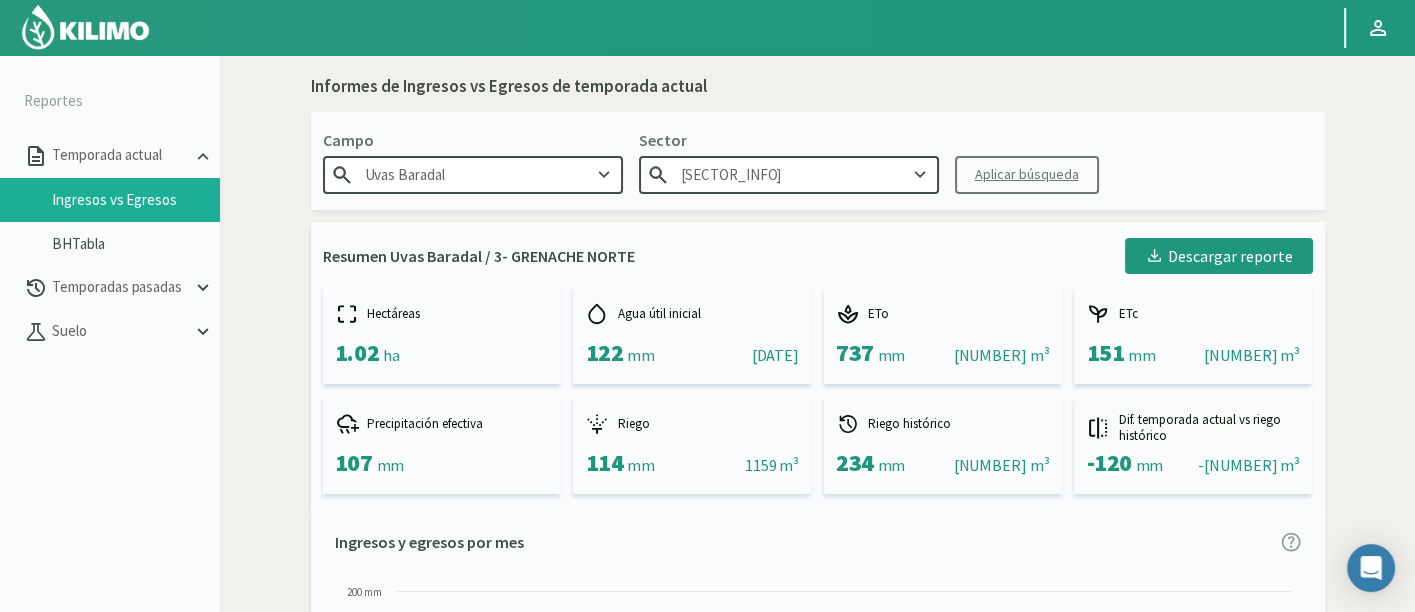 click on "[NUMBER] - GRENACHE NORTE" at bounding box center [789, 174] 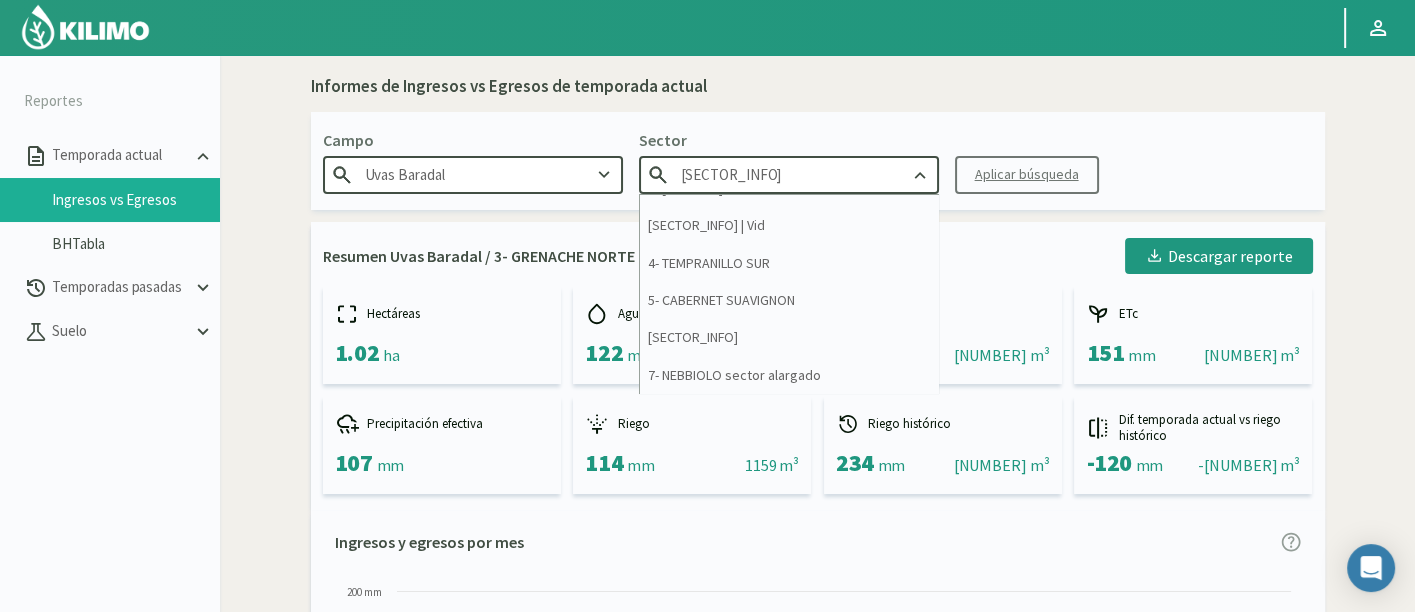 scroll, scrollTop: 437, scrollLeft: 0, axis: vertical 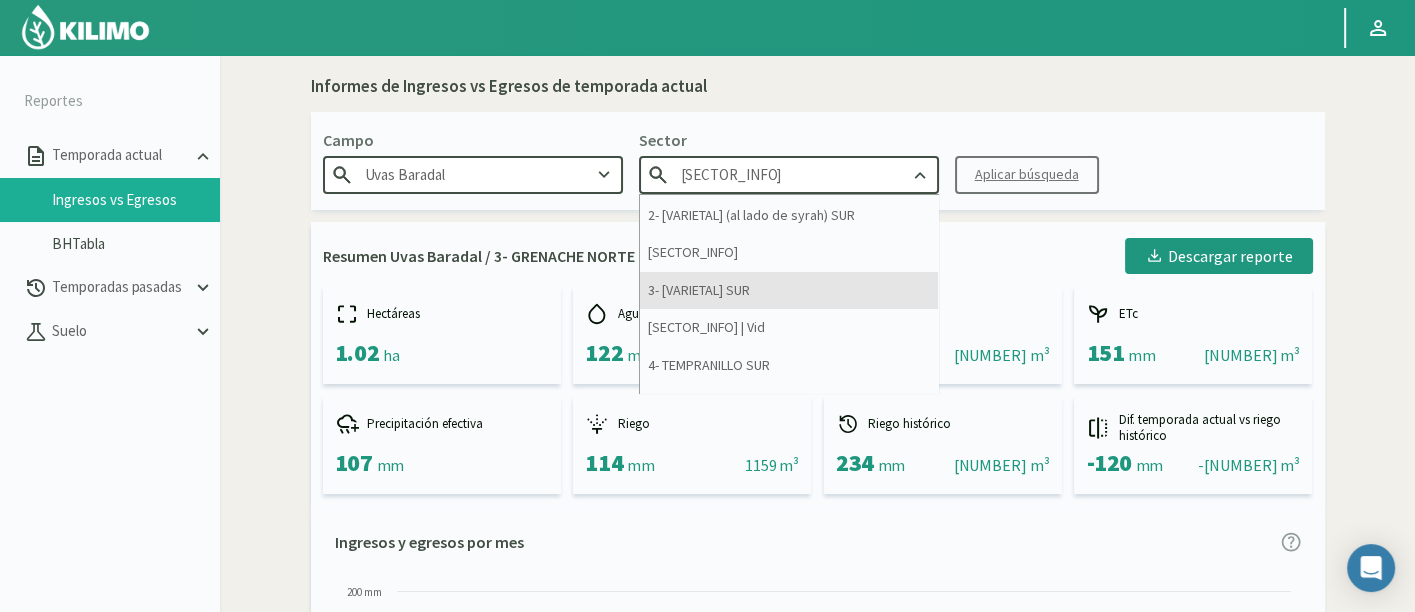 click on "3- GRENACHE SUR" at bounding box center [789, 290] 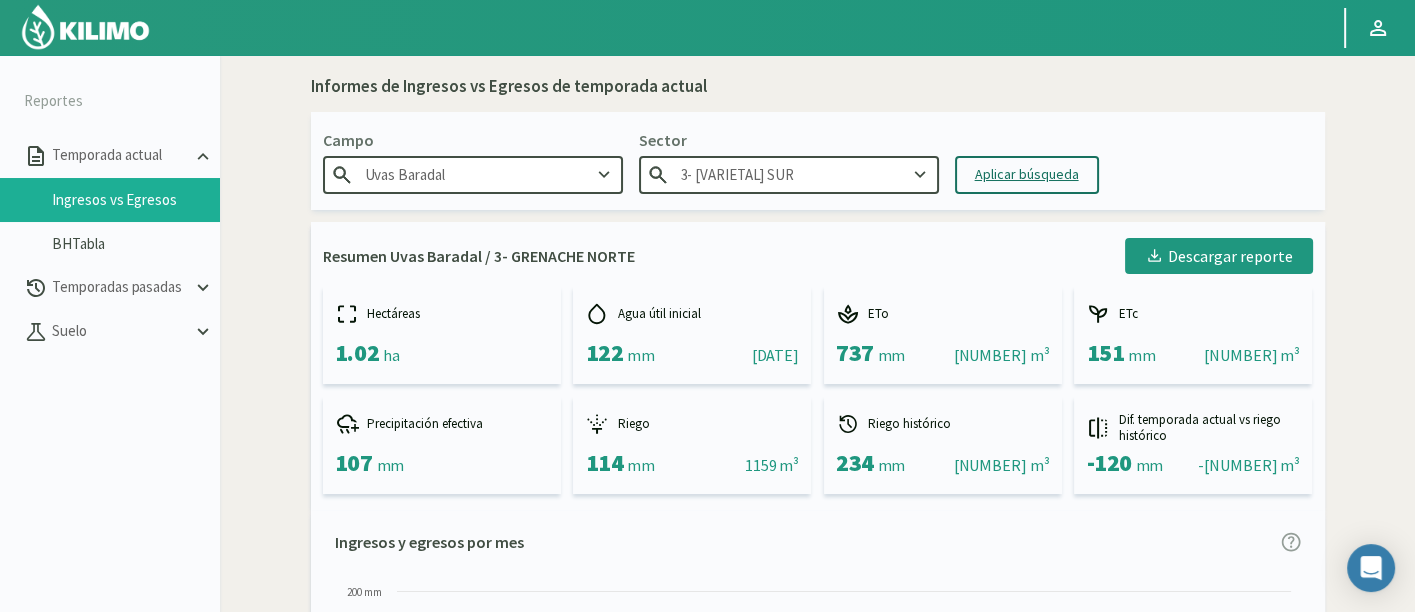 click on "Aplicar búsqueda" at bounding box center (1027, 175) 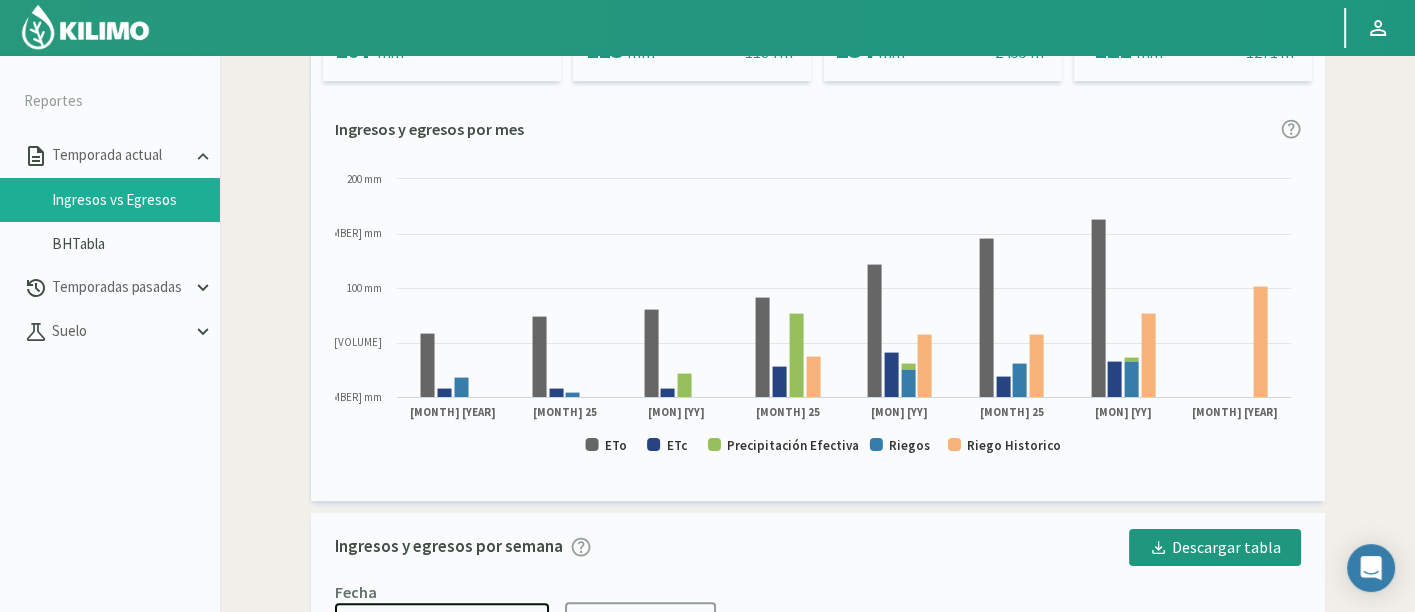 scroll, scrollTop: 444, scrollLeft: 0, axis: vertical 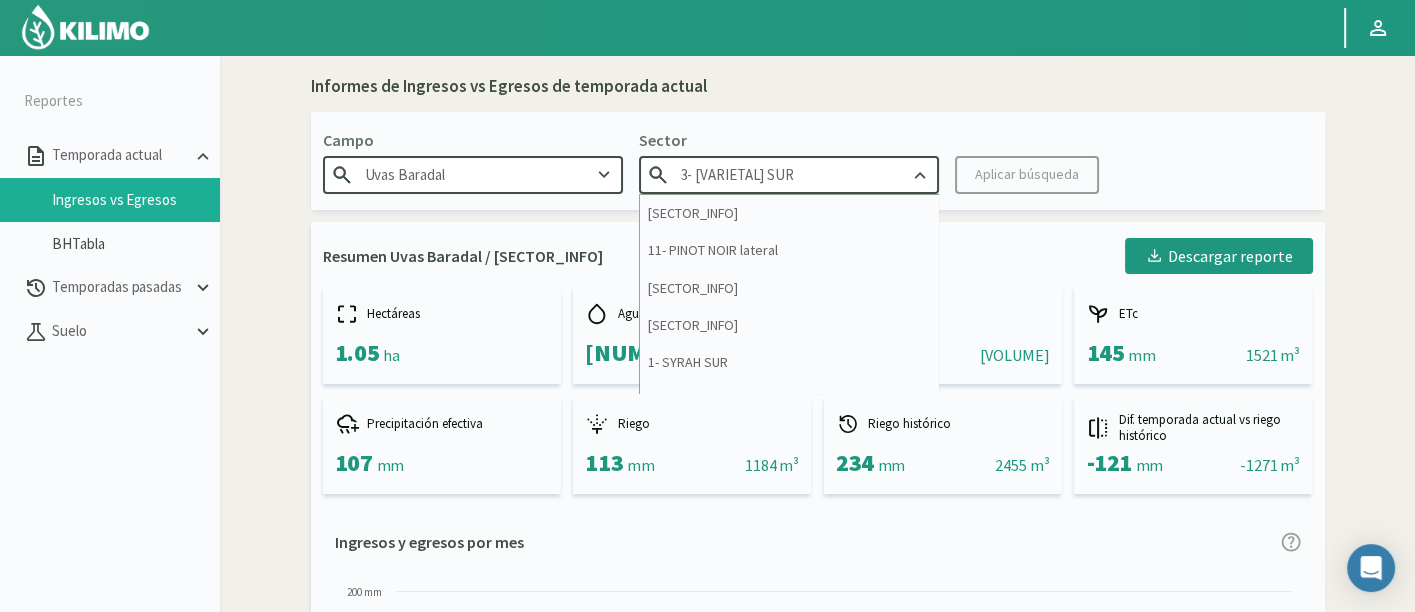 click on "3- GRENACHE SUR" at bounding box center (789, 174) 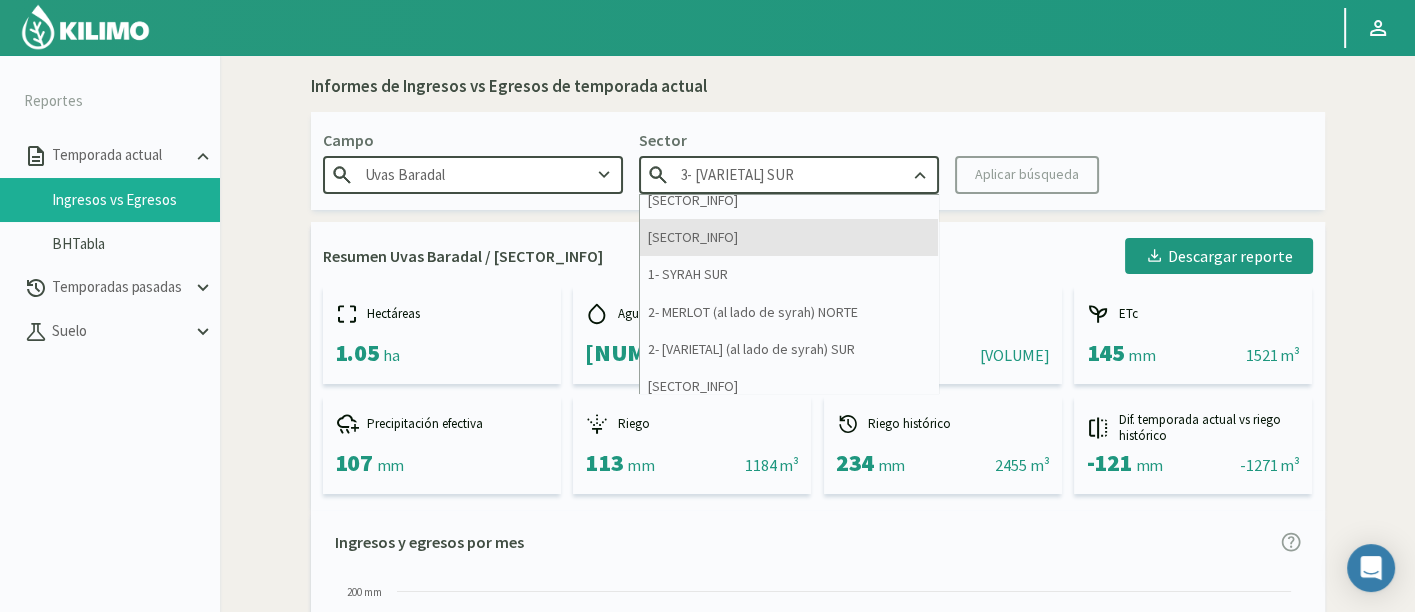 scroll, scrollTop: 222, scrollLeft: 0, axis: vertical 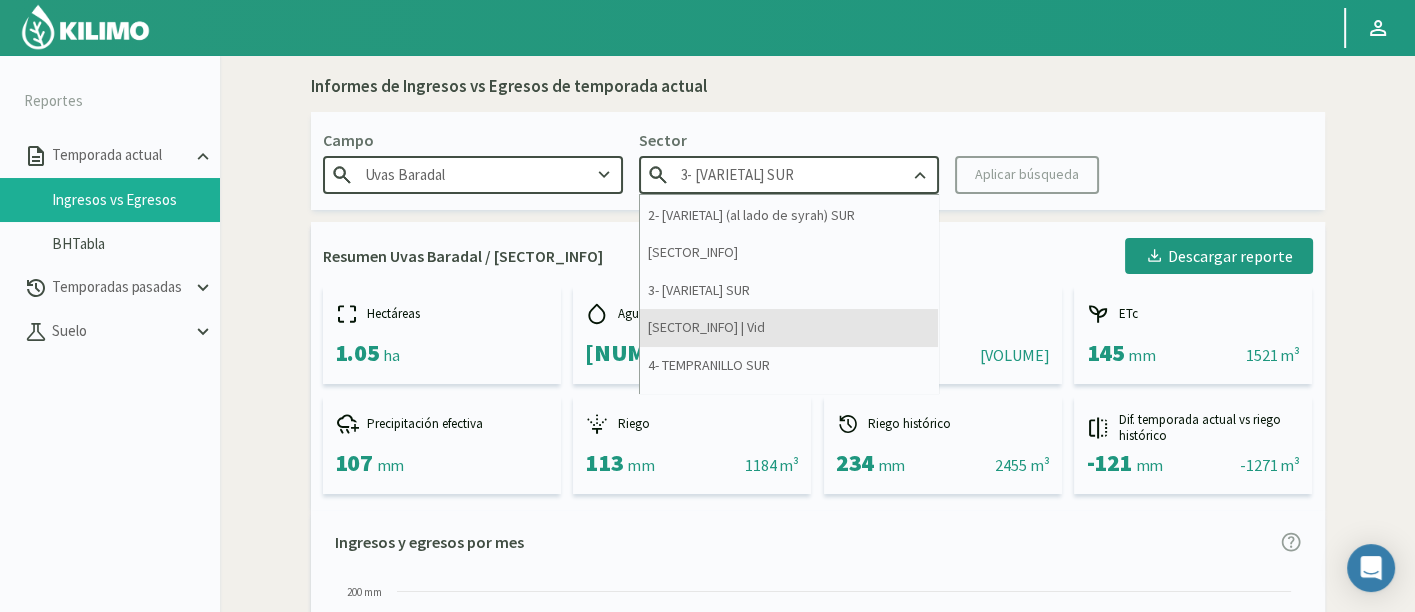 click on "[NUMBER] - [VARIETAL] NORTE" at bounding box center (789, 327) 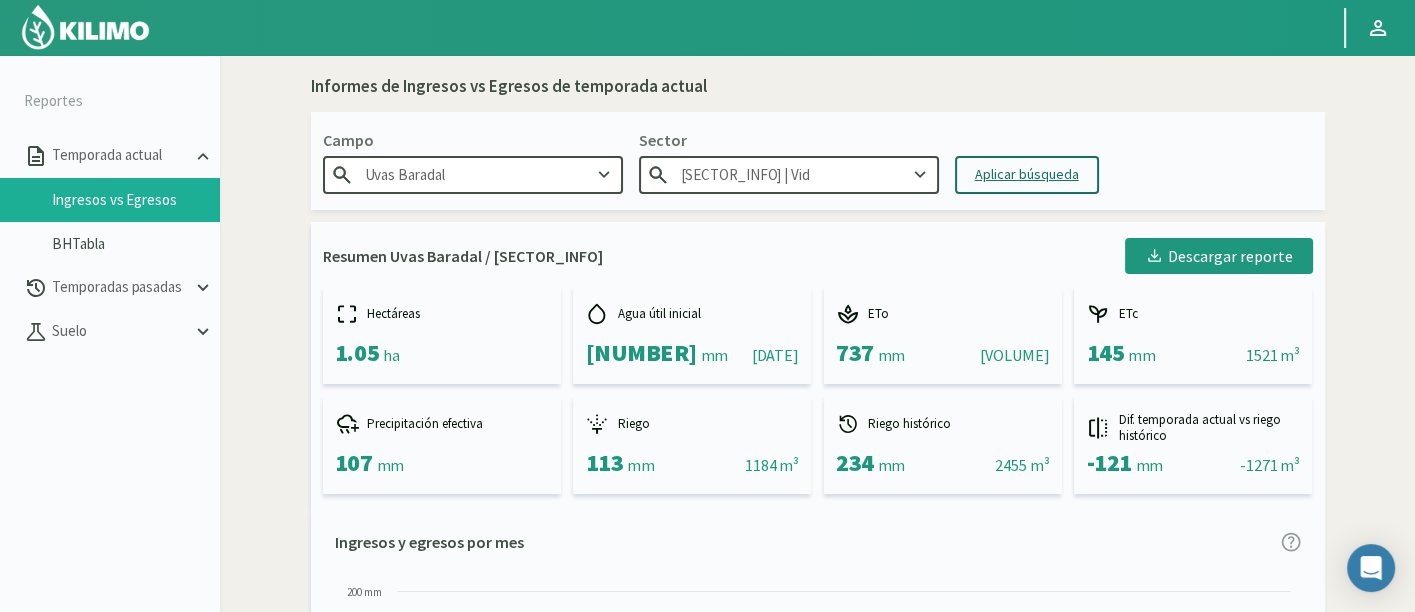 click on "Aplicar búsqueda" at bounding box center [1027, 175] 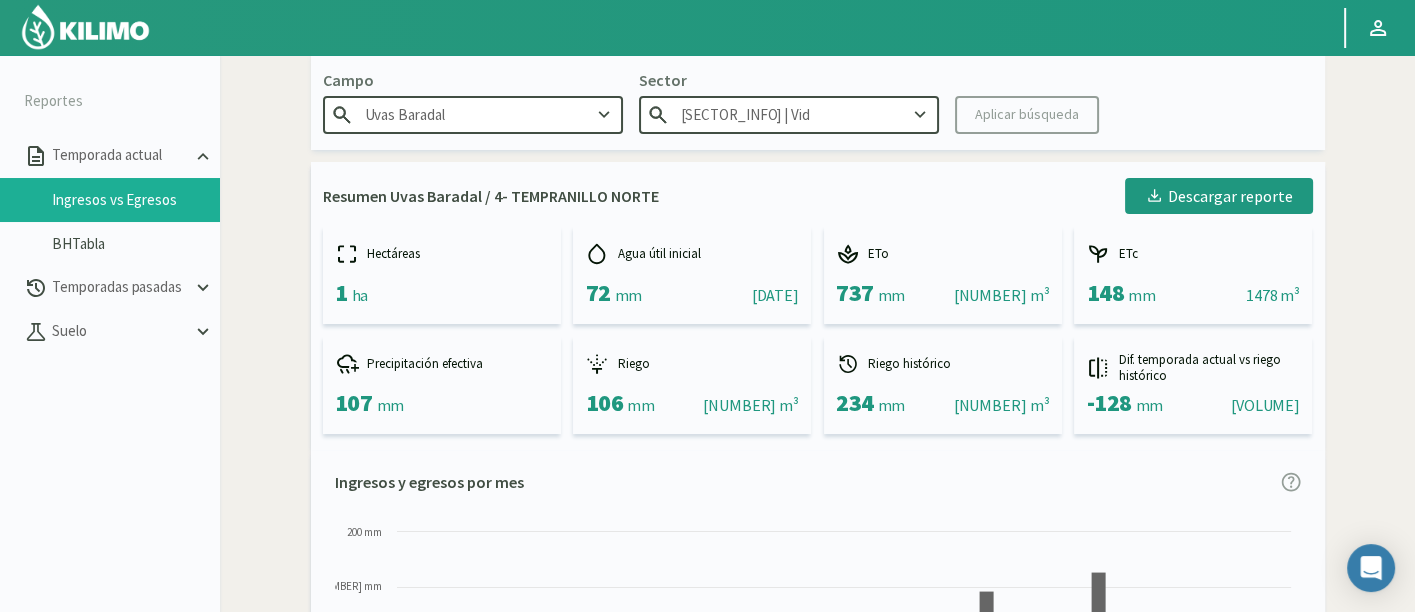scroll, scrollTop: 212, scrollLeft: 0, axis: vertical 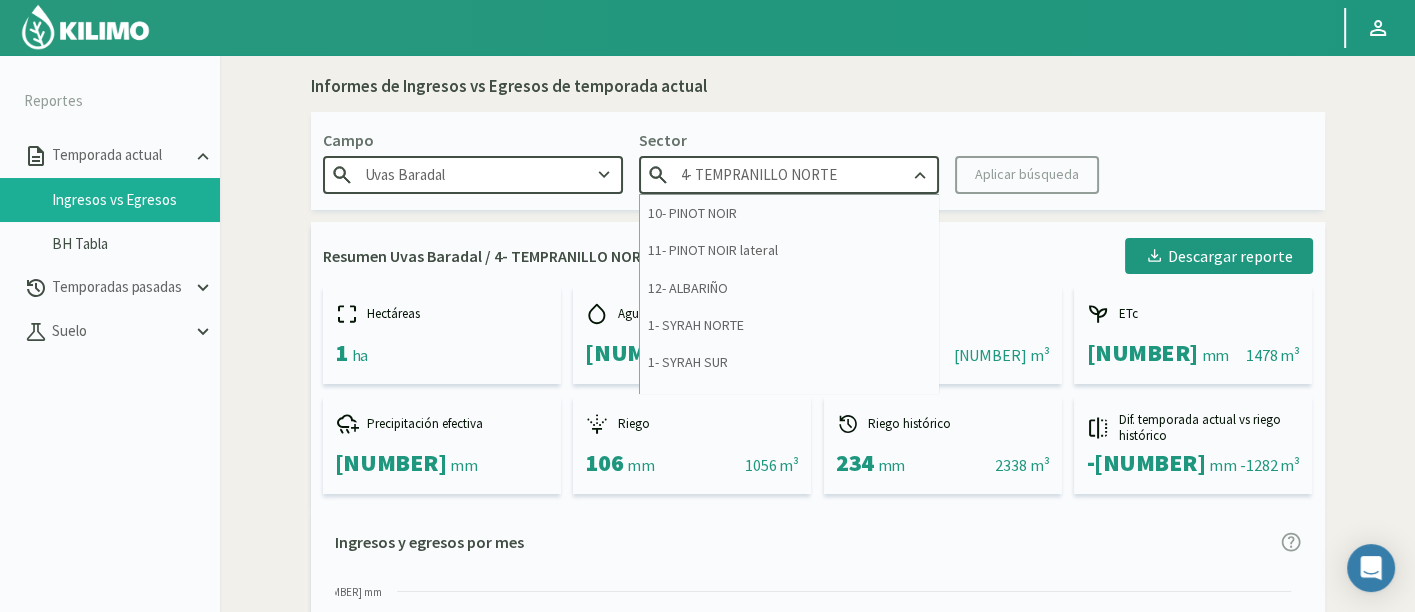 click on "[NUMBER] - [VARIETAL] NORTE" at bounding box center [789, 174] 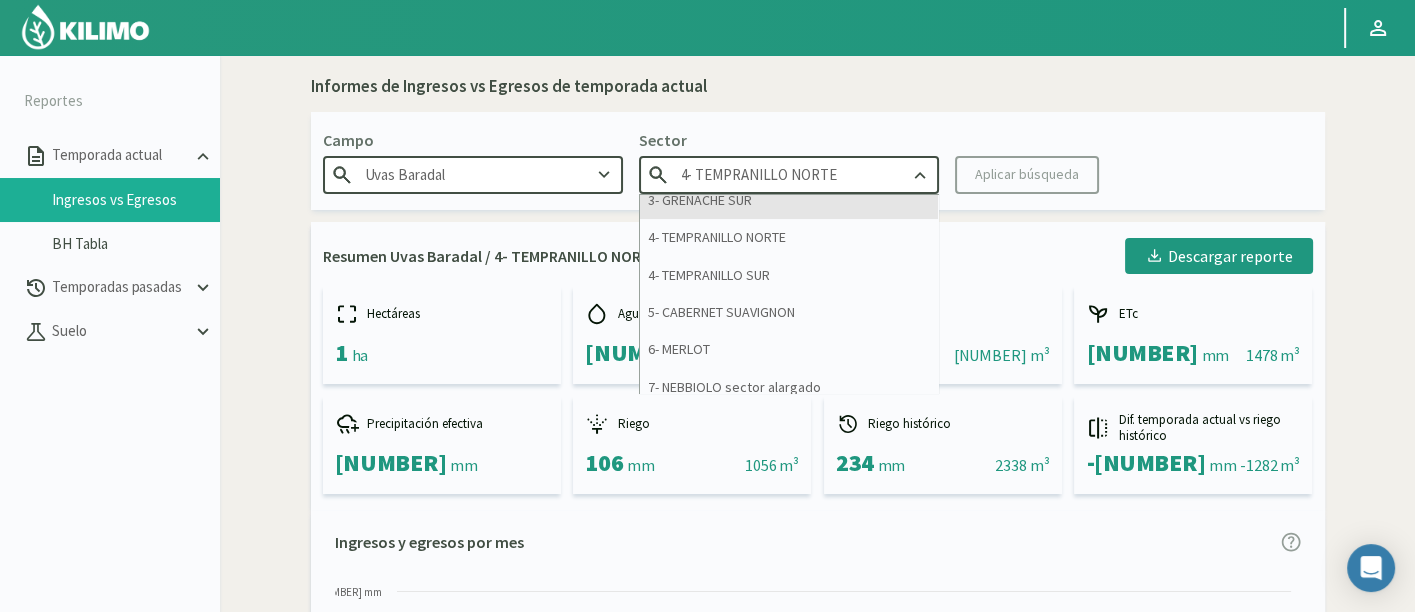 scroll, scrollTop: 333, scrollLeft: 0, axis: vertical 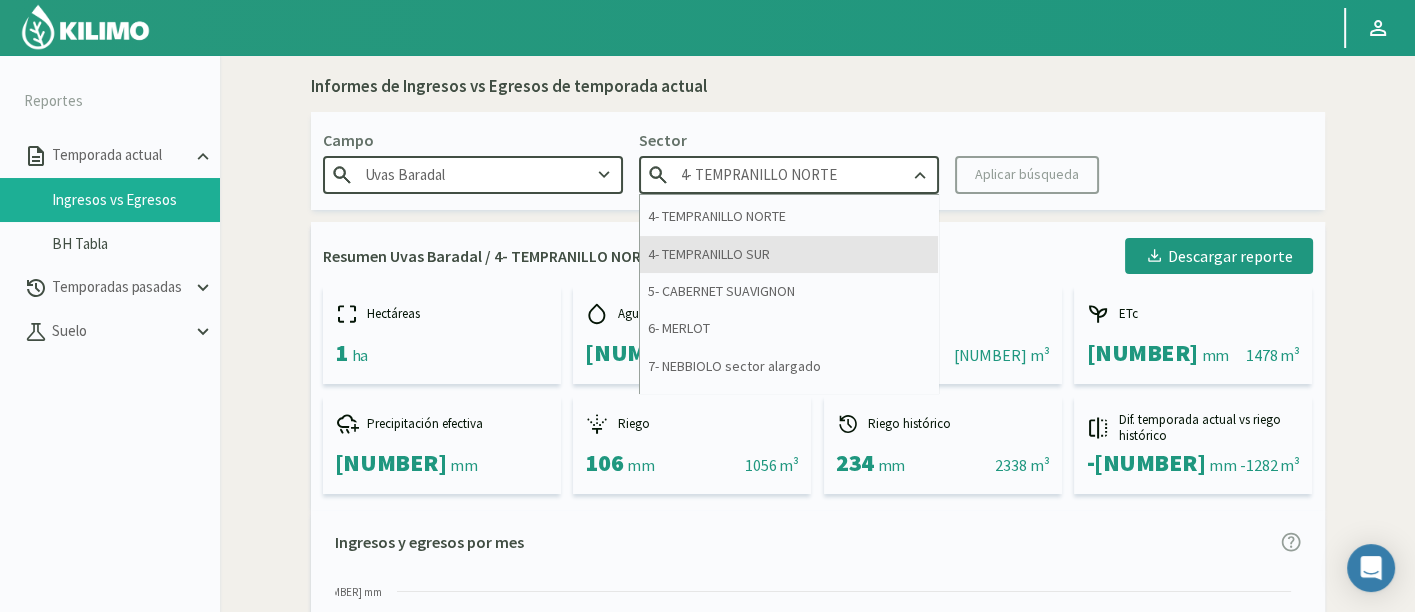 click on "[NUMBER] - TEMPRANILLO SUR" at bounding box center (789, 254) 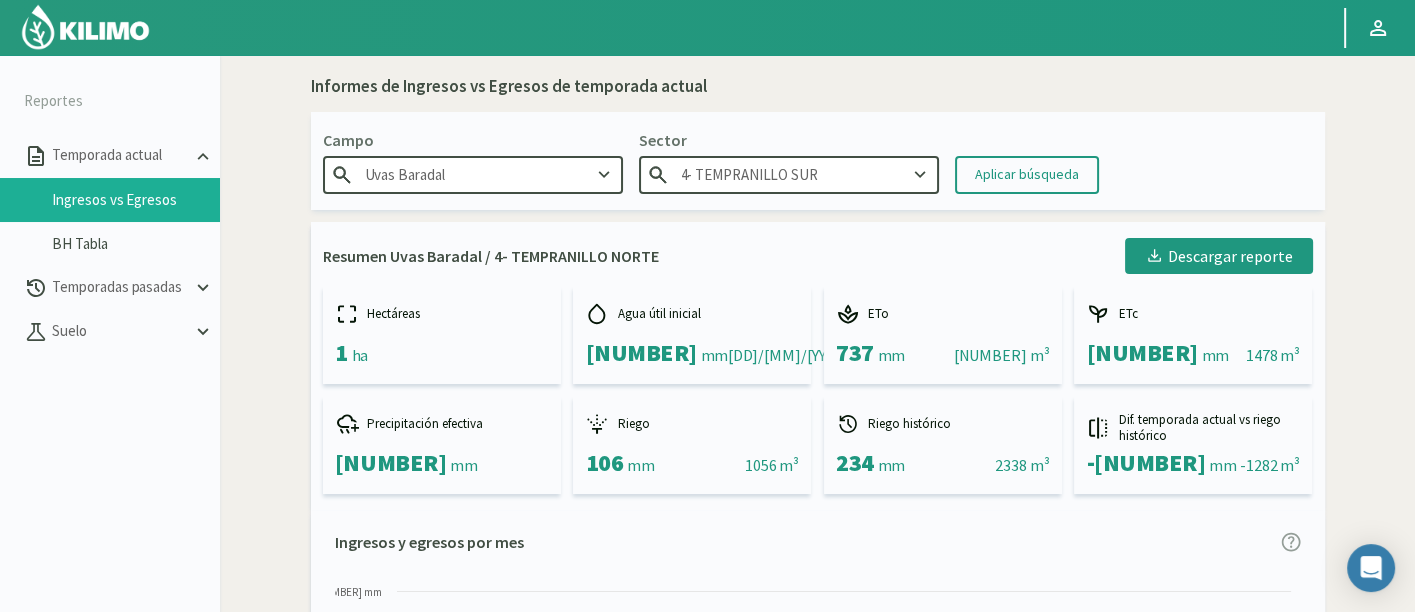 click on "Aplicar búsqueda" at bounding box center (1027, 174) 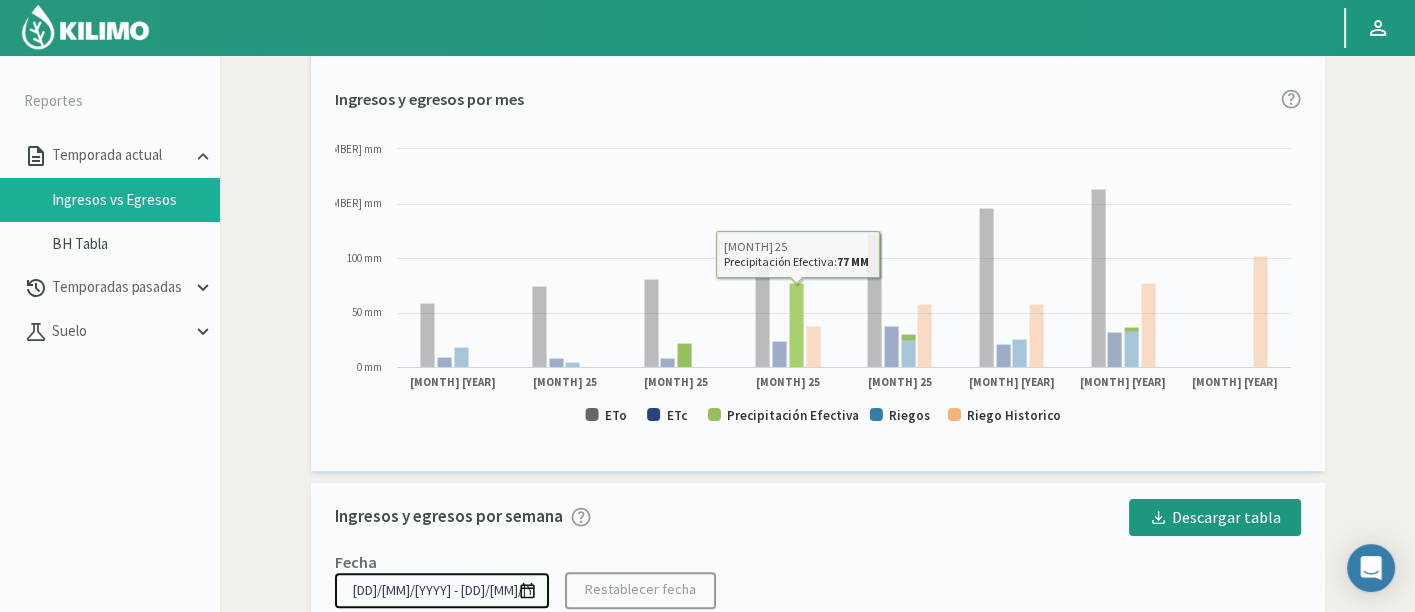 scroll, scrollTop: 444, scrollLeft: 0, axis: vertical 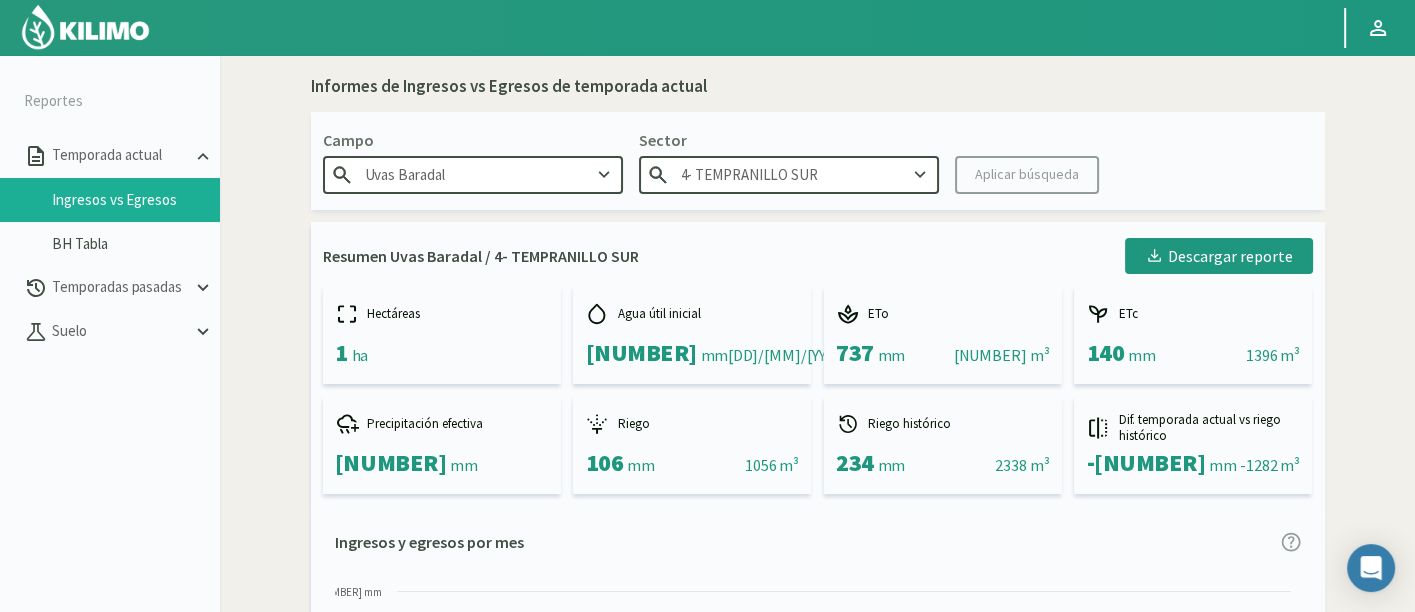 click on "[NUMBER] - TEMPRANILLO SUR" at bounding box center (789, 174) 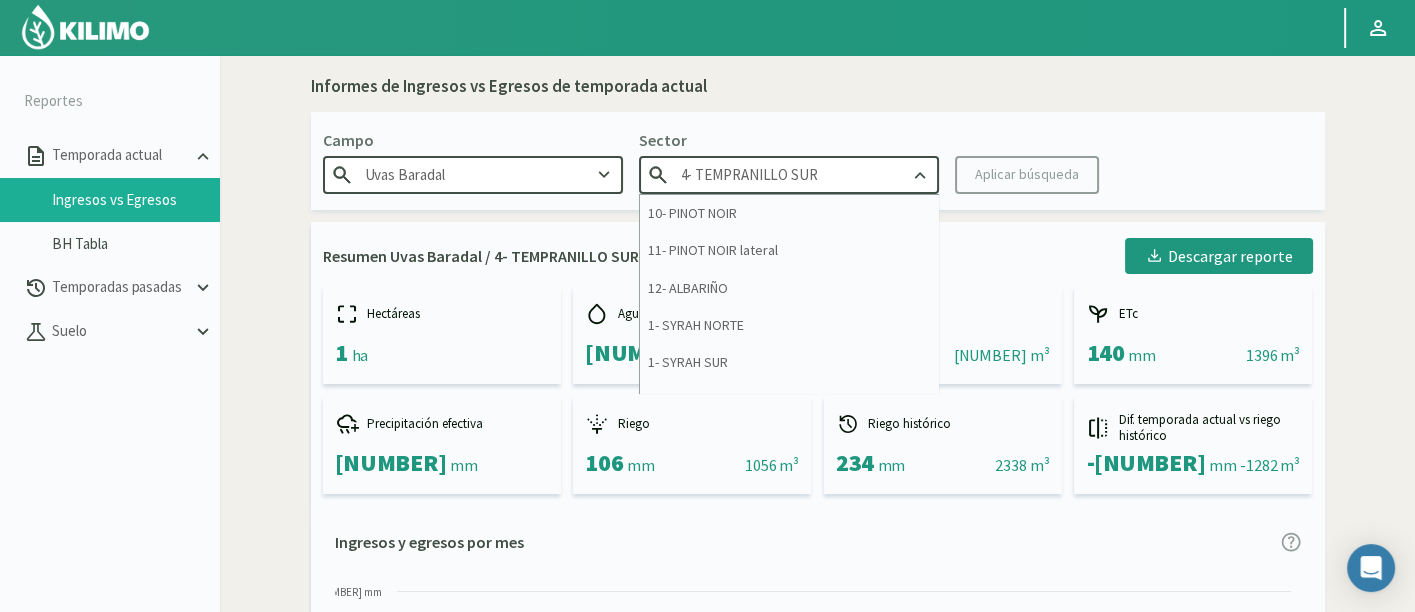 scroll, scrollTop: 111, scrollLeft: 0, axis: vertical 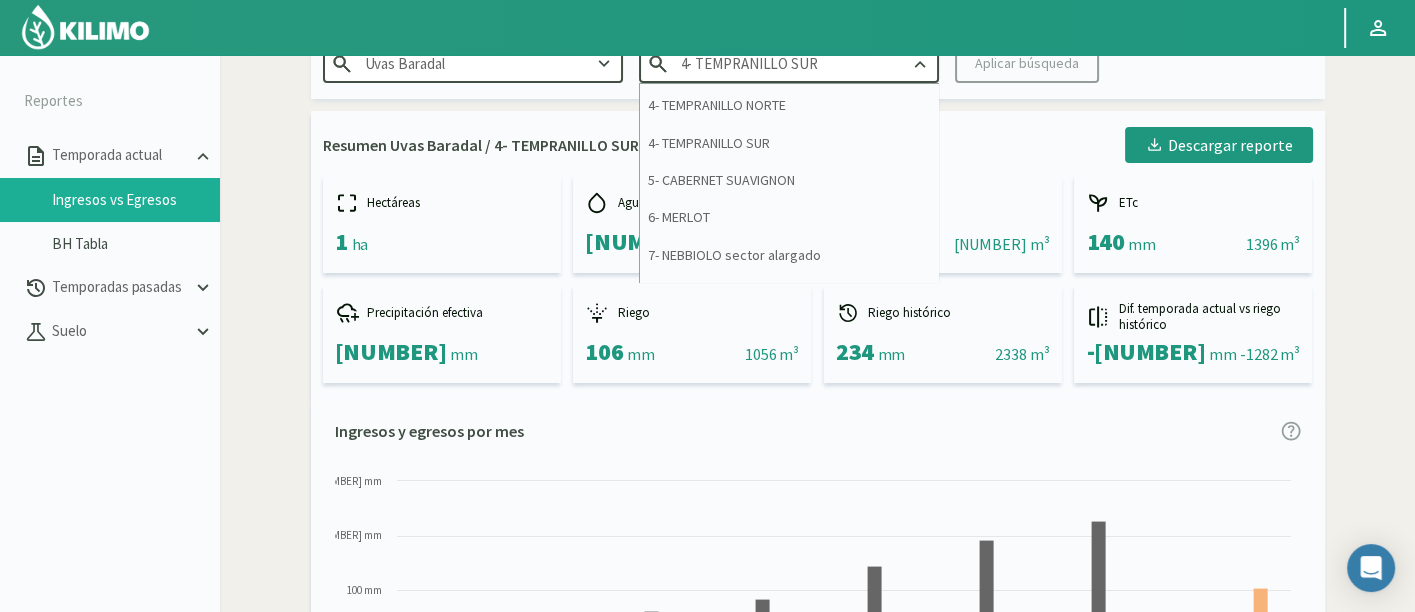 click on "[NUMBER] - CABERNET SUAVIGNON" at bounding box center (789, 180) 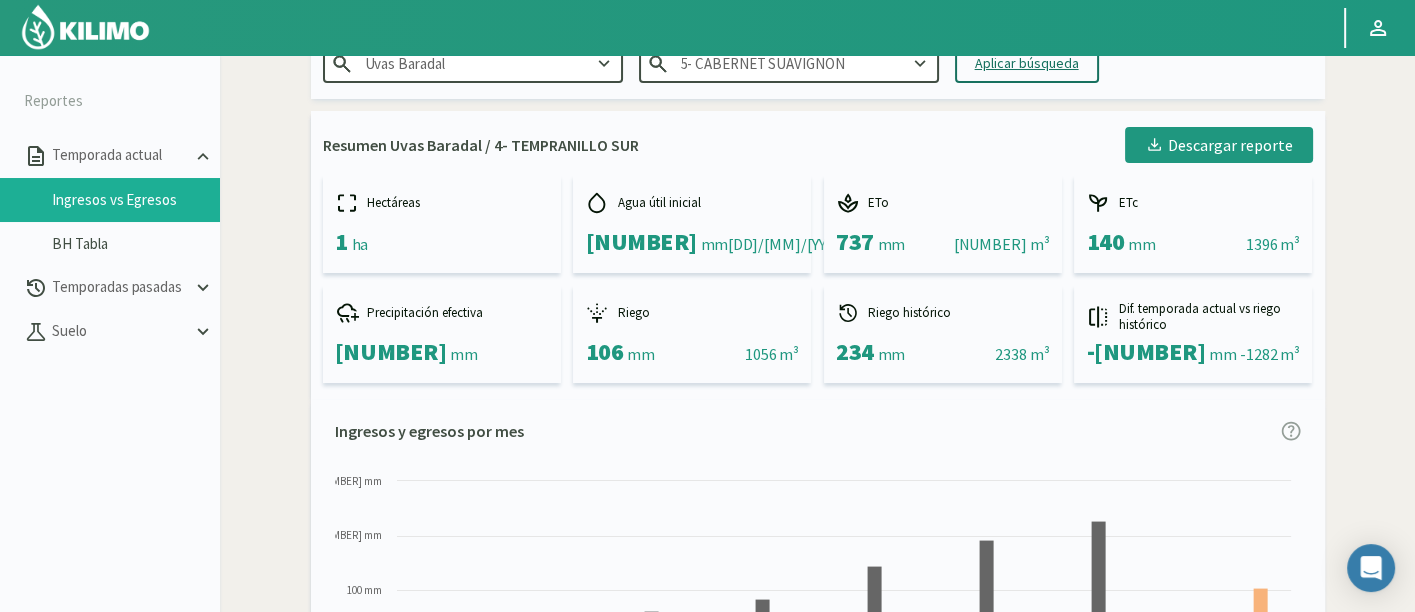 click on "Aplicar búsqueda" at bounding box center [1027, 63] 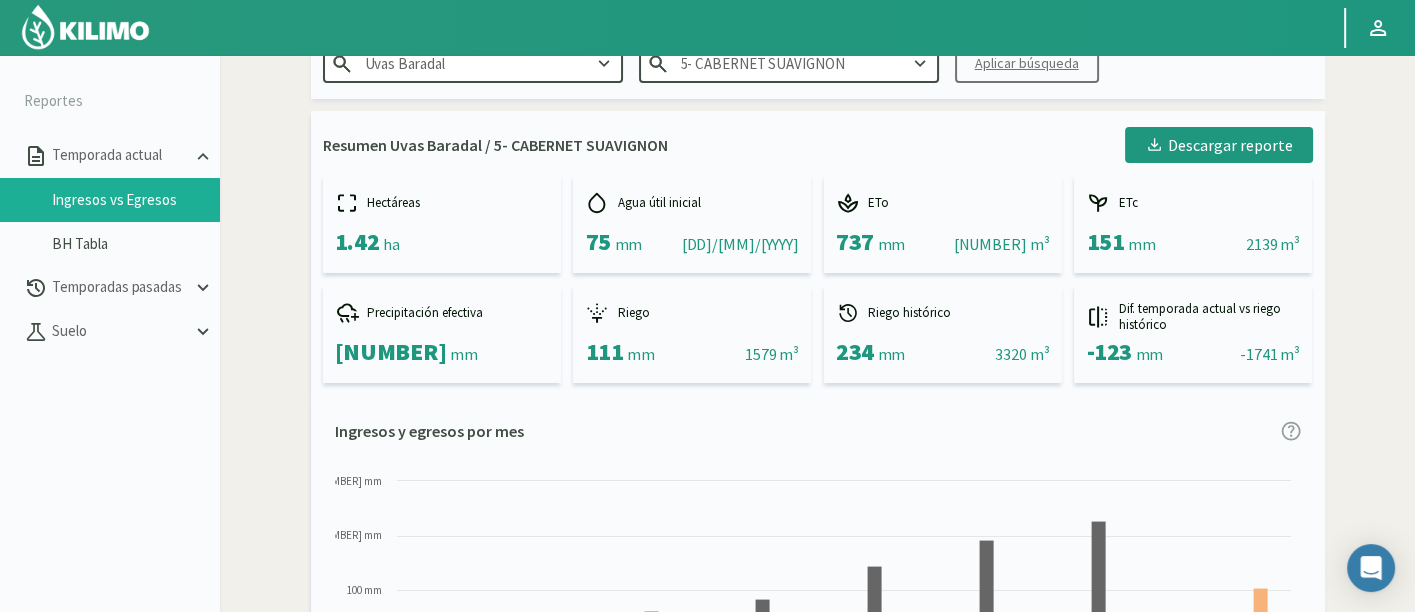 scroll, scrollTop: 444, scrollLeft: 0, axis: vertical 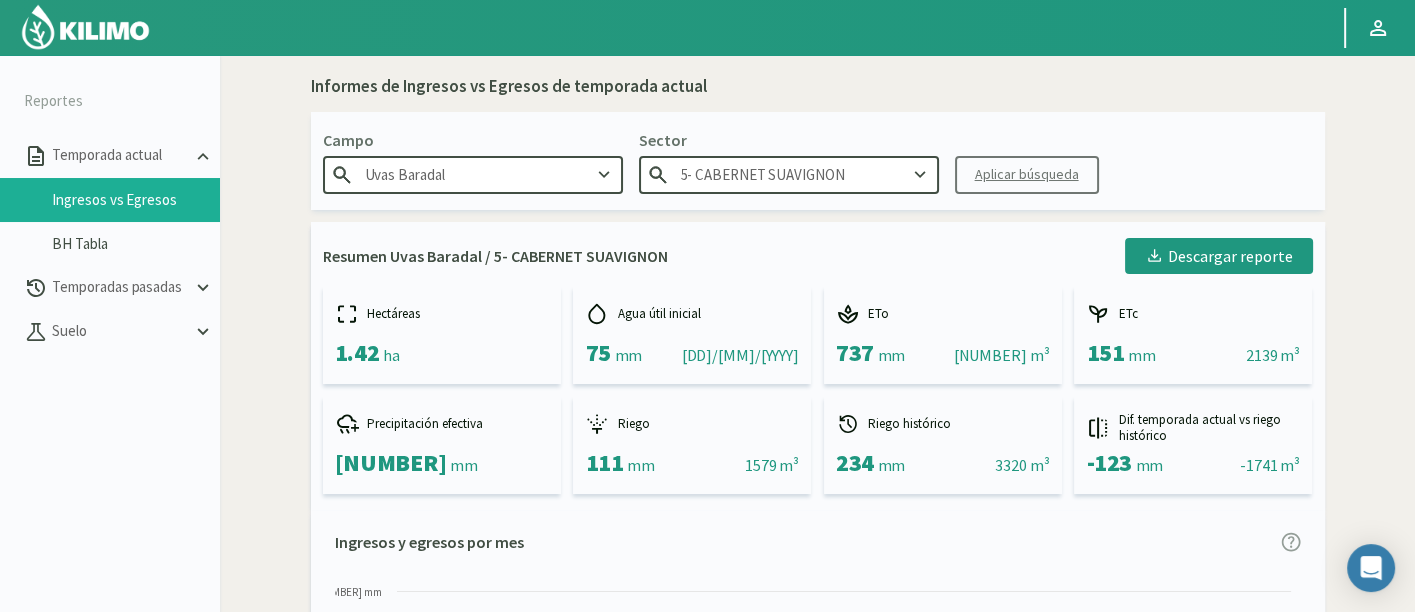 click on "[NUMBER] - CABERNET SUAVIGNON" at bounding box center [789, 174] 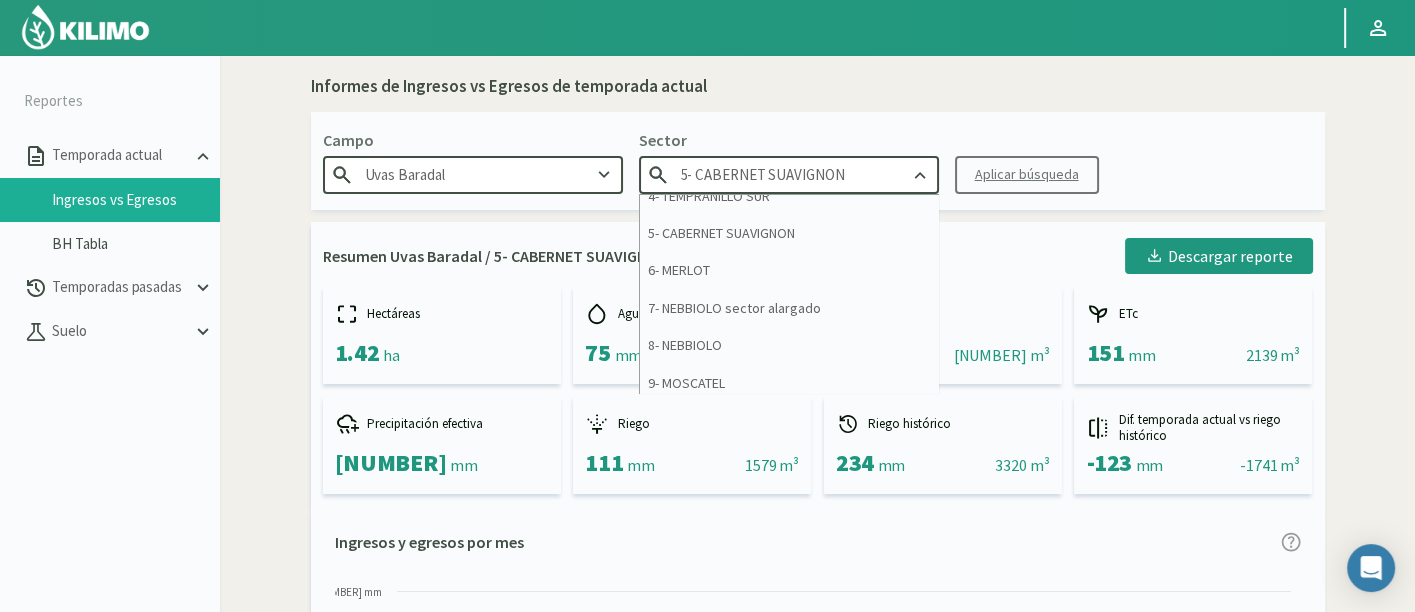 scroll, scrollTop: 437, scrollLeft: 0, axis: vertical 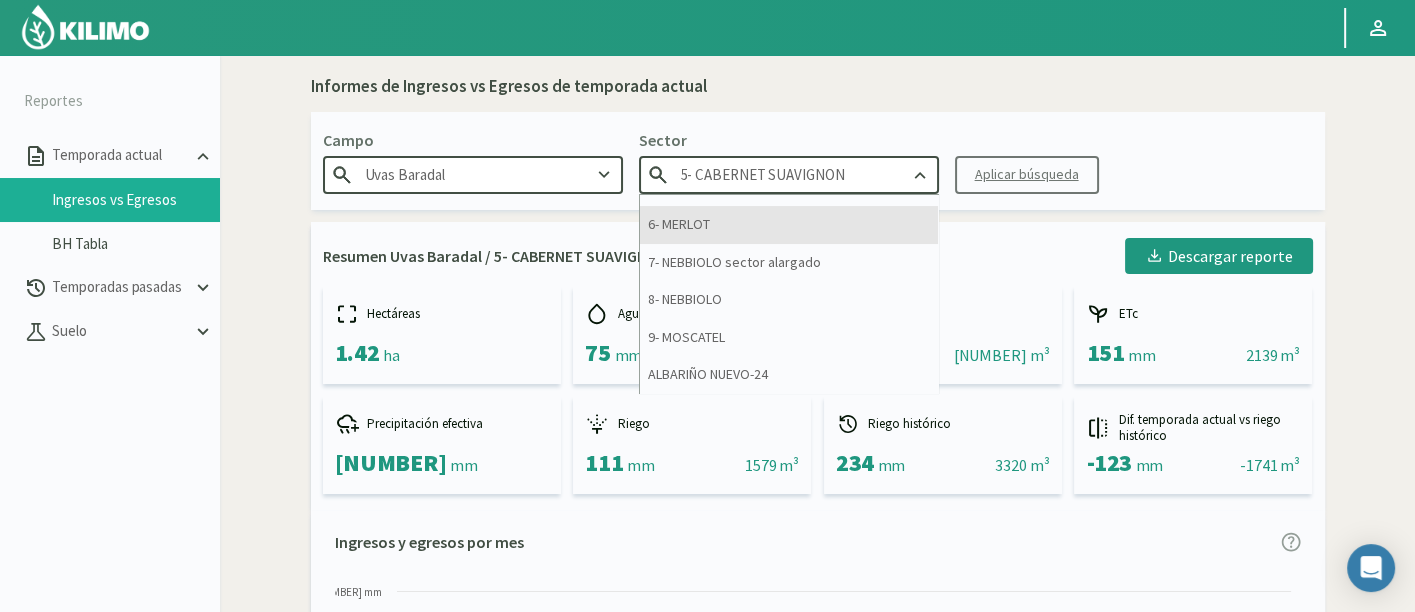 click on "[NUMBER] - MERLOT" at bounding box center [789, 224] 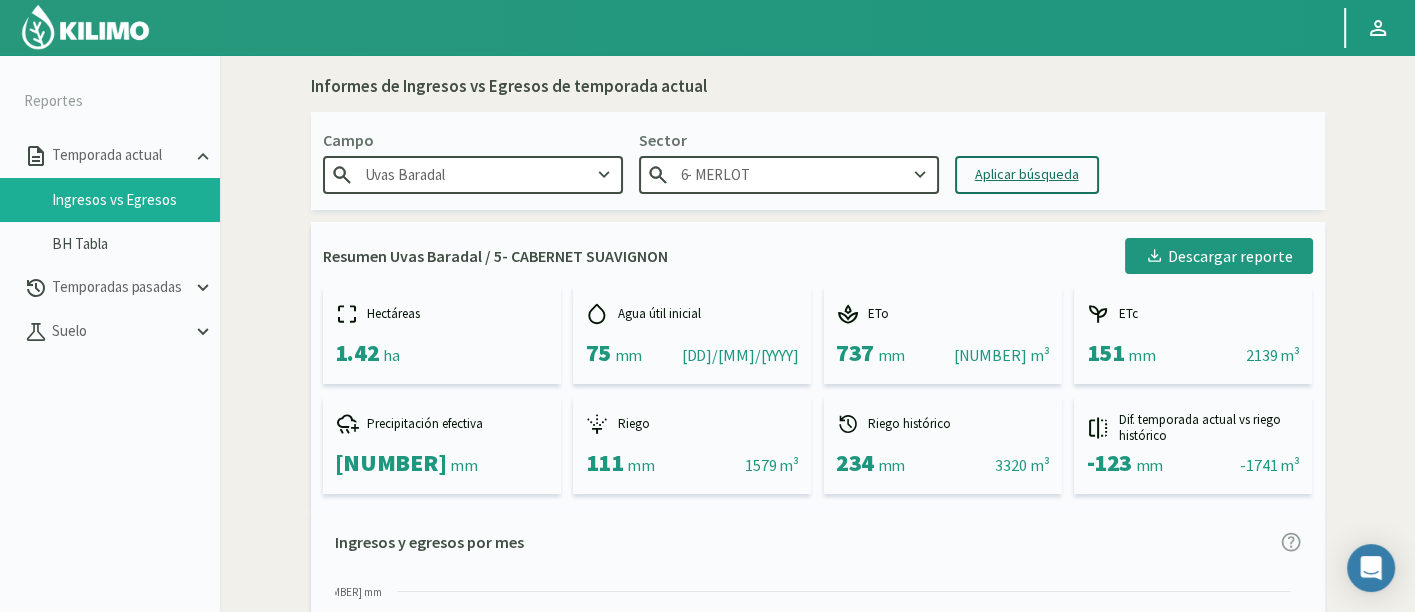 click on "Aplicar búsqueda" at bounding box center (1027, 175) 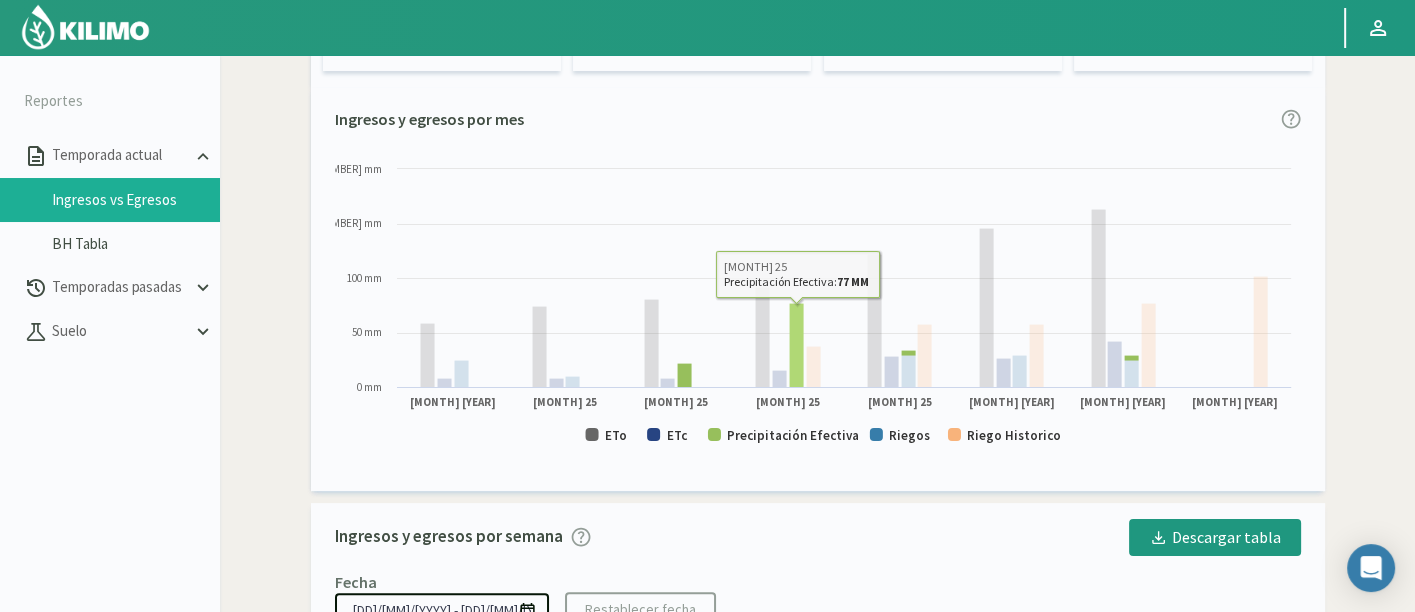 scroll, scrollTop: 444, scrollLeft: 0, axis: vertical 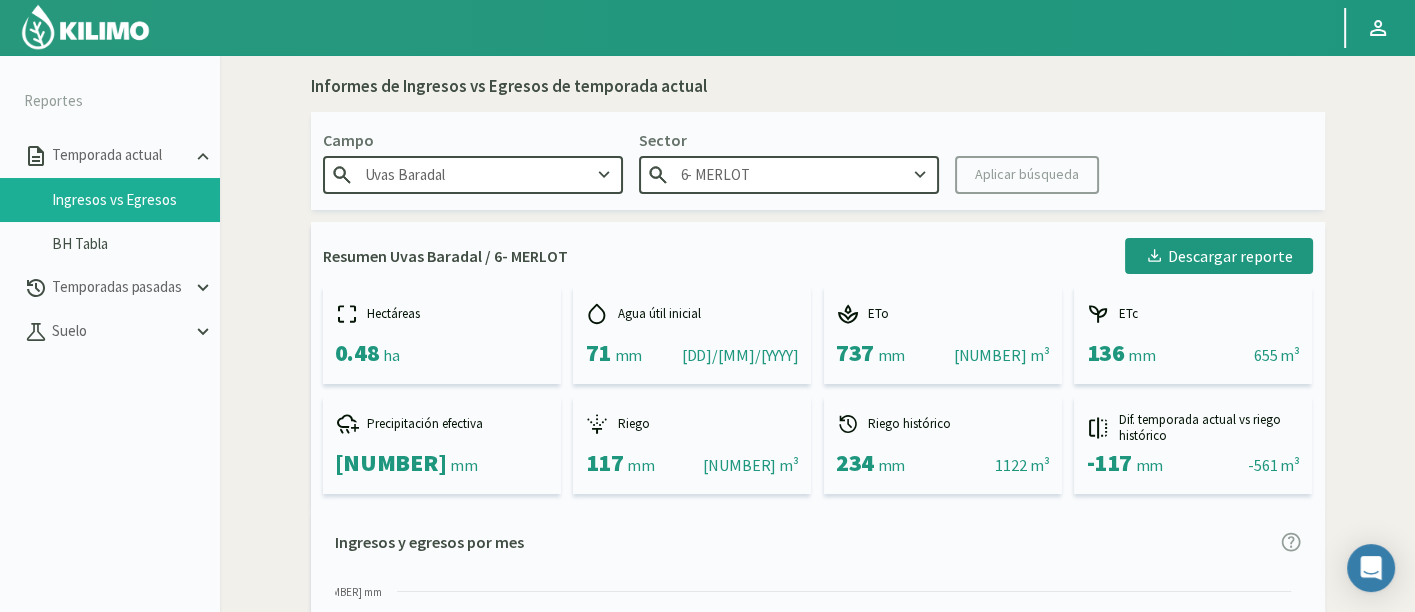 click on "[NUMBER] - MERLOT" at bounding box center [789, 174] 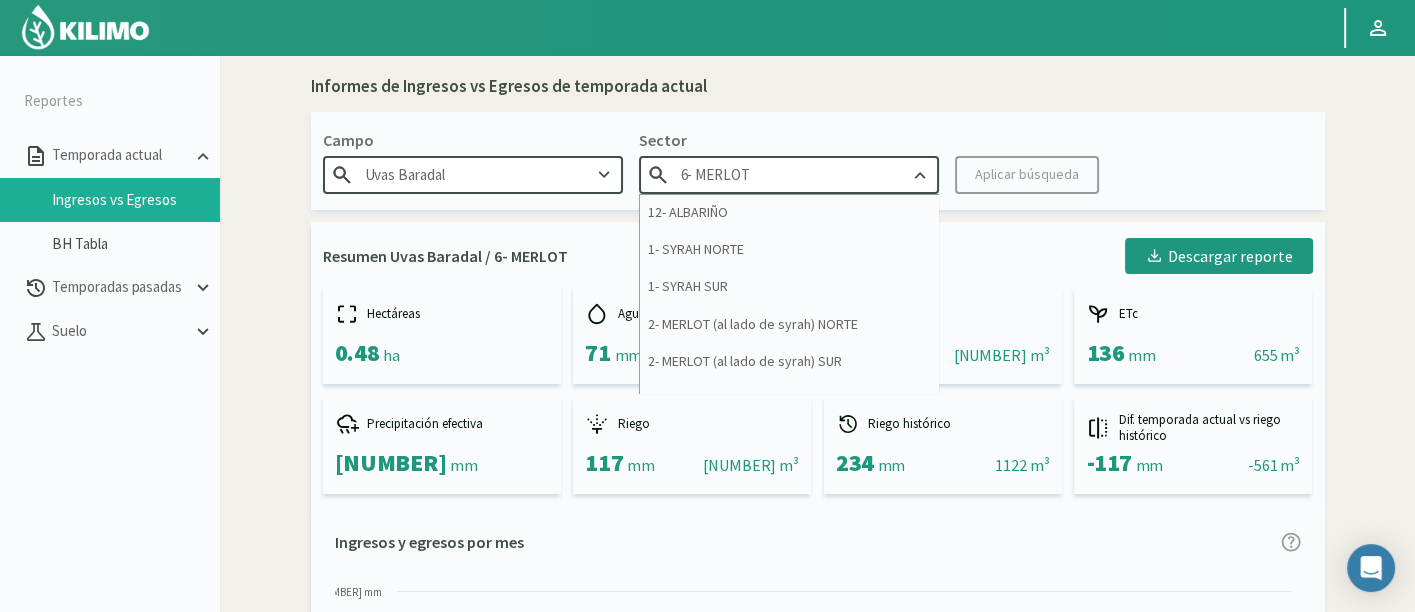 scroll, scrollTop: 111, scrollLeft: 0, axis: vertical 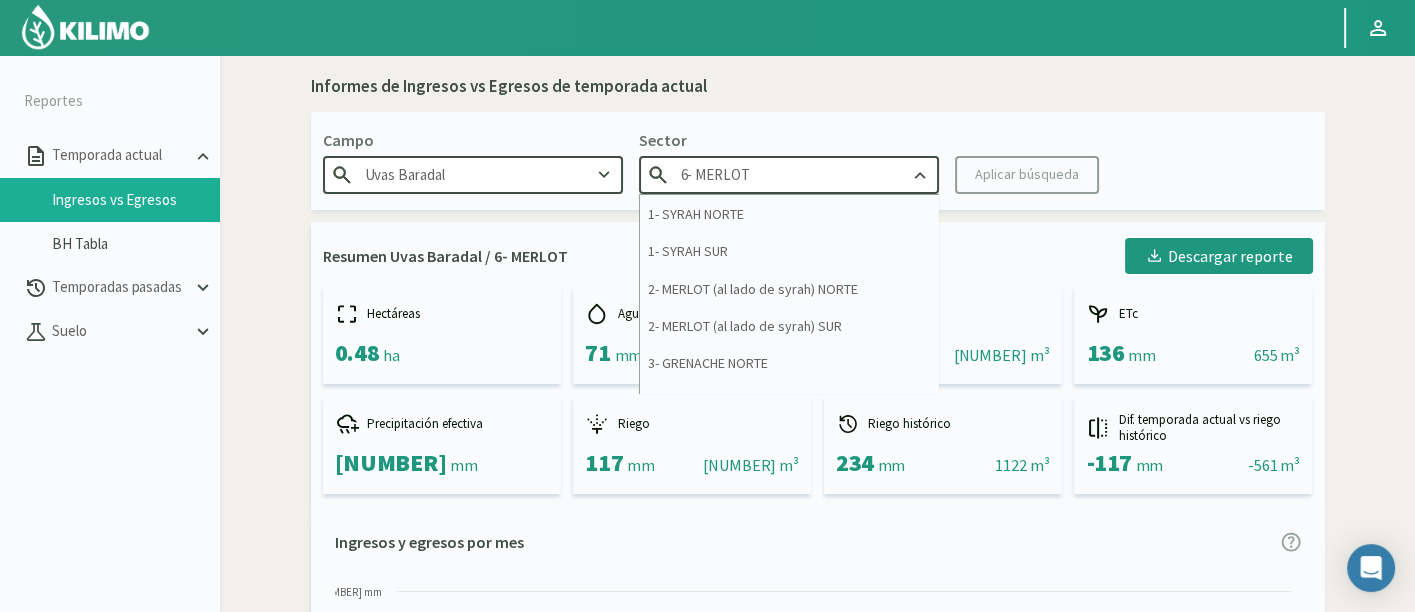 click on "Informes de Ingresos vs Egresos de temporada actual" at bounding box center (818, 87) 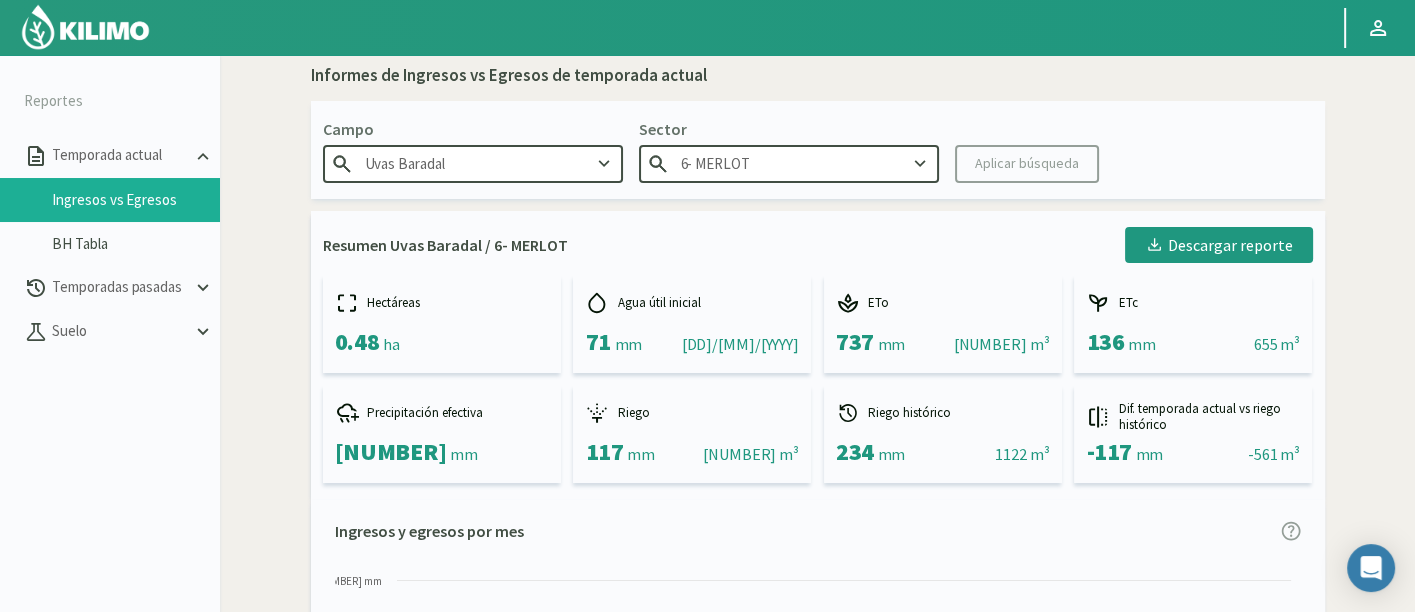 scroll, scrollTop: 0, scrollLeft: 0, axis: both 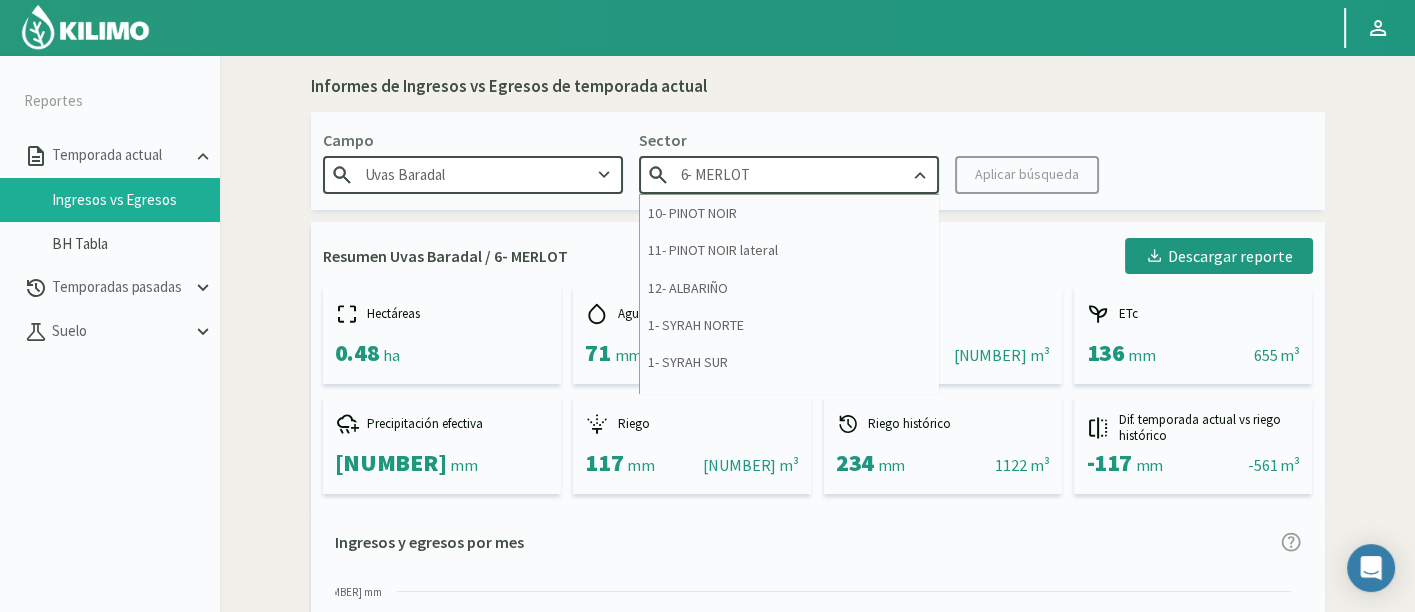 click on "[NUMBER] - MERLOT" at bounding box center [789, 174] 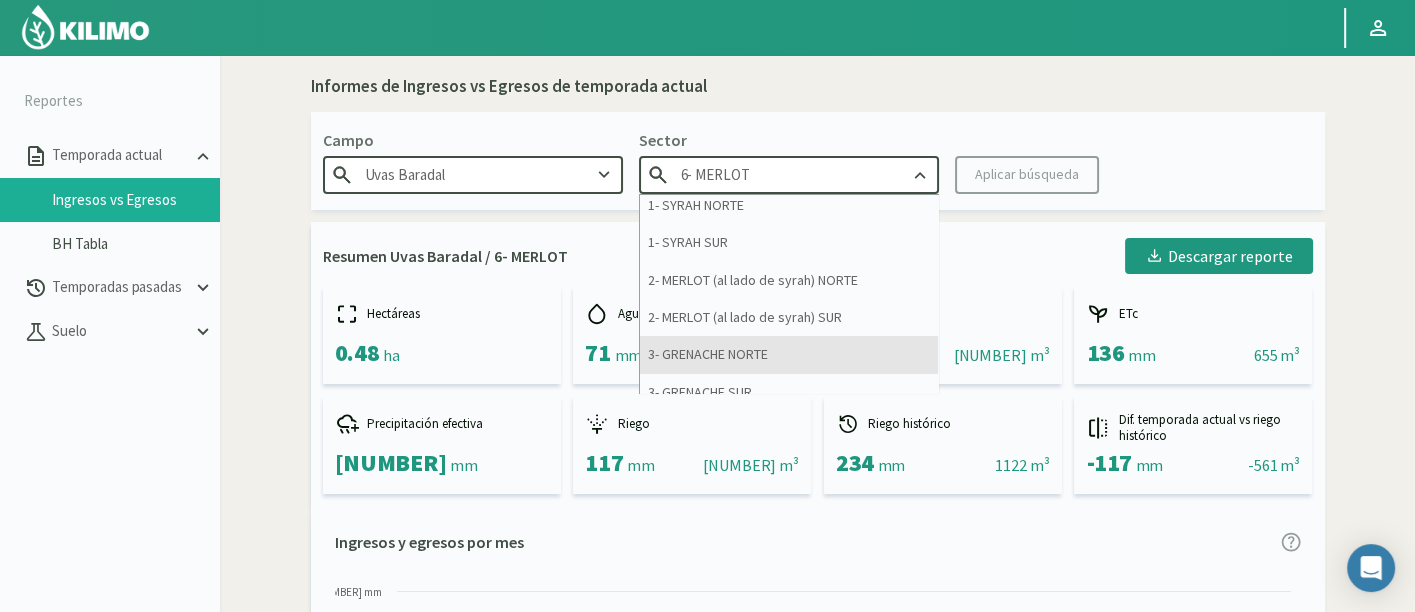 scroll, scrollTop: 437, scrollLeft: 0, axis: vertical 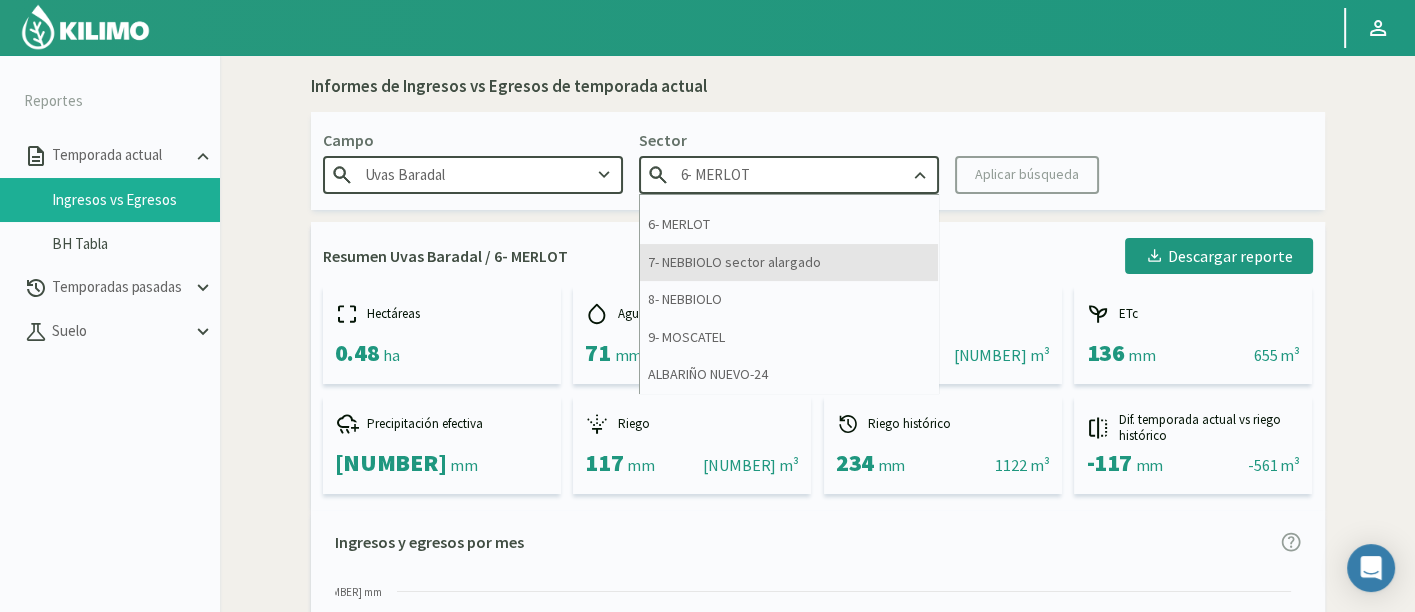 click on "[NUMBER] - [VARIETAL] sector alargado" at bounding box center [789, 262] 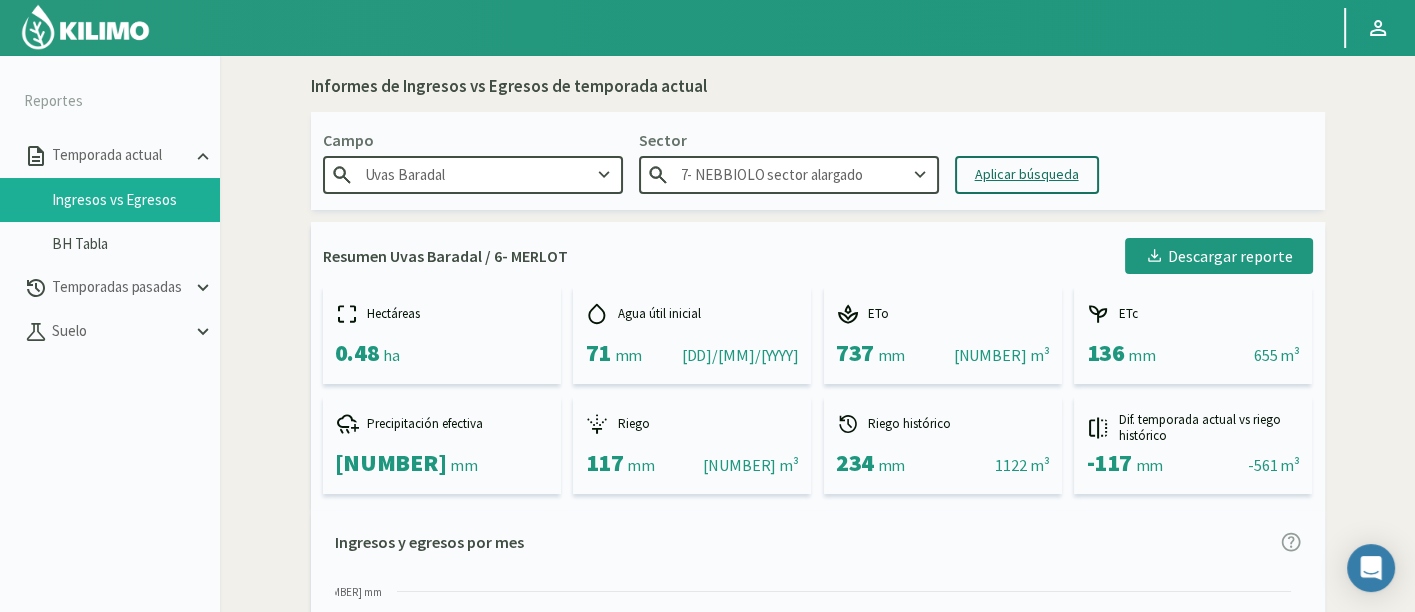click on "Aplicar búsqueda" at bounding box center (1027, 175) 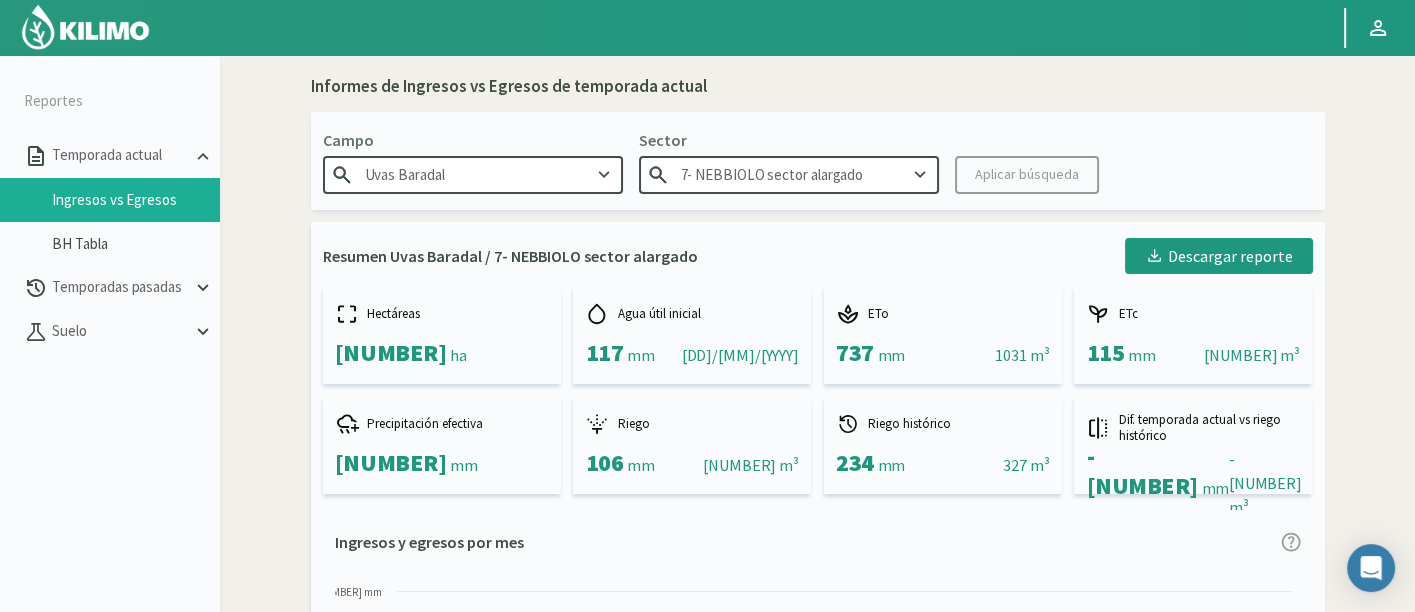 click on "[NUMBER] - [VARIETAL] sector alargado" at bounding box center [789, 174] 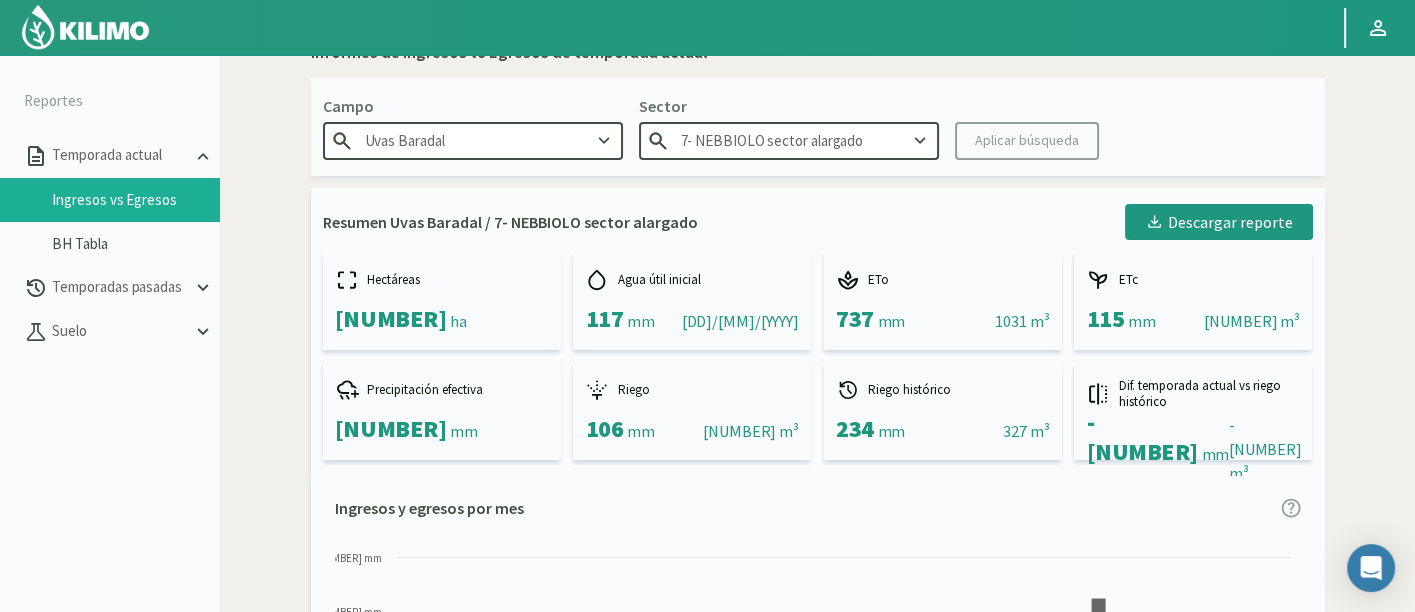 scroll, scrollTop: 0, scrollLeft: 0, axis: both 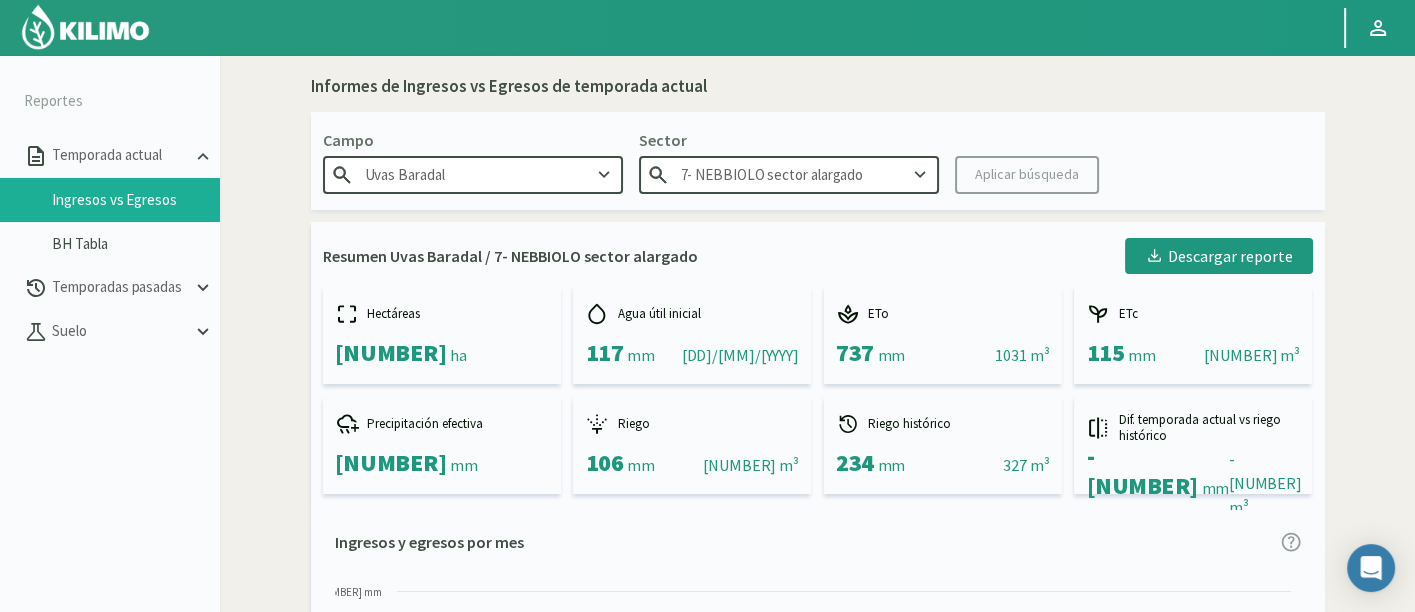 click on "[NUMBER] - [VARIETAL] sector alargado" at bounding box center [789, 174] 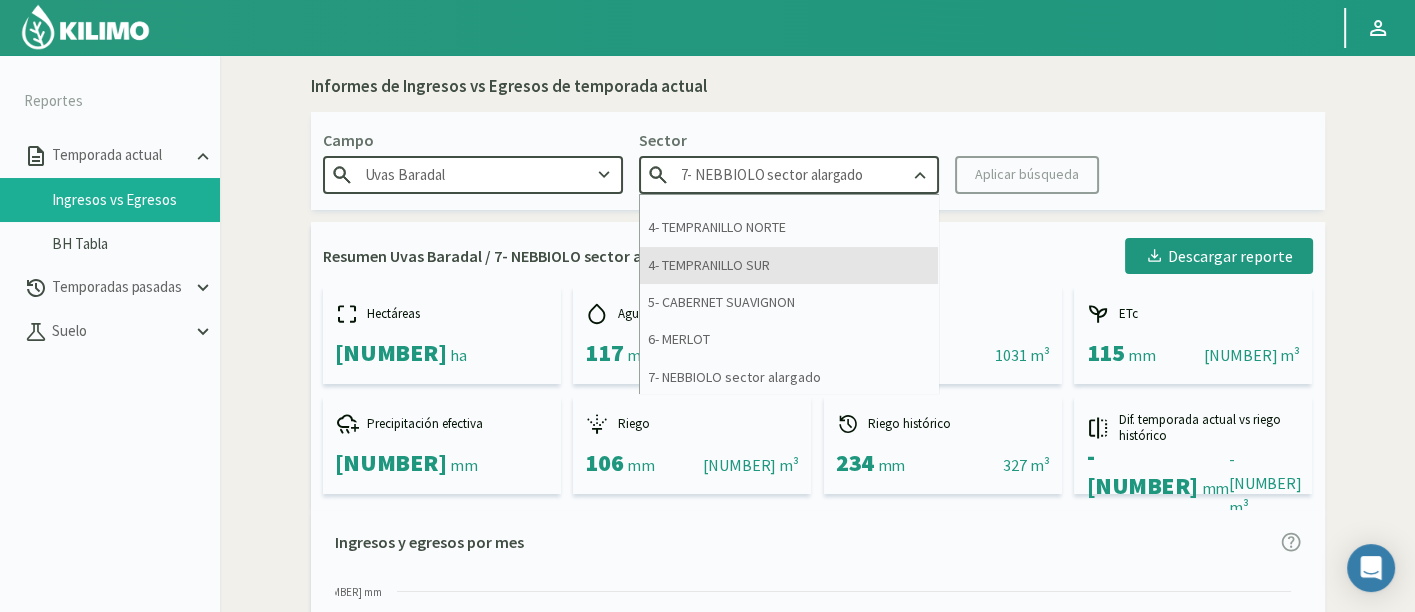 scroll, scrollTop: 437, scrollLeft: 0, axis: vertical 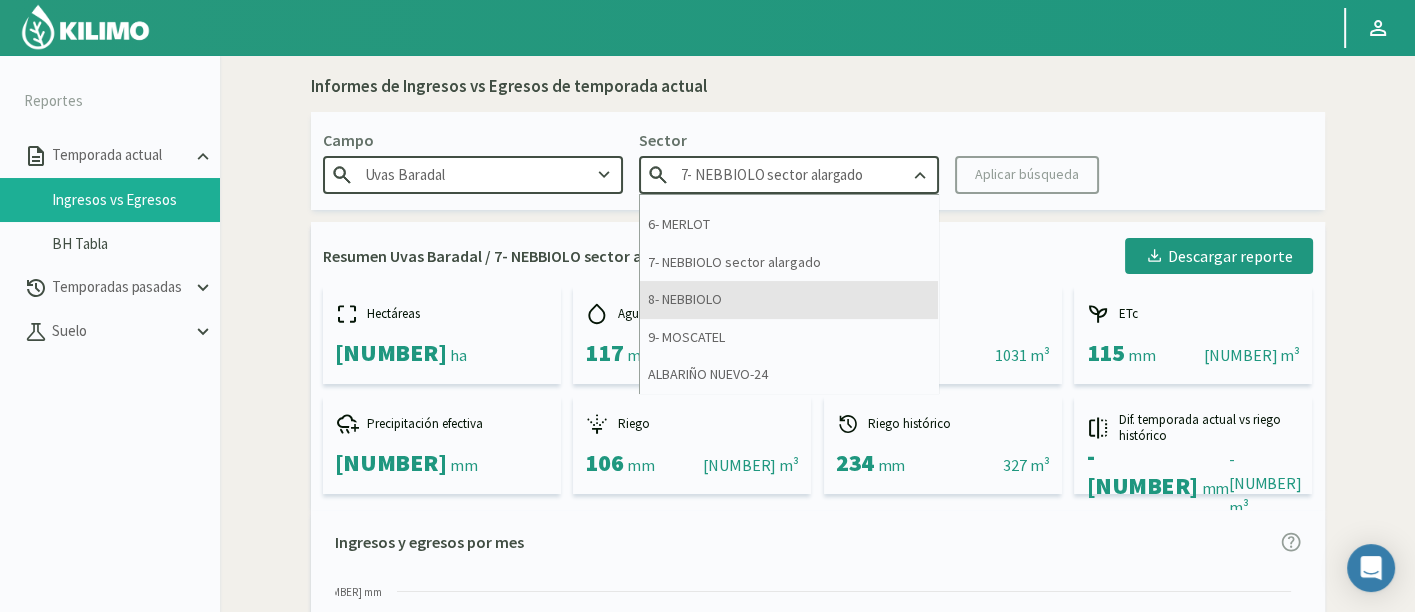 click on "[NUMBER]- [VARIETAL]" at bounding box center [789, 299] 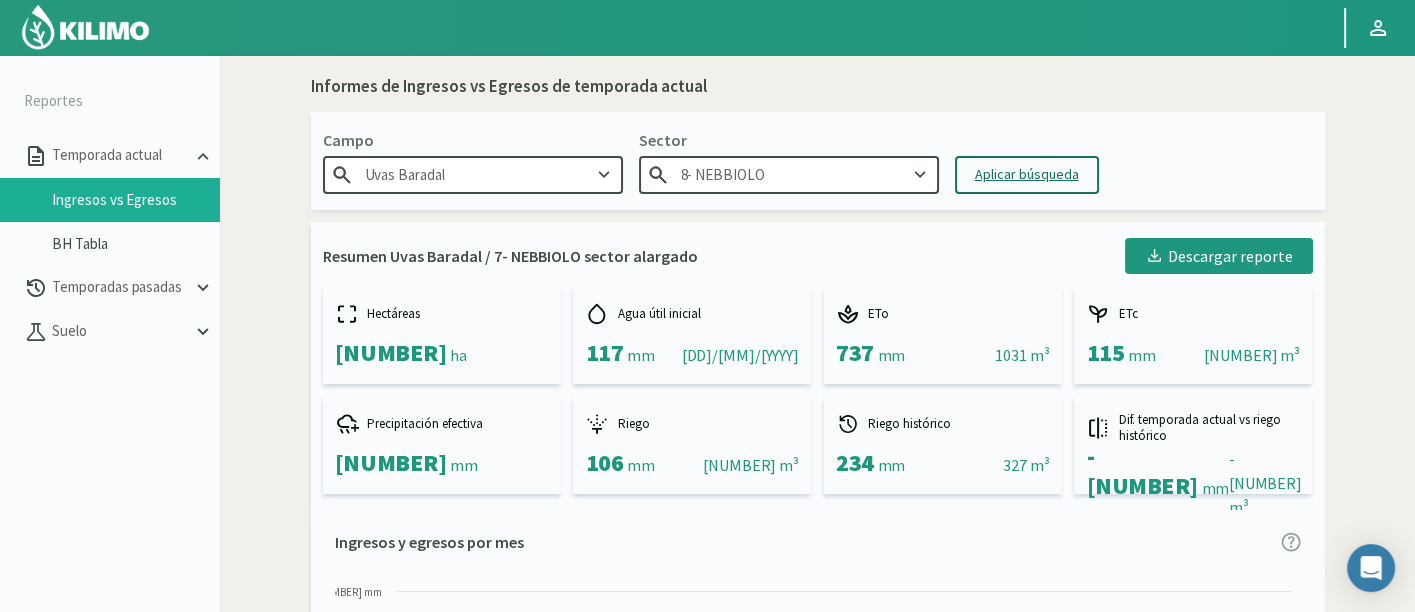 click on "Aplicar búsqueda" at bounding box center (1027, 174) 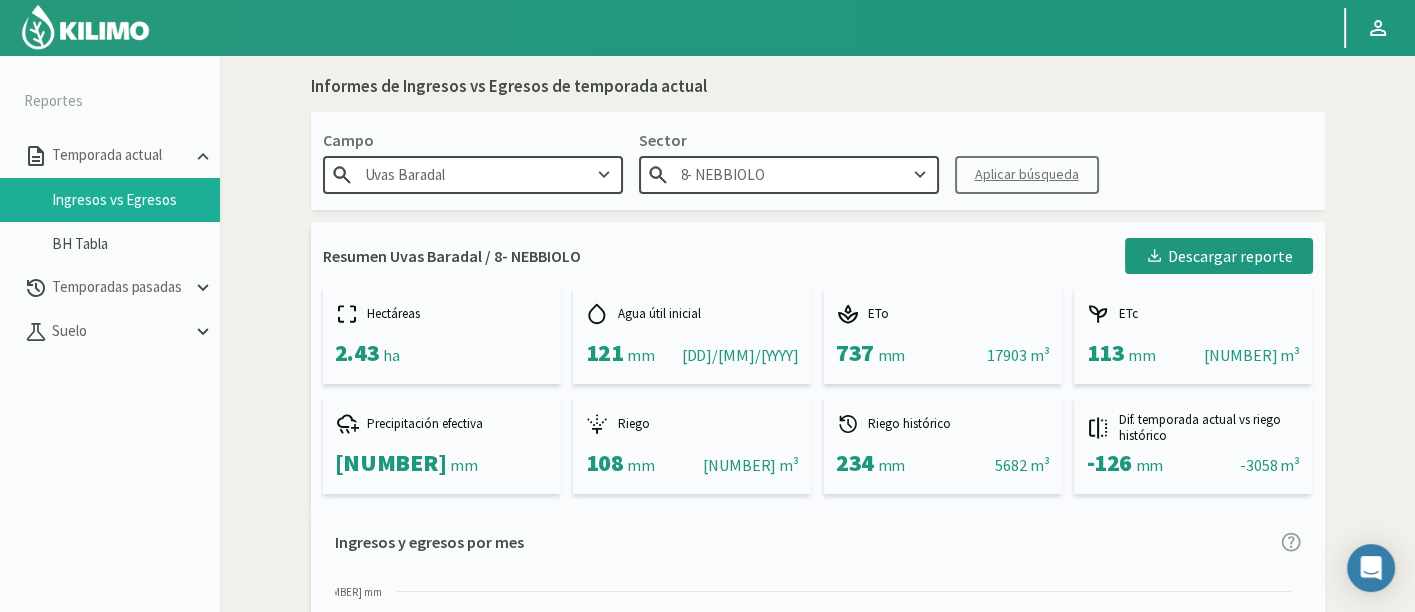 click on "Resumen Uvas Baradal / 8- NEBBIOLO
Descargar reporte
Hectáreas   2.43   ha
Agua útil inicial   121   mm    ||    01/12/2024
ETo   737   mm    ||    17903 m³
ETc   113   mm    ||    2757 m³
Precipitación efectiva   107   mm
Riego   108   mm    ||    2624 m³
Riego histórico   234   mm    ||    5682 m³
Dif. temporada actual vs riego histórico   -126   mm    ||    -3058 m³" at bounding box center [818, 366] 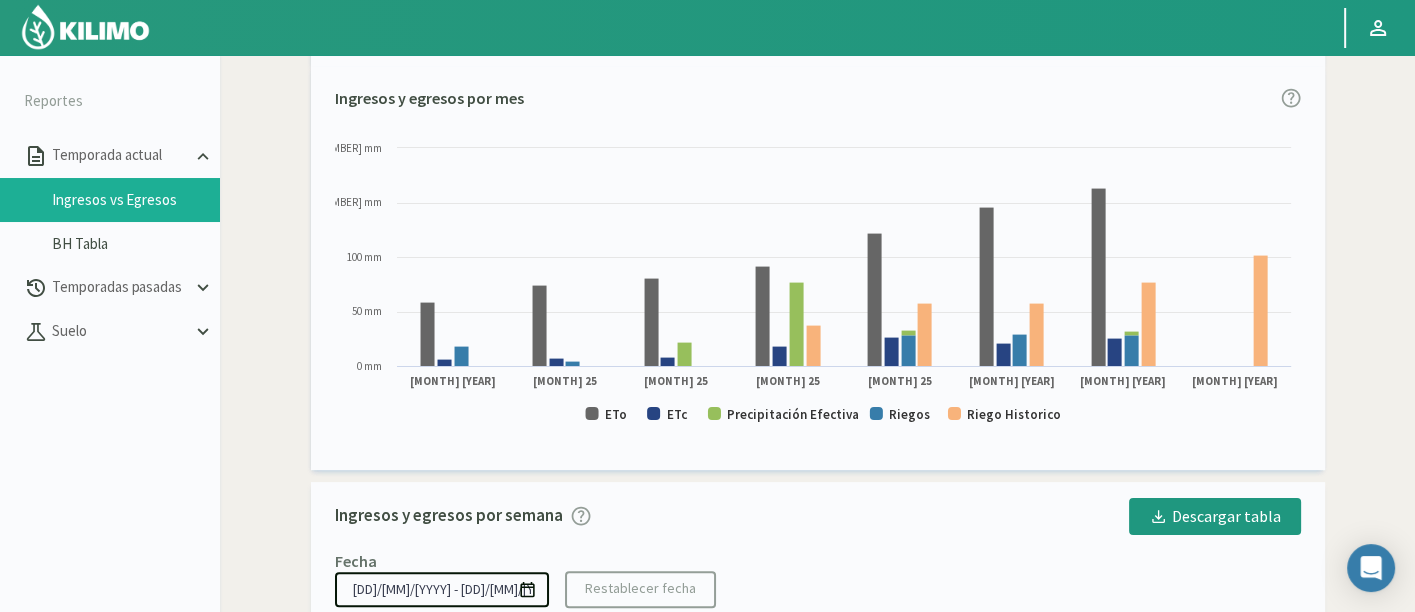 scroll, scrollTop: 0, scrollLeft: 0, axis: both 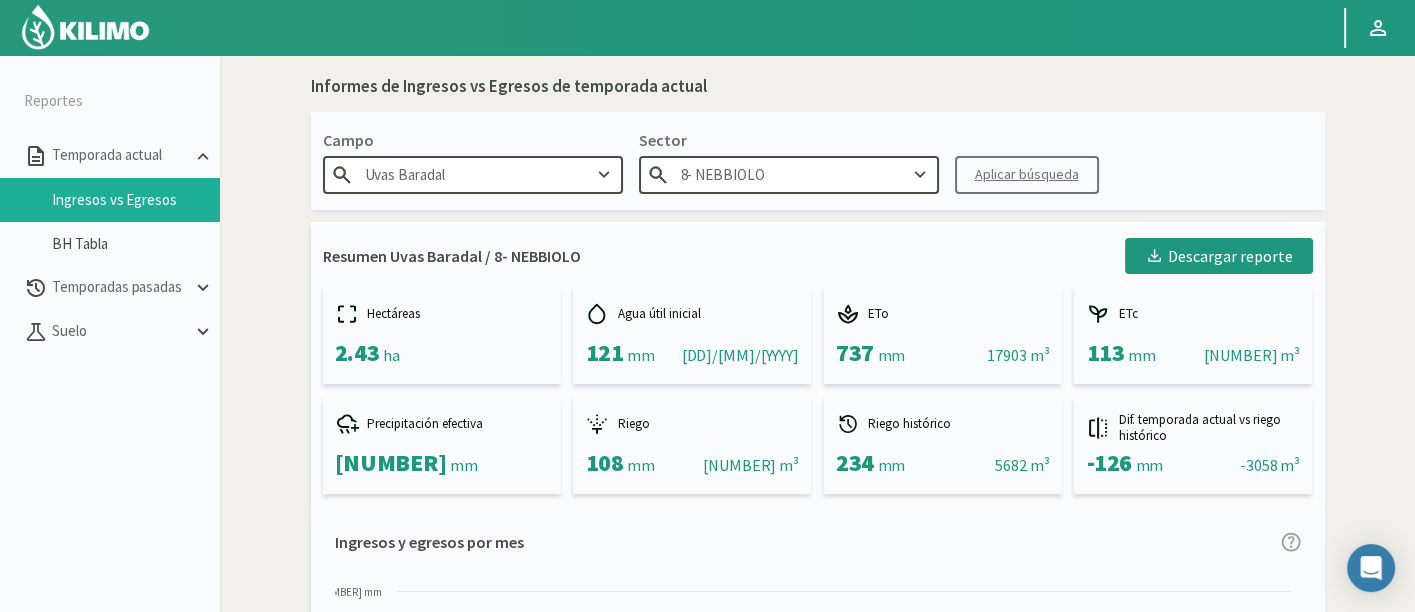 click on "Campo
Uvas Baradal
Sector
8- NEBBIOLO
Aplicar búsqueda" at bounding box center (818, 161) 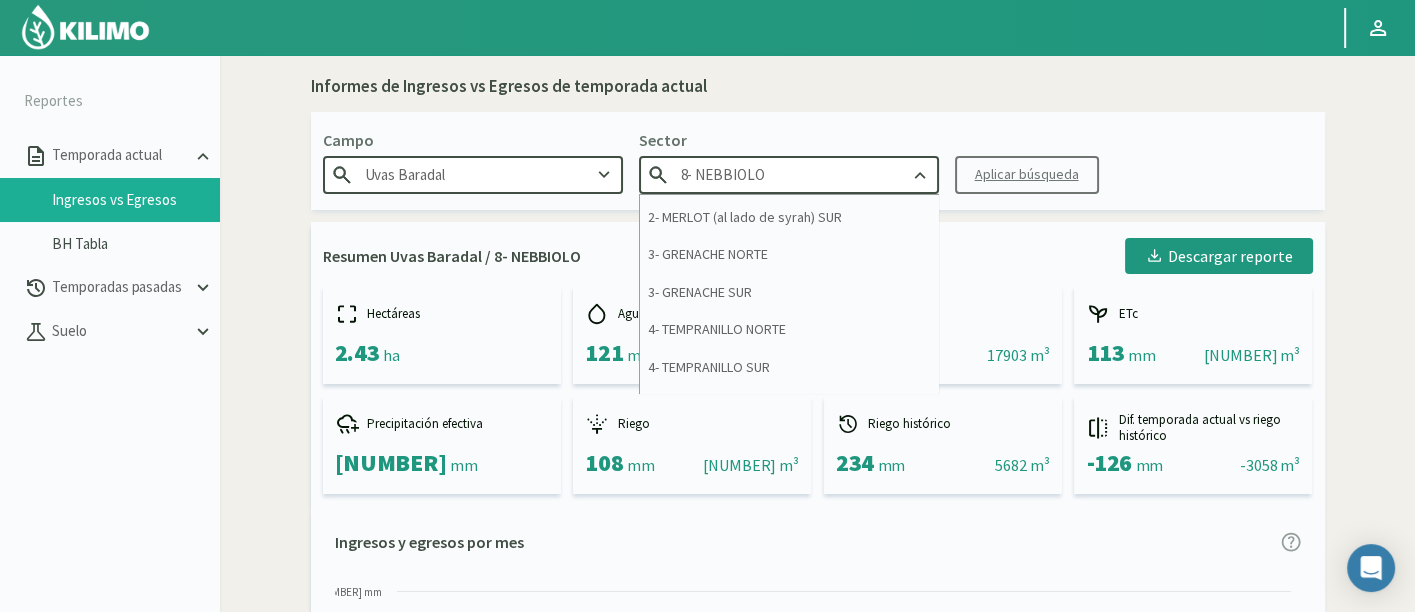 scroll, scrollTop: 437, scrollLeft: 0, axis: vertical 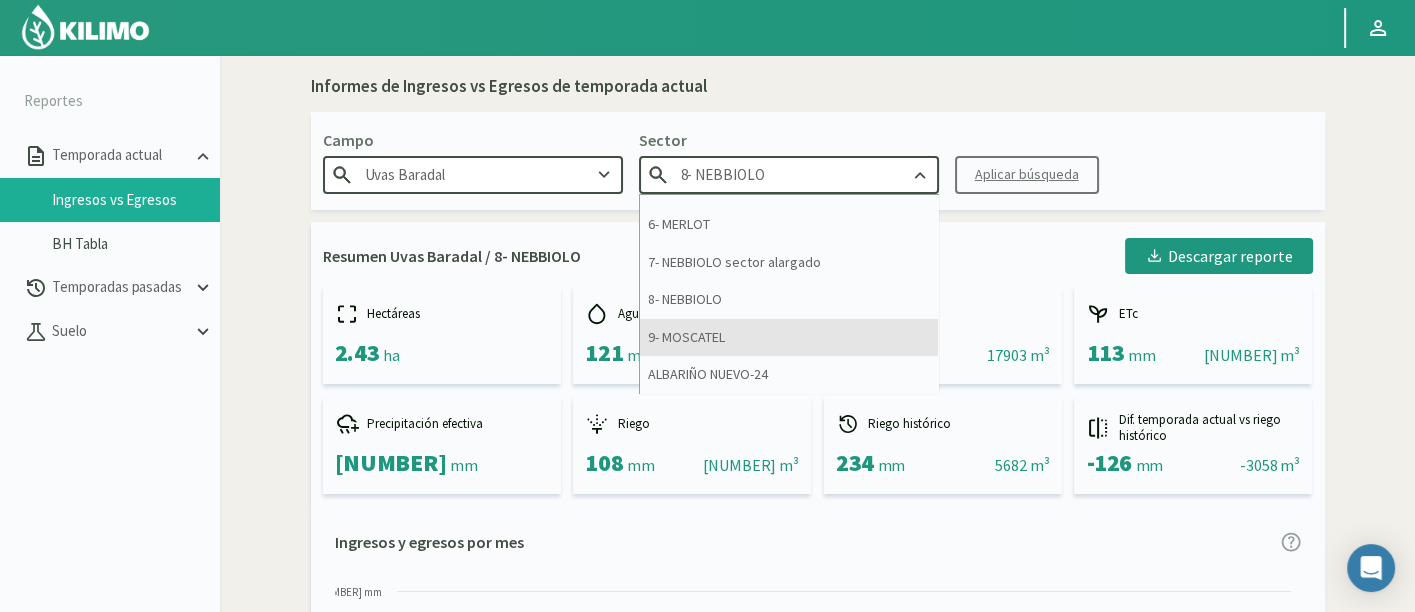 click on "[NUMBER] - MOSCATEL" at bounding box center [789, 337] 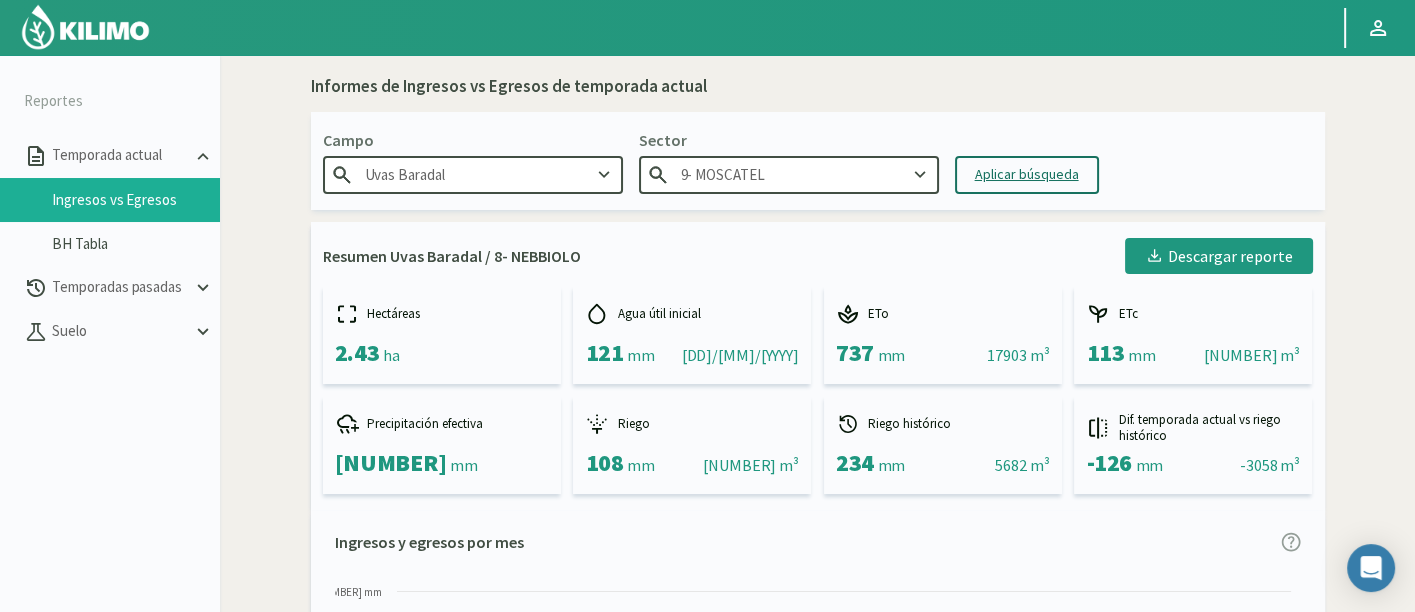 click on "Aplicar búsqueda" at bounding box center [1027, 174] 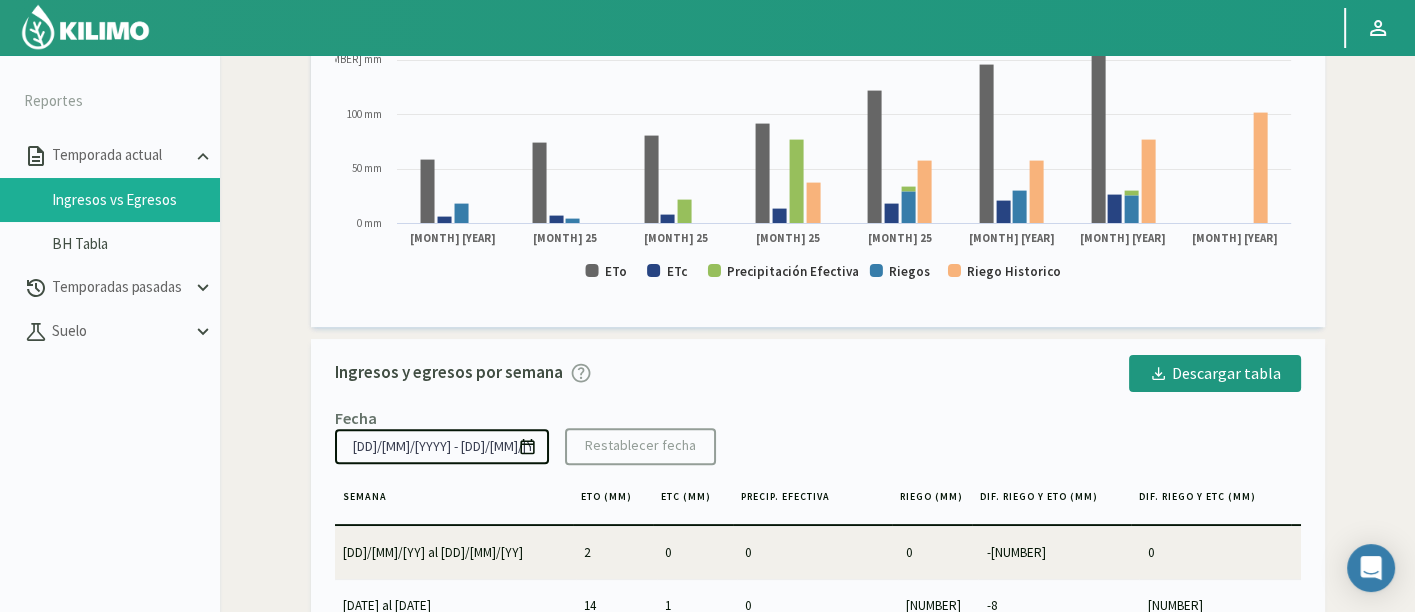 scroll, scrollTop: 555, scrollLeft: 0, axis: vertical 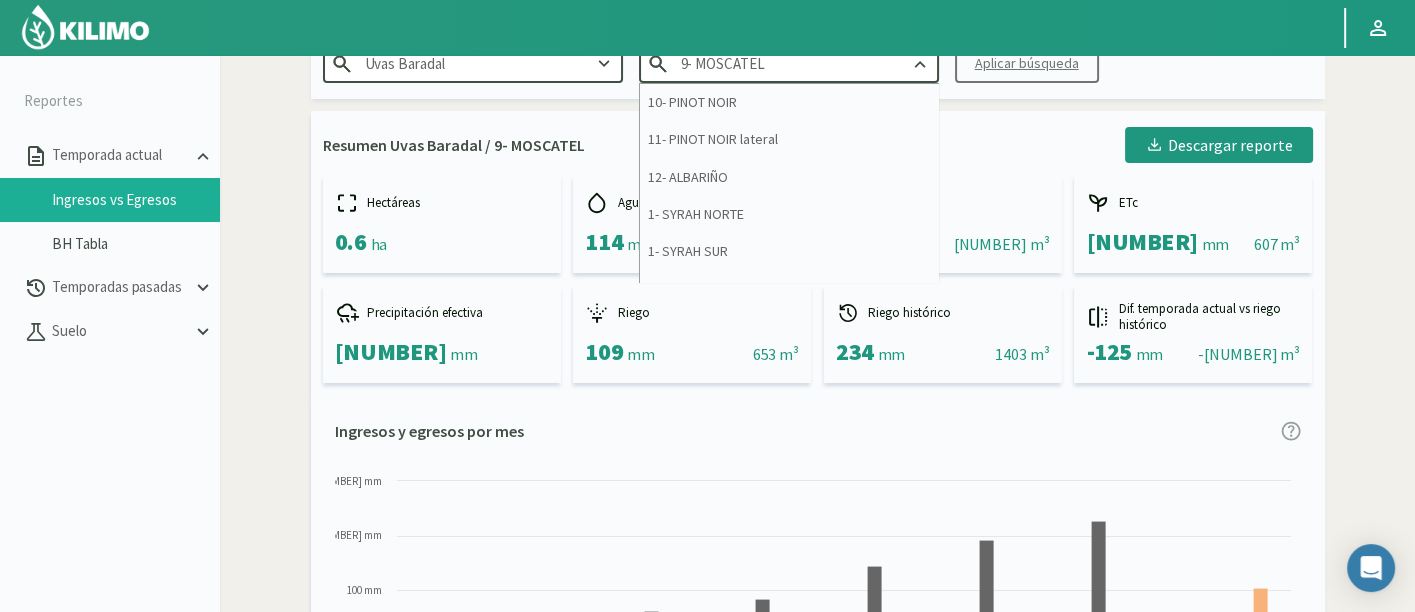click on "[NUMBER] - MOSCATEL" at bounding box center [789, 63] 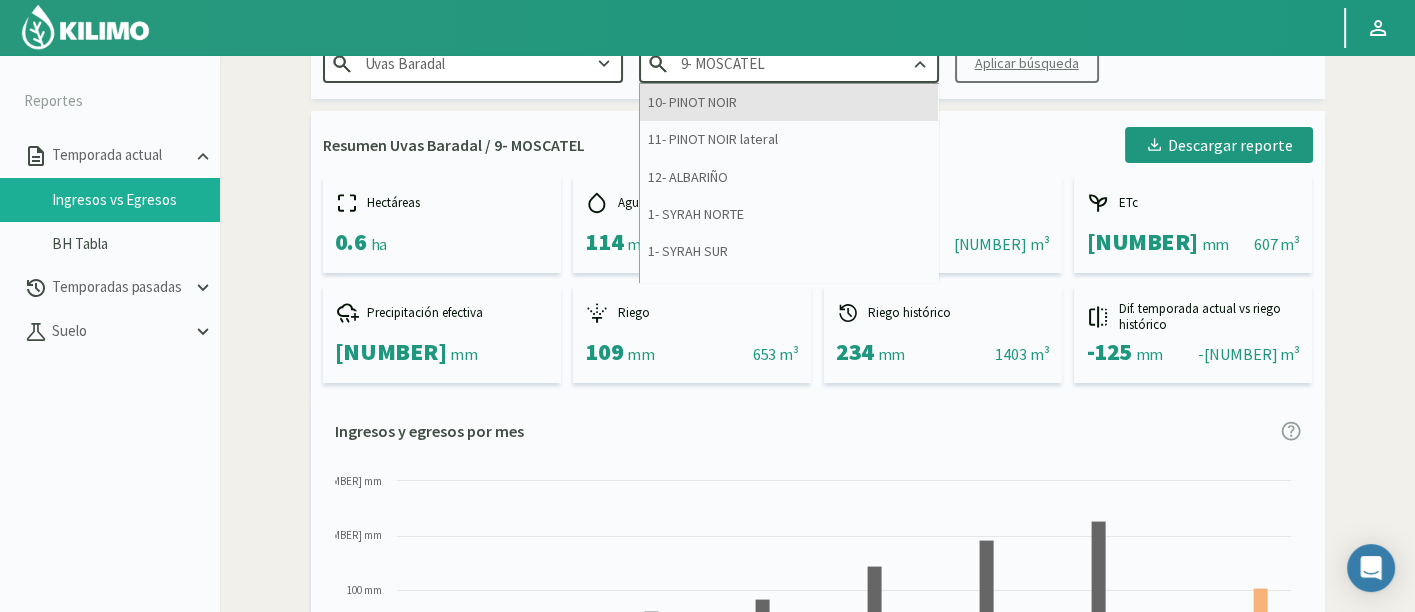 click on "[NUMBER]- [VARIETAL]" at bounding box center (789, 102) 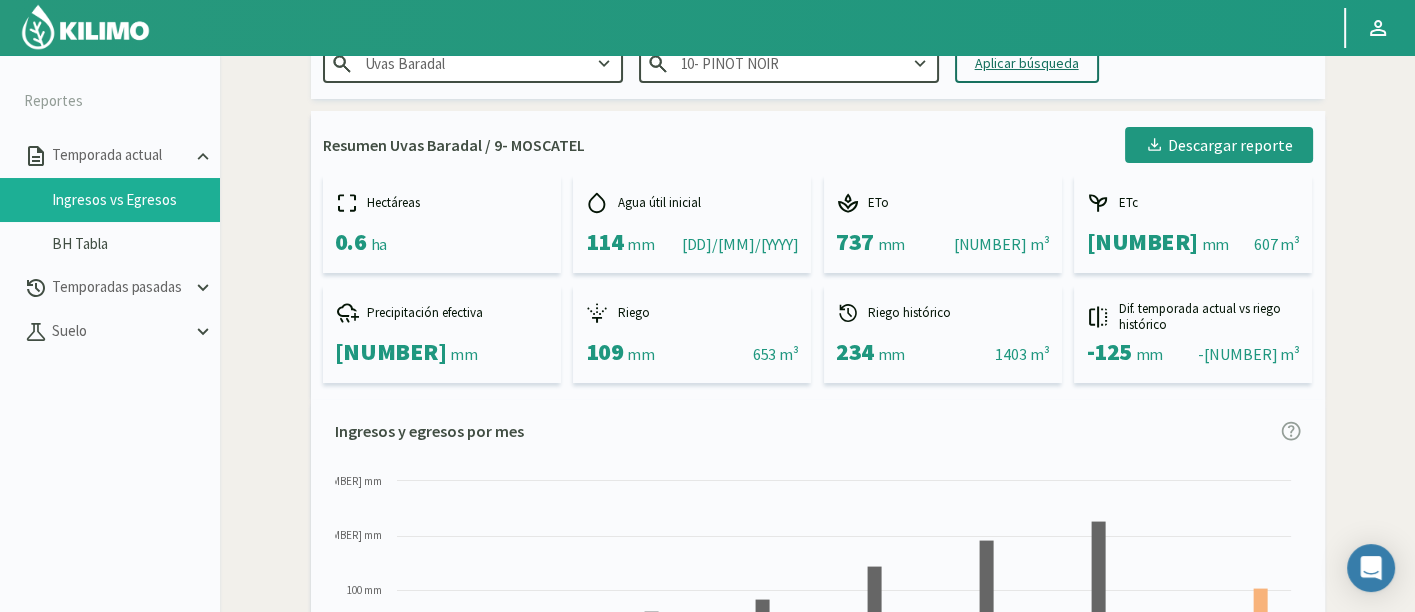 click on "Aplicar búsqueda" at bounding box center [1027, 63] 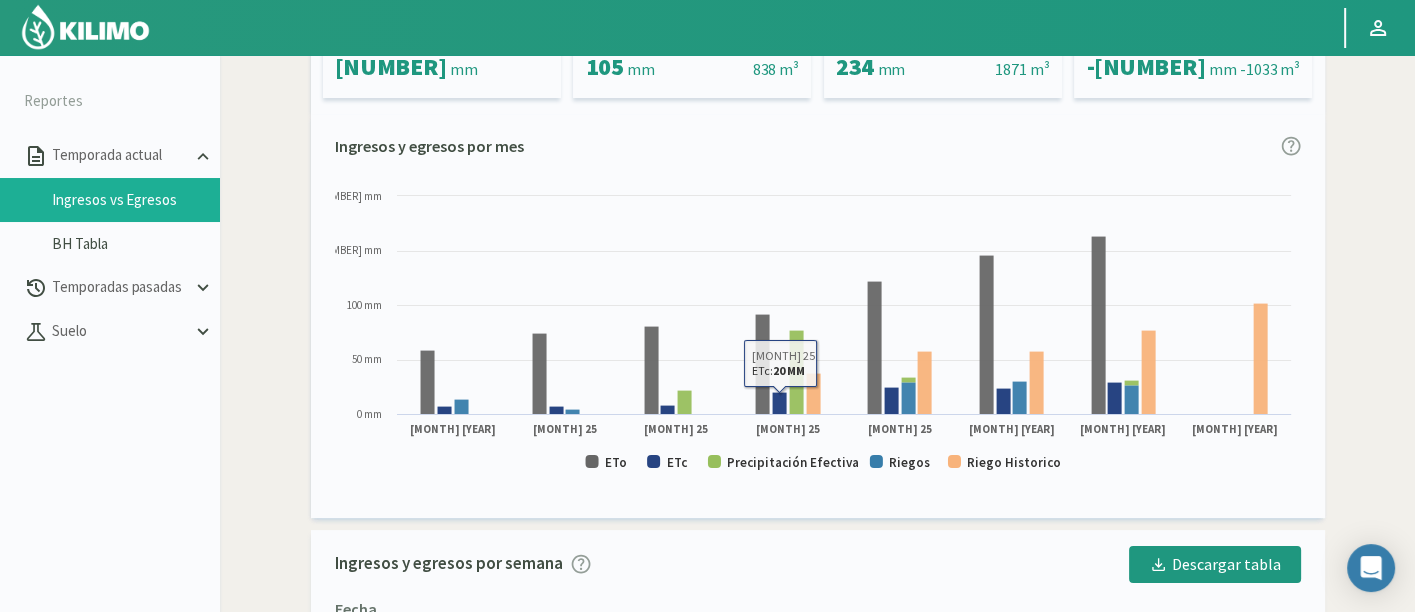 scroll, scrollTop: 444, scrollLeft: 0, axis: vertical 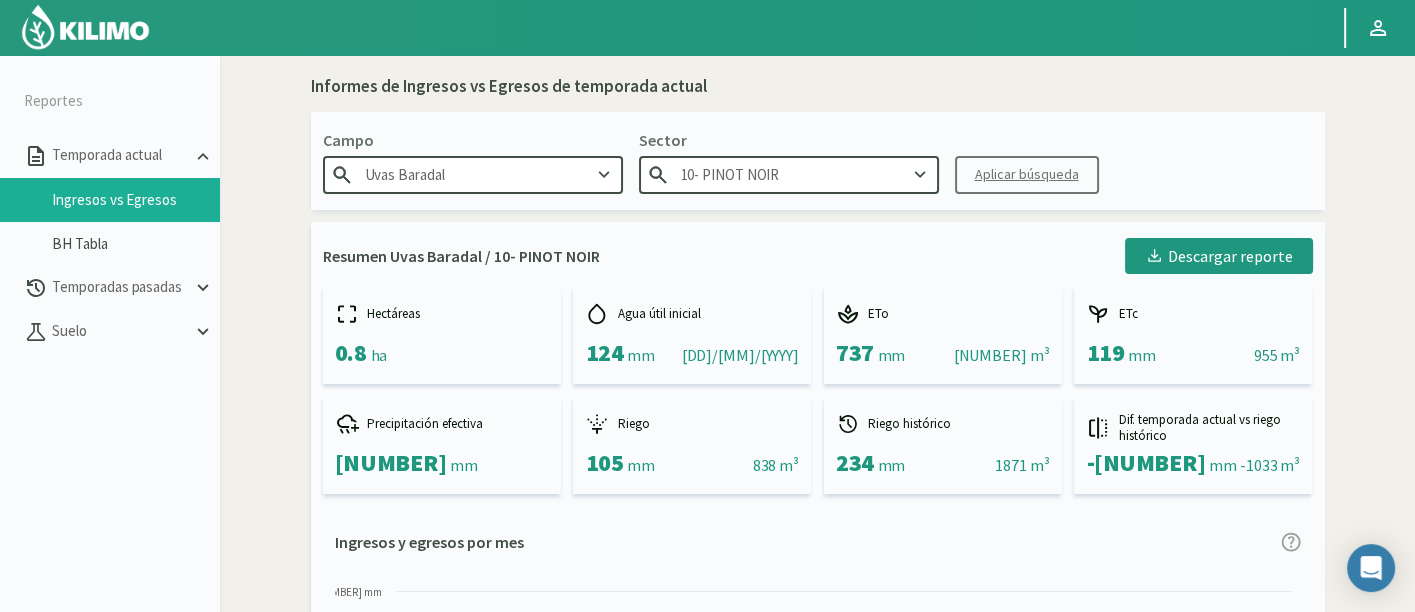 click on "[NUMBER]- [VARIETAL]" at bounding box center (789, 174) 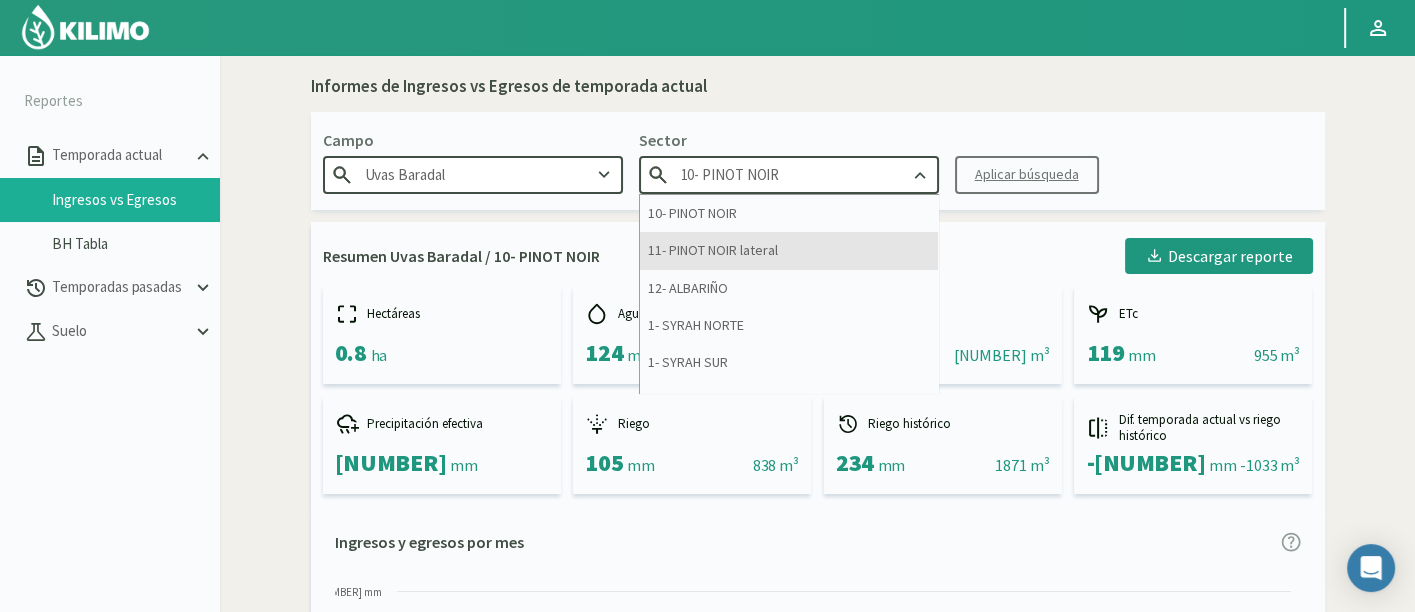 click on "[NUMBER] - [VARIETAL] lateral" at bounding box center [789, 250] 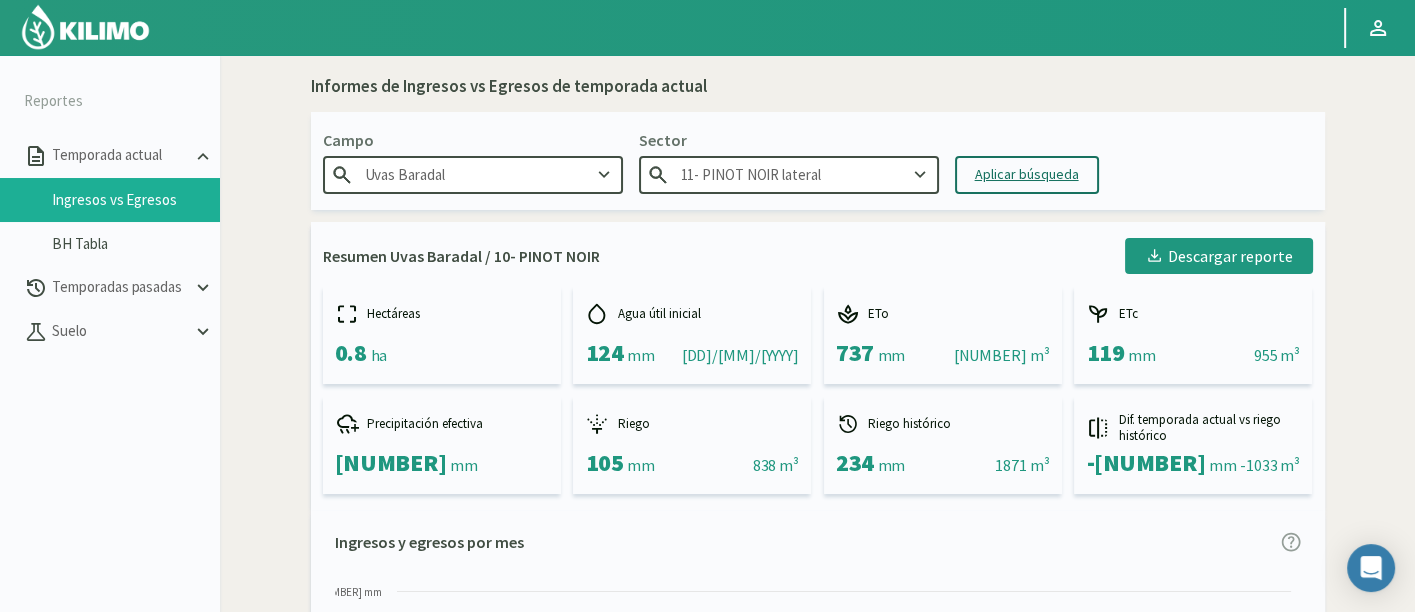 click on "Aplicar búsqueda" at bounding box center (1027, 175) 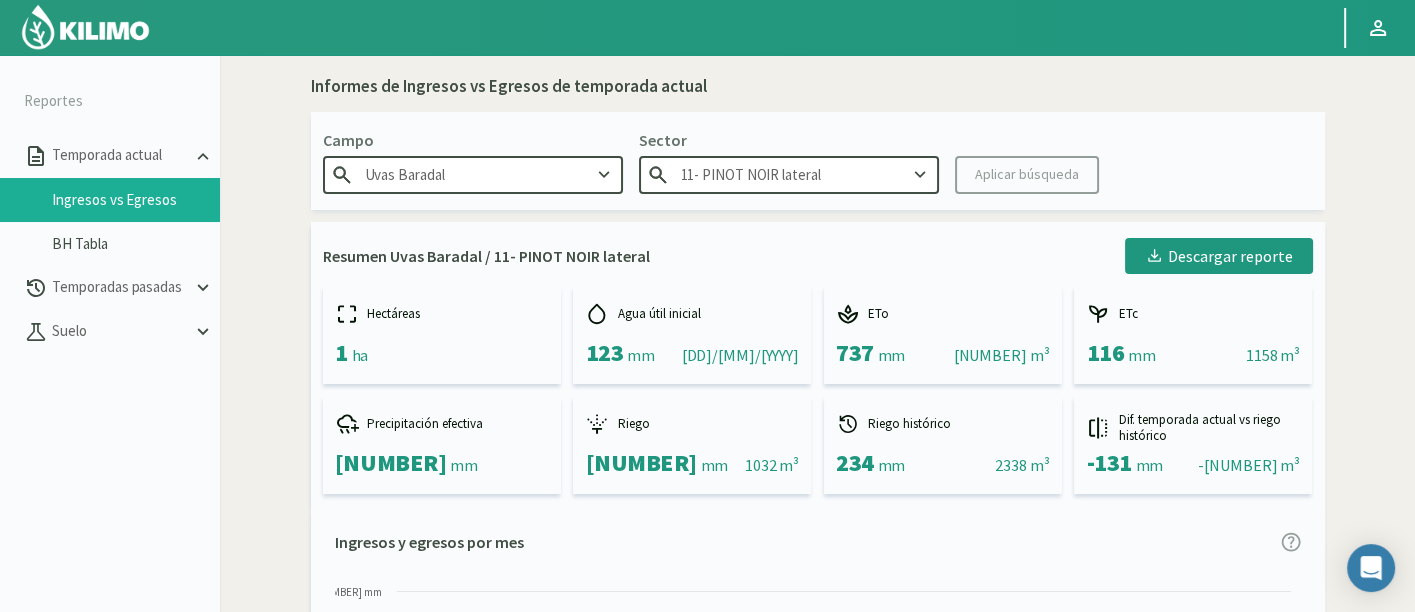 click on "Resumen Uvas Baradal / 11- PINOT NOIR lateral
Descargar reporte" at bounding box center [818, 256] 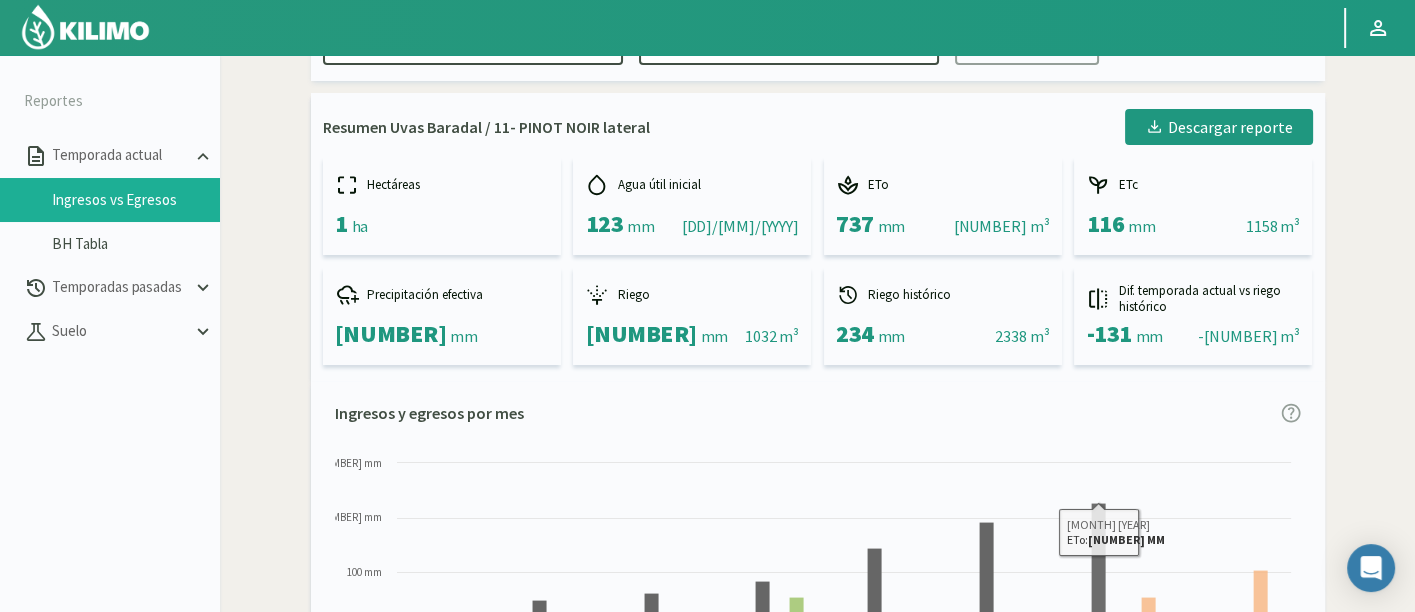 scroll, scrollTop: 0, scrollLeft: 0, axis: both 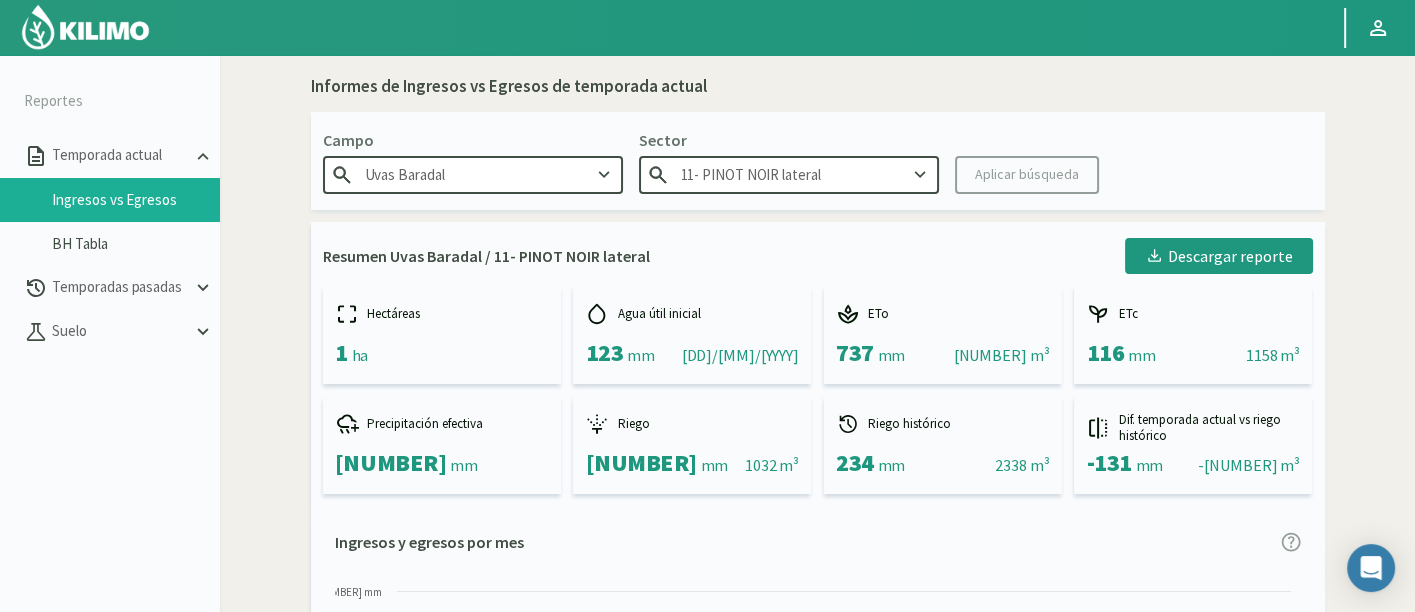 click on "Informes de Ingresos vs Egresos de temporada actual   Campo
Uvas Baradal
Sector
11- PINOT NOIR lateral
Aplicar búsqueda  Resumen Uvas Baradal / 11- PINOT NOIR lateral
Descargar reporte
Hectáreas   1   ha
Agua útil inicial   123   mm    ||    01/12/2024
ETo   737   mm    ||    7367 m³
ETc   116   mm    ||    1158 m³
Precipitación efectiva   107   mm
Riego   103   mm    ||    1032 m³
Riego histórico   234   mm    ||    2338 m³
Dif. temporada actual vs riego histórico   -131   mm    ||    -1306 m³  Ingresos y egresos por mes
Created with Highcharts 9.2.2 ETo ETc Precipitación Efectiva Riegos Riego Historico Dic 24 Ene 25 Feb 25 Mar 25 Abr 25 May 25 Jun 25 Jul 25 0 mm 50 mm 100 mm 150 mm 200 mm Jun 25 ​ ETo:  163 MM  Ingresos y egresos por semana
Descargar tabla   Fecha  25/11/2024 - 06/07/2025
Restablecer fecha   Semana   ETO (mm)  2 0 0 0 0" at bounding box center (818, 769) 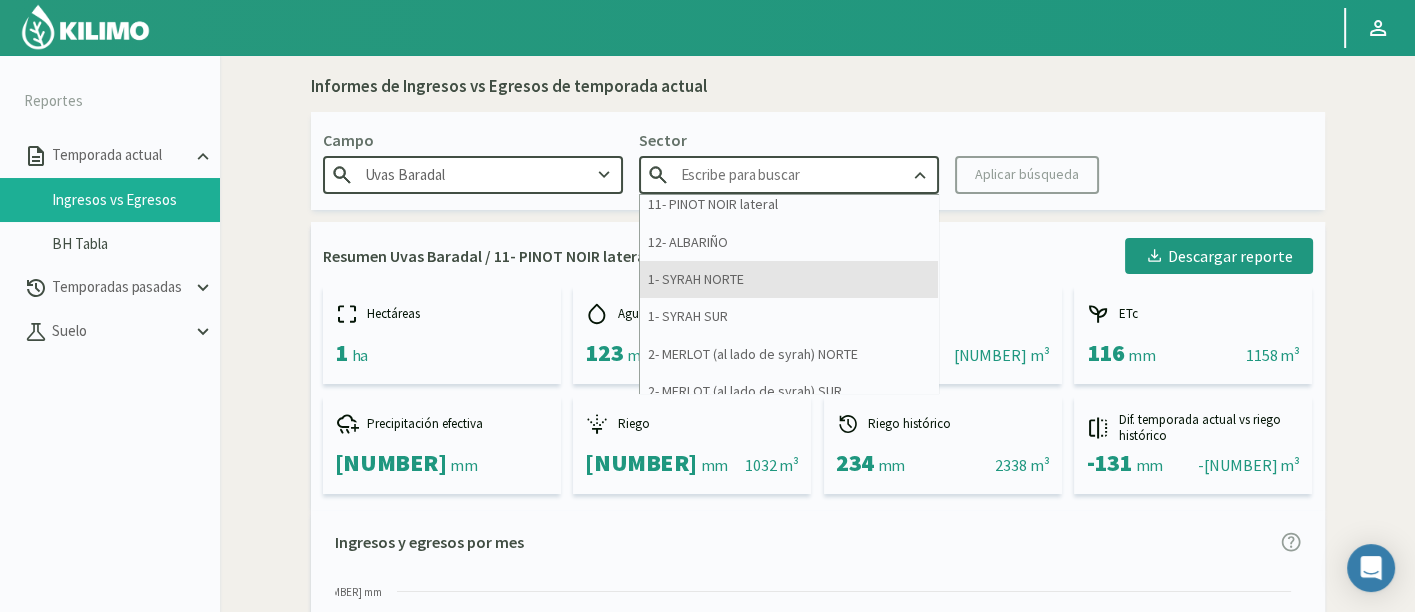 scroll, scrollTop: 0, scrollLeft: 0, axis: both 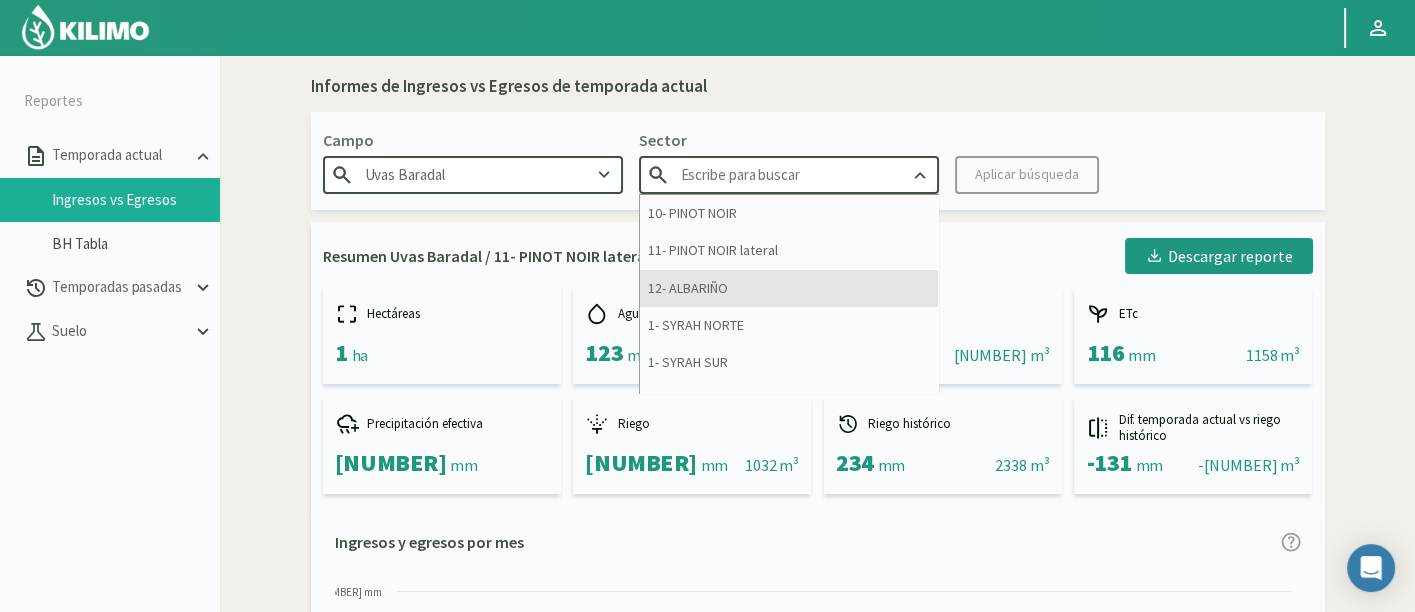 click on "[NUMBER]- [VARIETAL]" at bounding box center (789, 288) 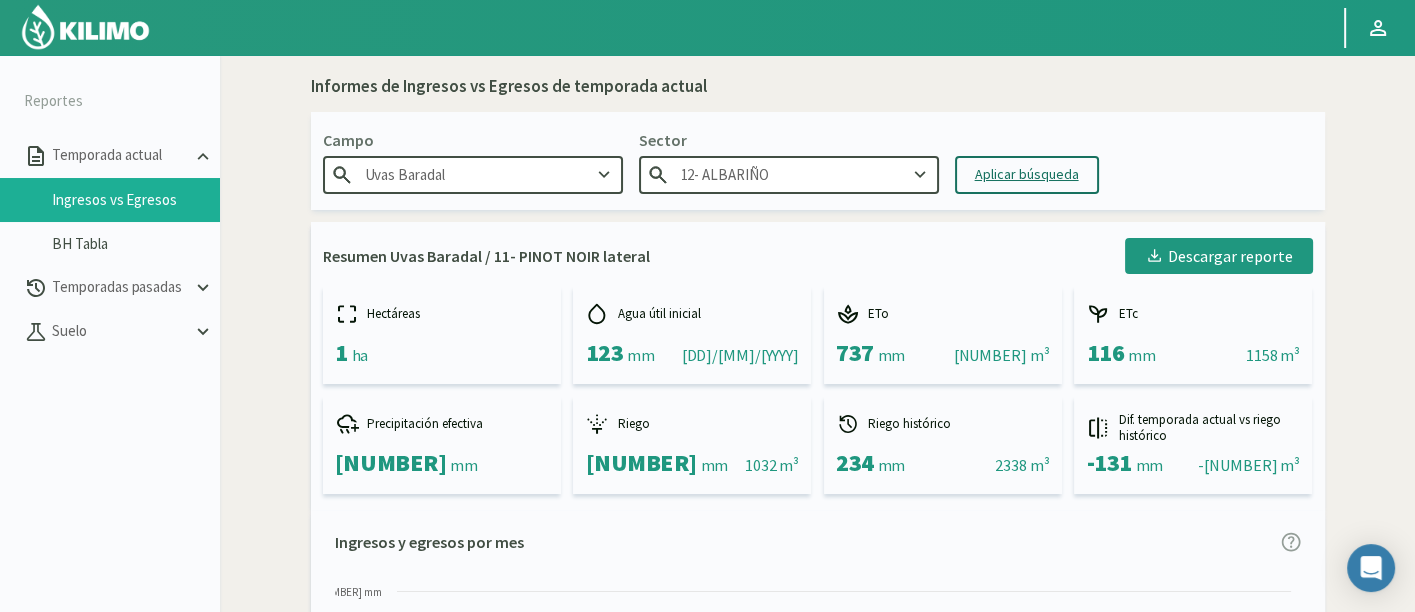 click on "Aplicar búsqueda" at bounding box center (1027, 174) 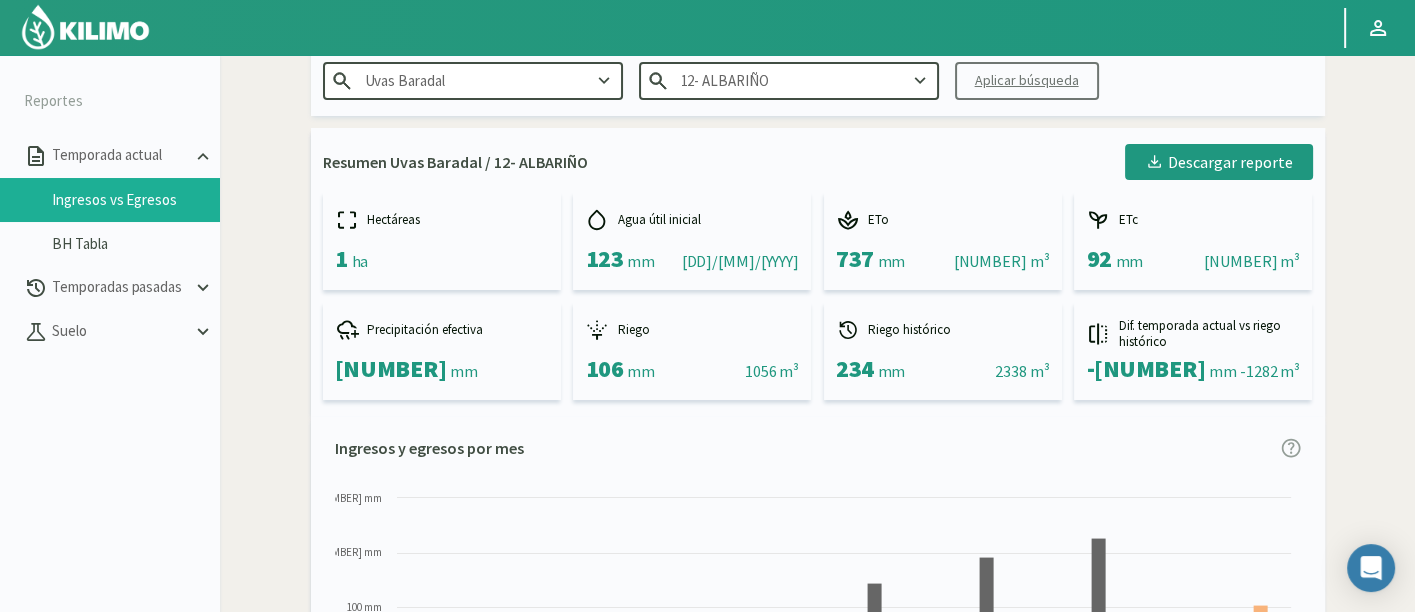 scroll, scrollTop: 555, scrollLeft: 0, axis: vertical 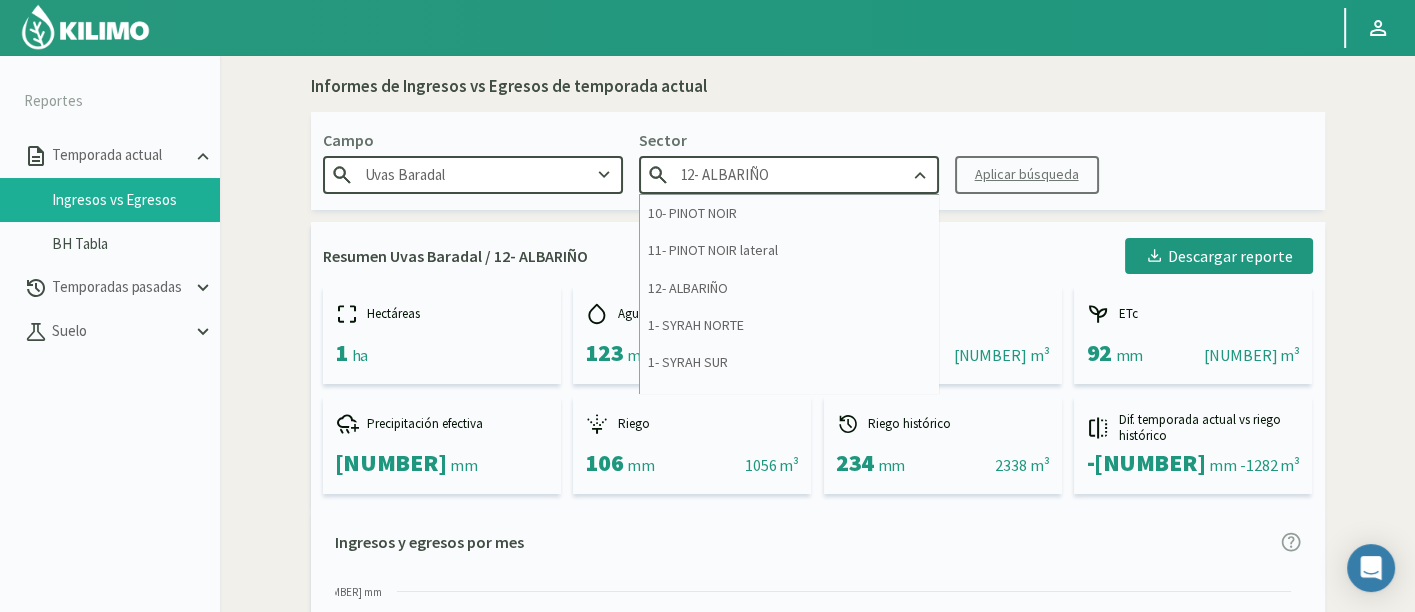 click on "[NUMBER]- [VARIETAL]" at bounding box center [789, 174] 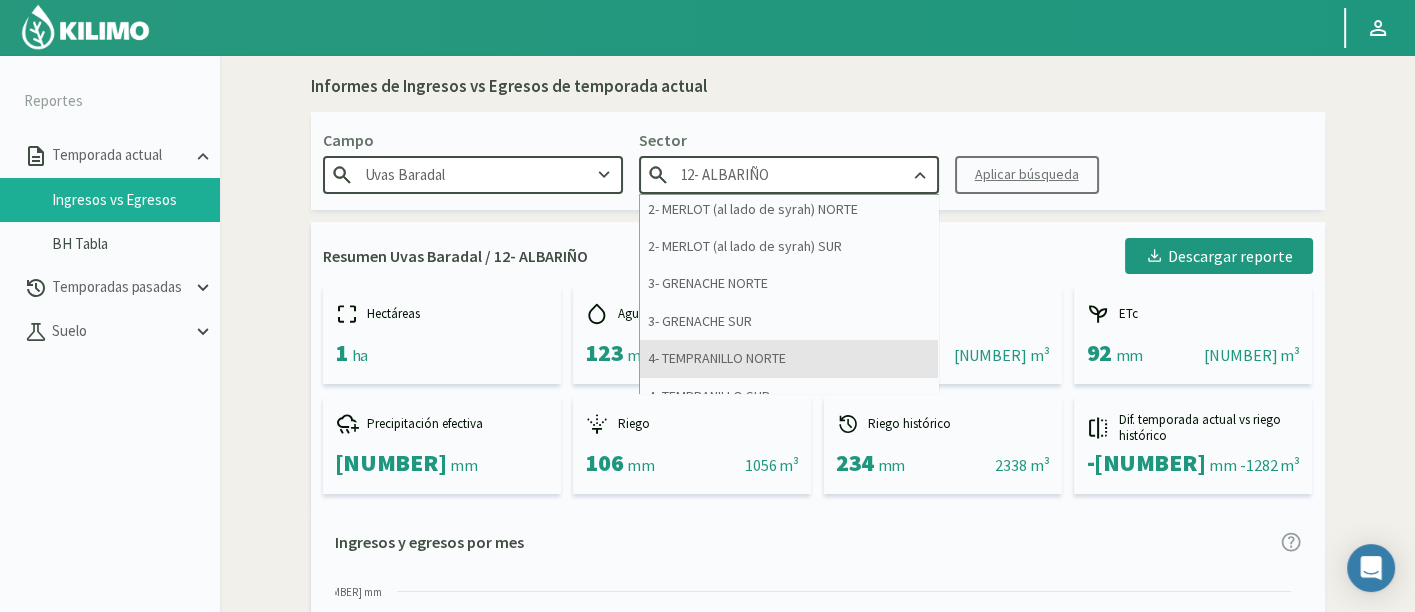 scroll, scrollTop: 437, scrollLeft: 0, axis: vertical 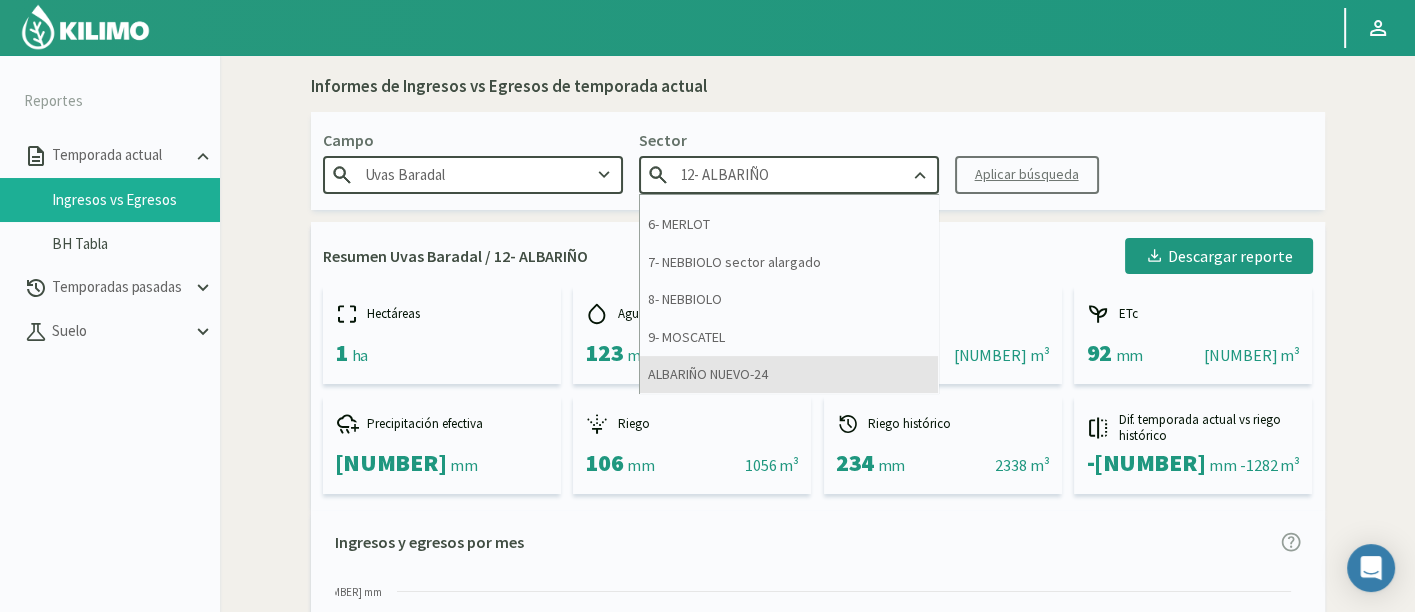 click on "[PERSON]-" at bounding box center (789, 374) 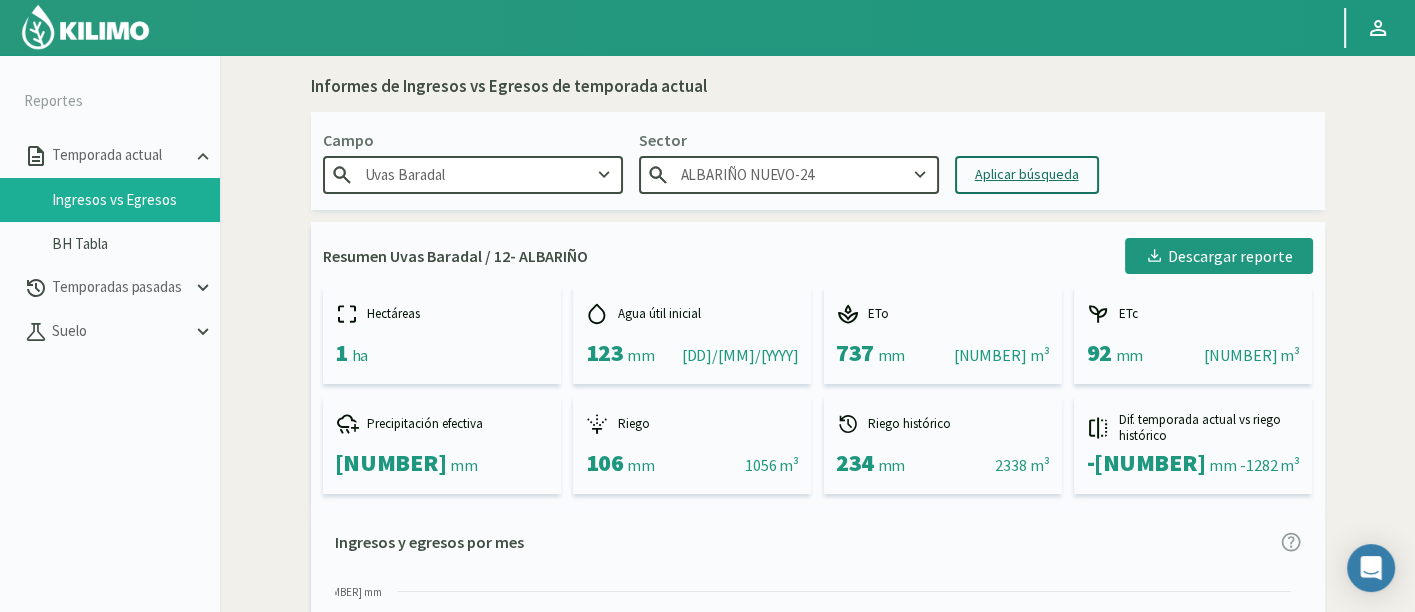 click on "Aplicar búsqueda" at bounding box center [1027, 174] 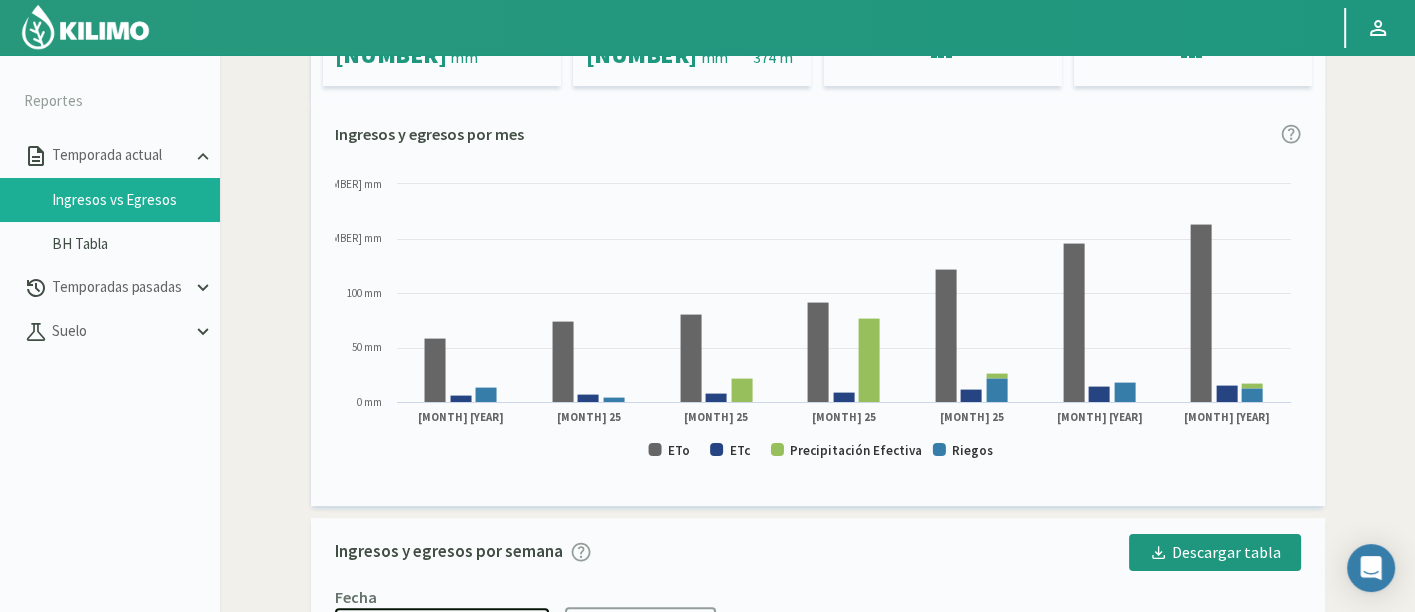 scroll, scrollTop: 444, scrollLeft: 0, axis: vertical 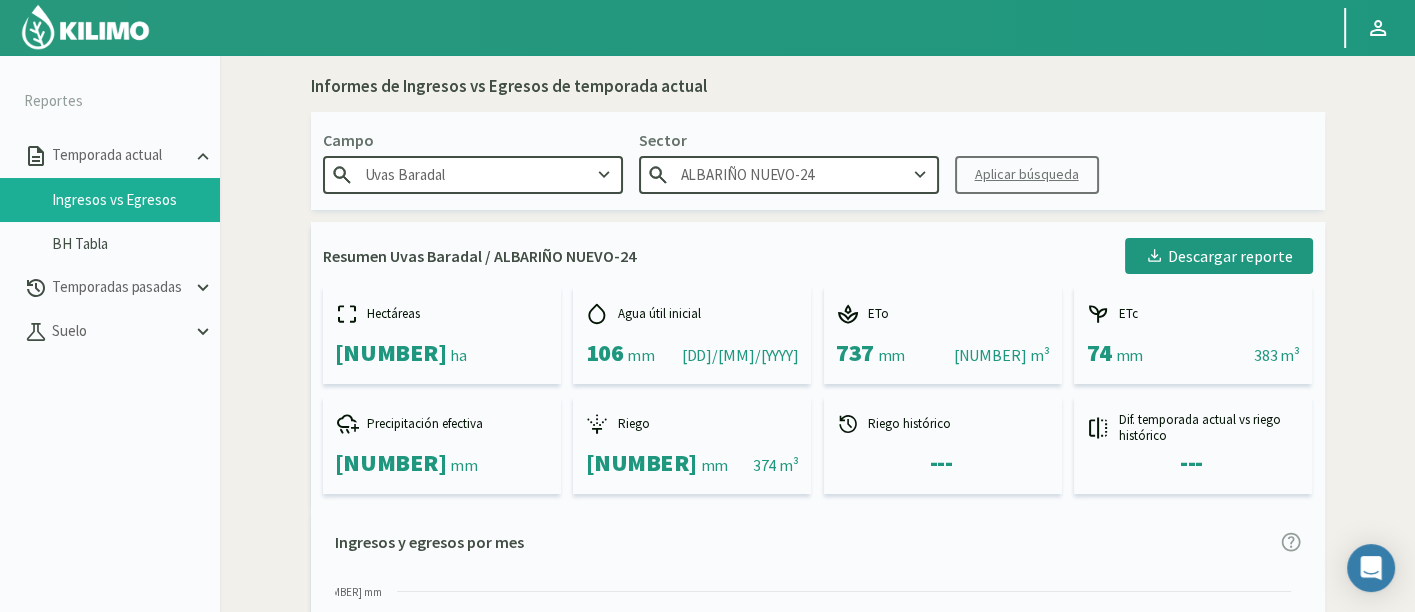 click on "[PERSON]-" at bounding box center [789, 174] 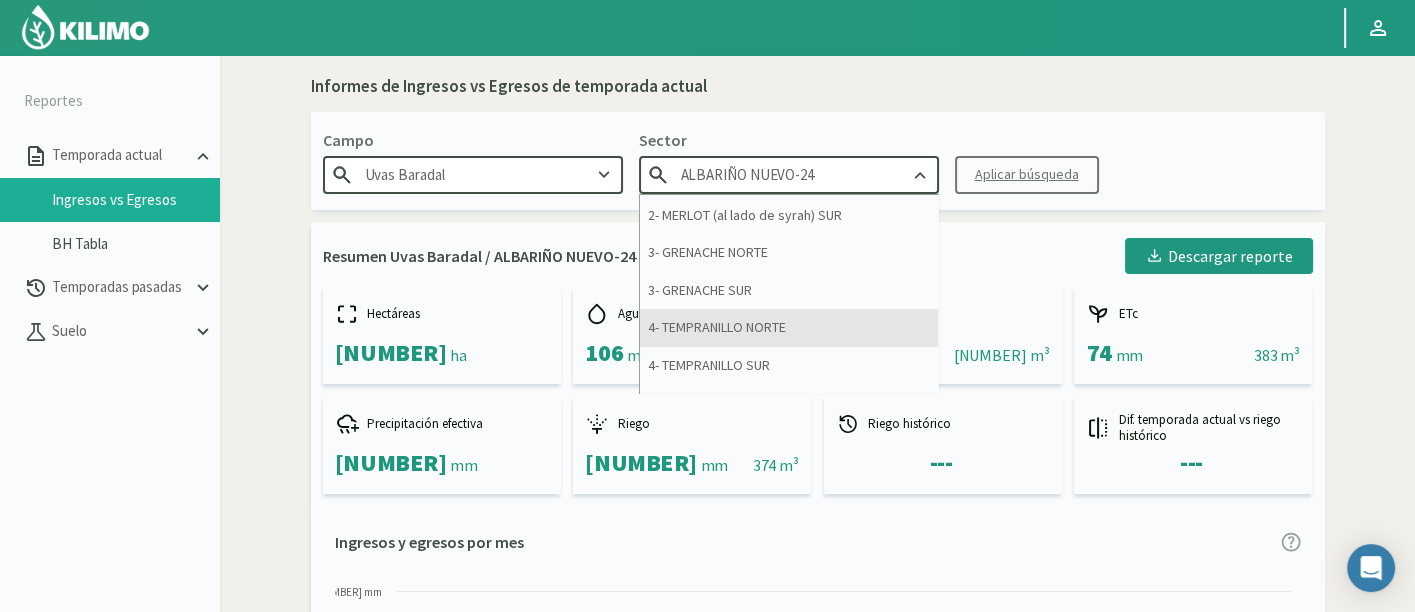 scroll, scrollTop: 333, scrollLeft: 0, axis: vertical 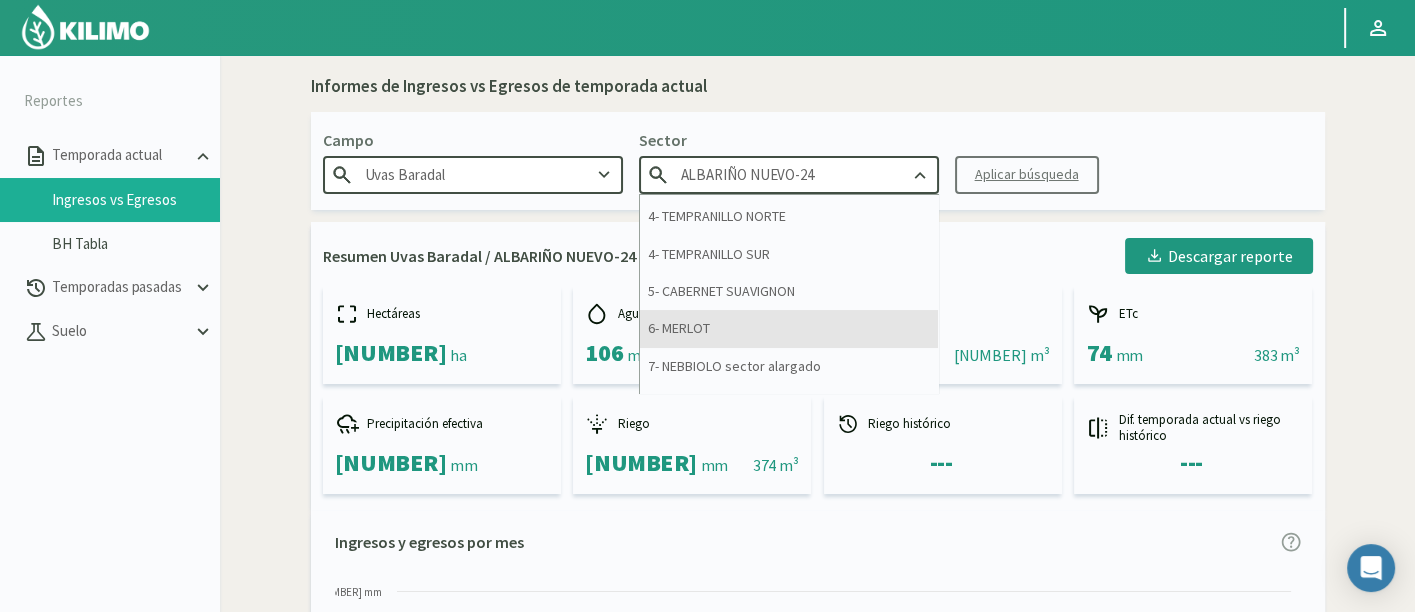 click on "[NUMBER] - MERLOT" at bounding box center [789, 328] 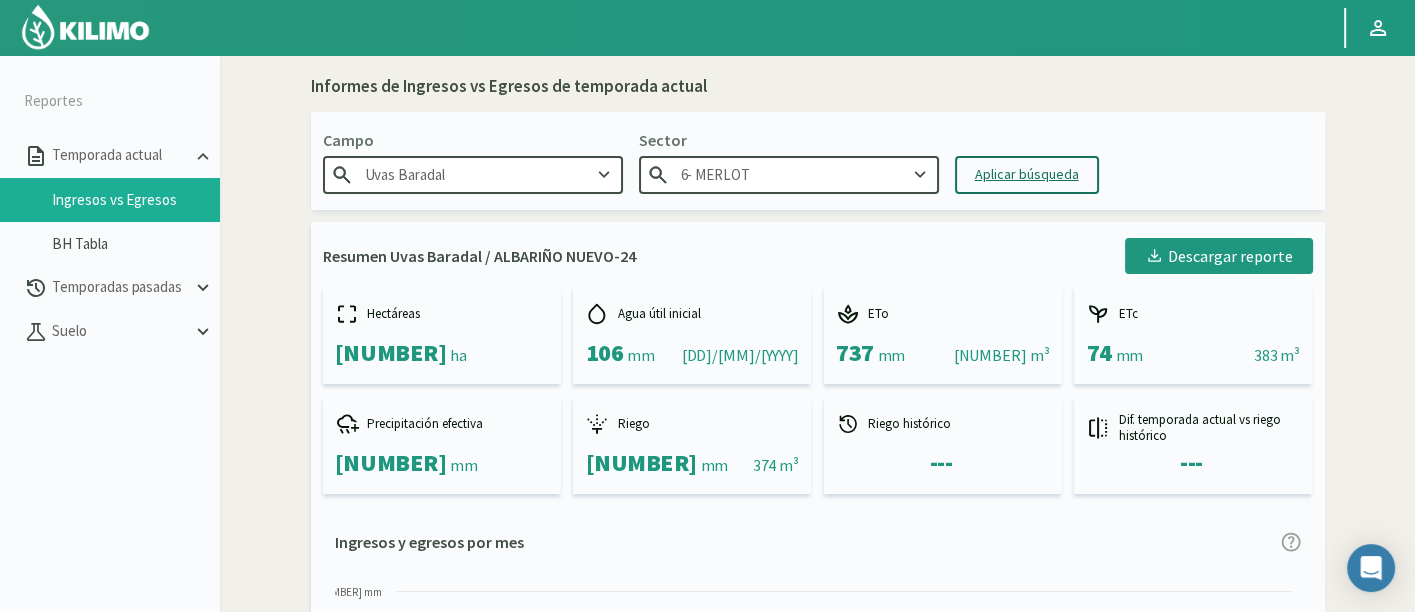 click on "Aplicar búsqueda" at bounding box center [1027, 174] 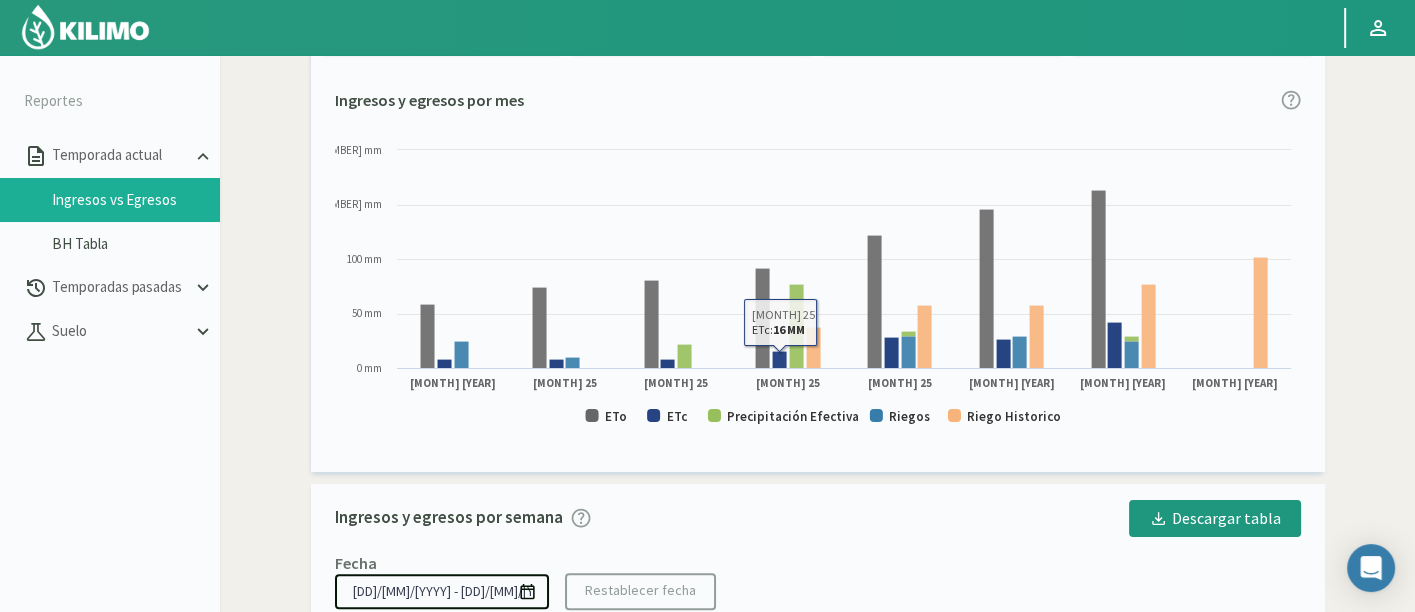 scroll, scrollTop: 444, scrollLeft: 0, axis: vertical 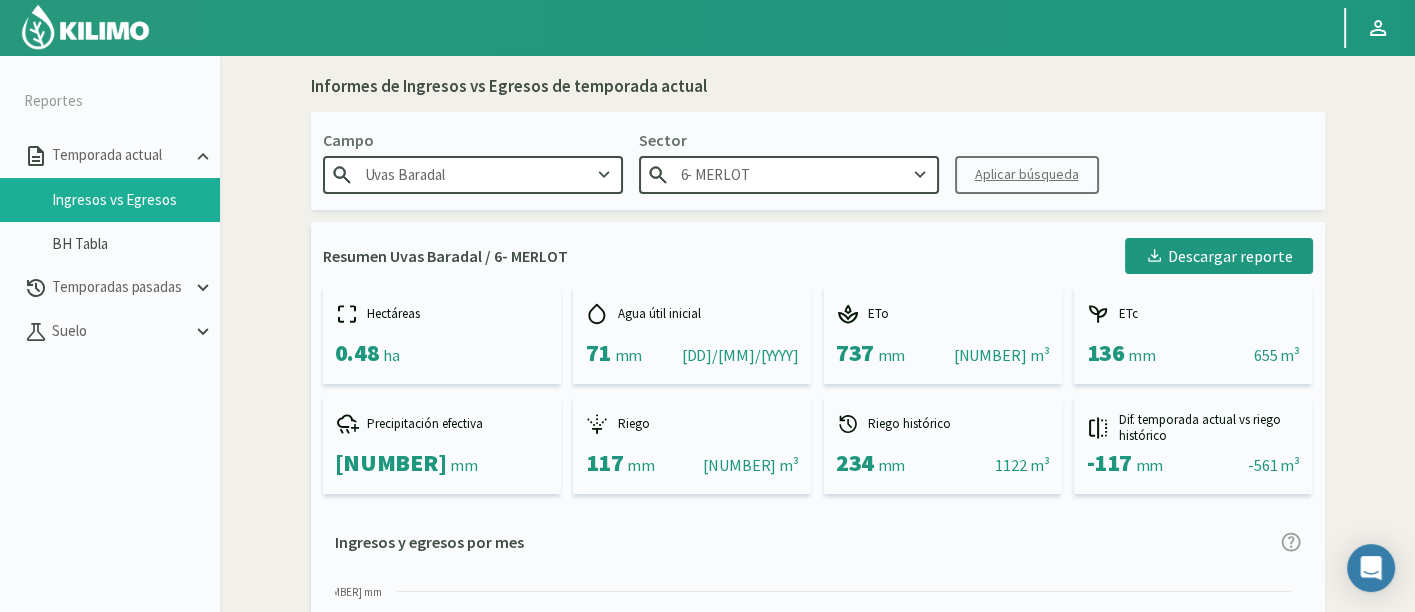 click on "[NUMBER] - MERLOT" at bounding box center (789, 174) 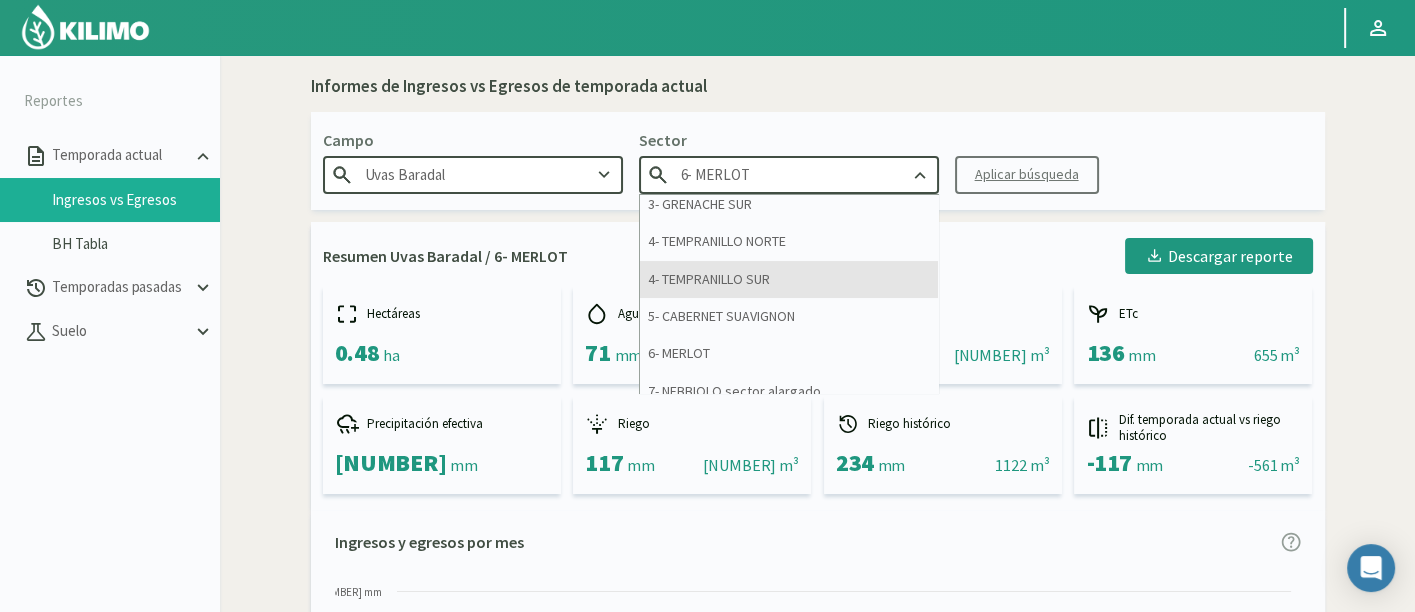 scroll, scrollTop: 437, scrollLeft: 0, axis: vertical 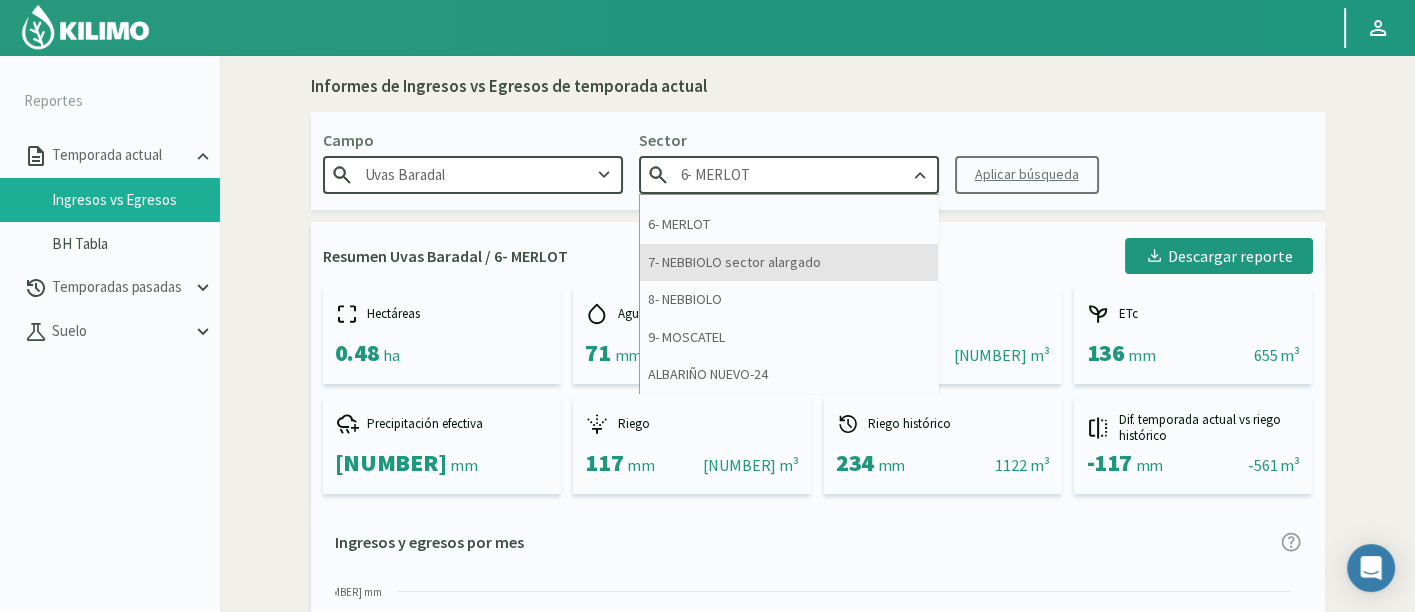 click on "[NUMBER] - [VARIETAL] sector alargado" at bounding box center [789, 262] 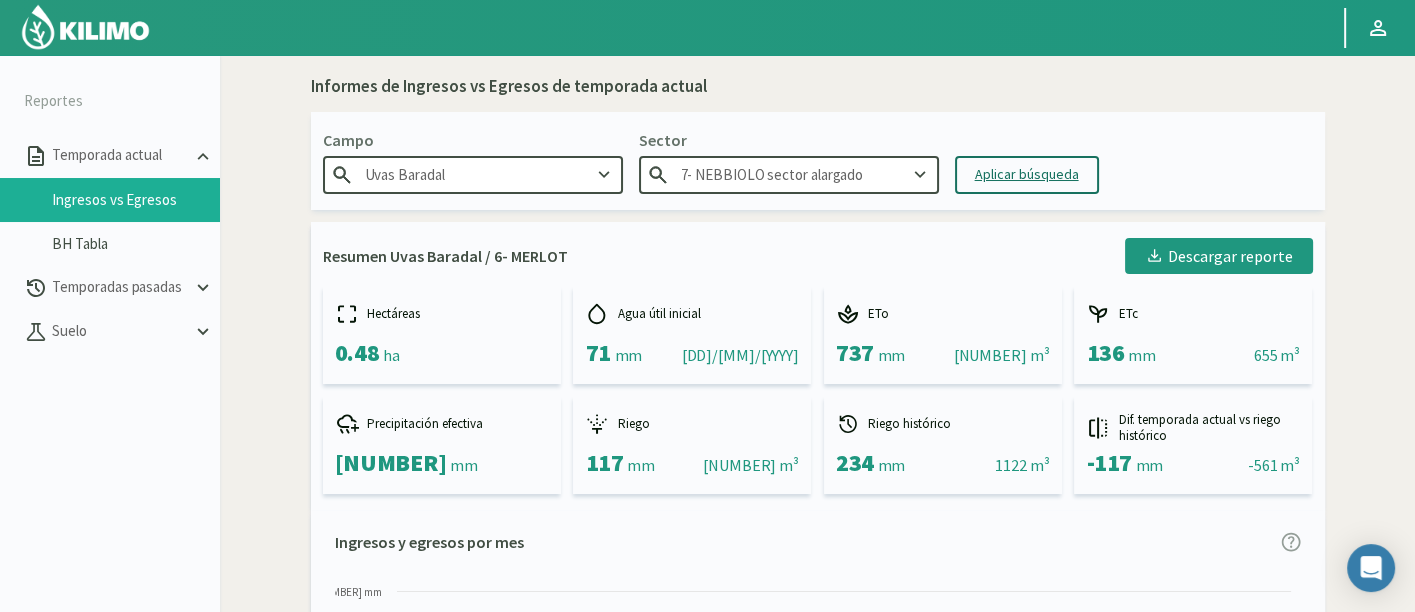 click on "Aplicar búsqueda" at bounding box center (1027, 174) 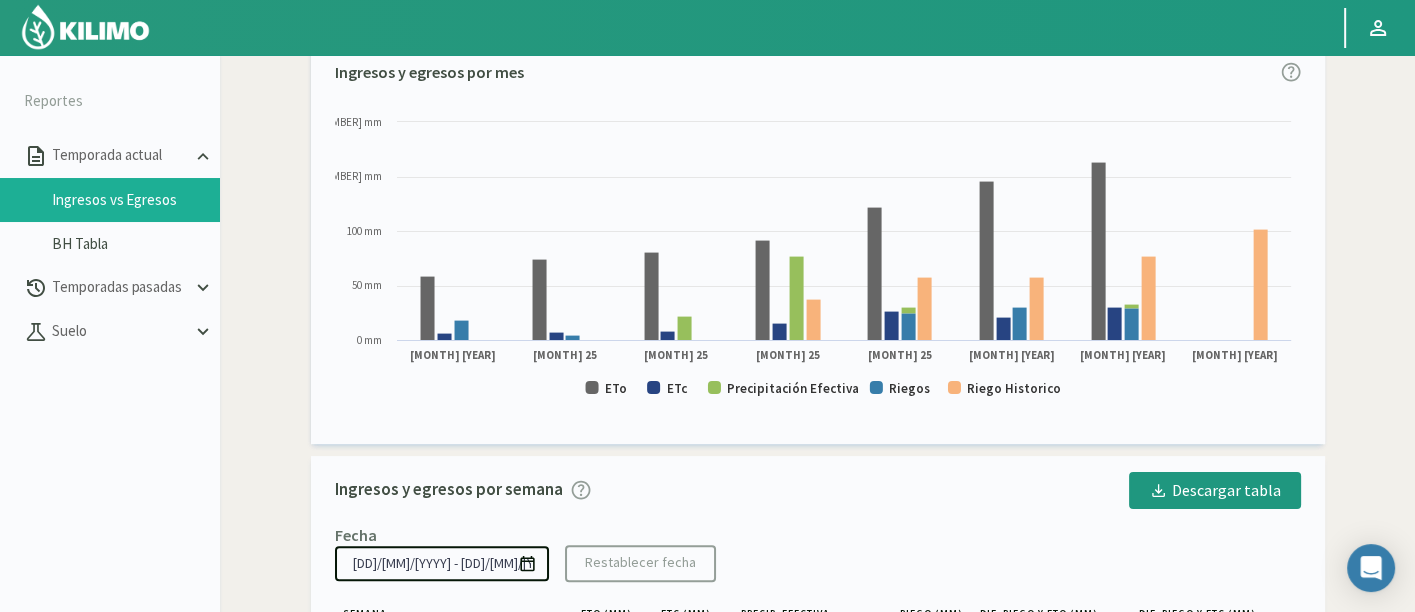 scroll, scrollTop: 692, scrollLeft: 0, axis: vertical 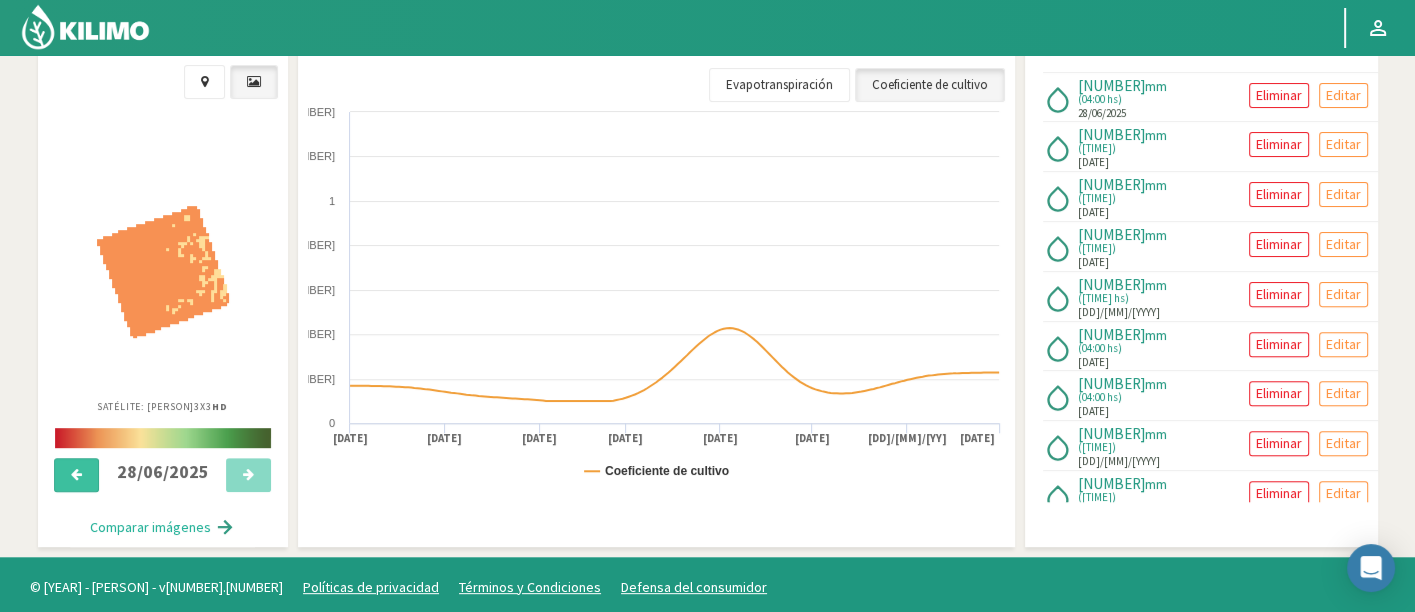 click at bounding box center (76, 475) 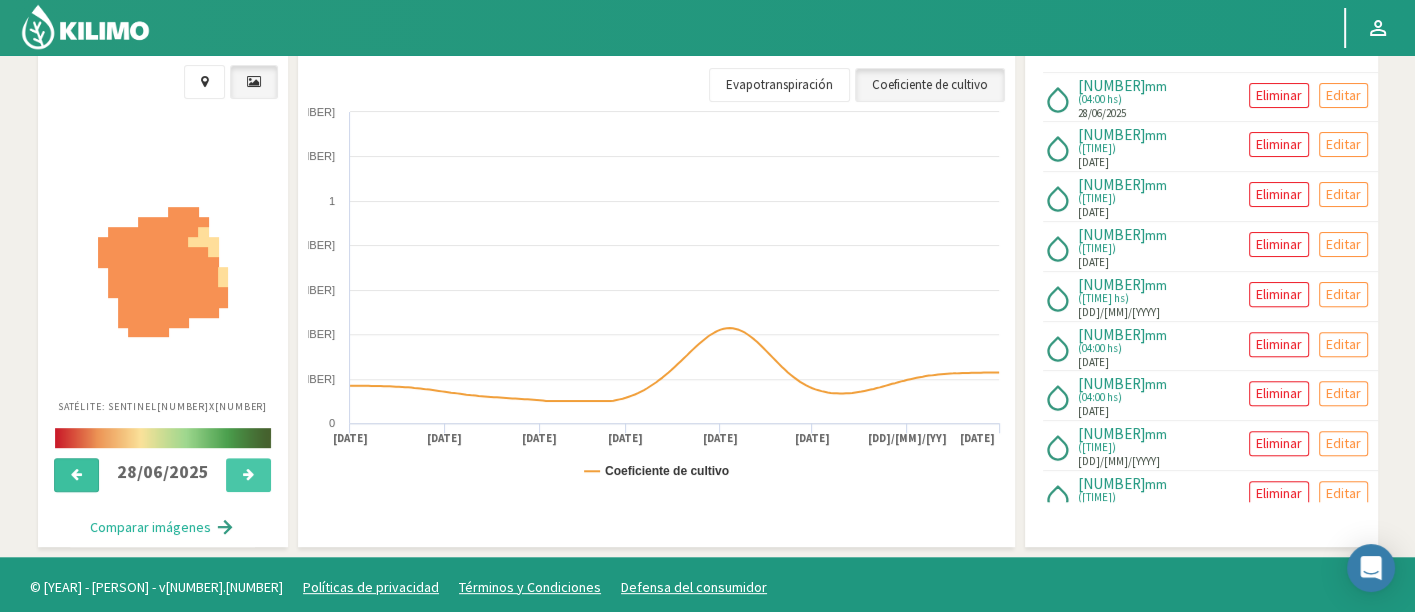 click at bounding box center [76, 475] 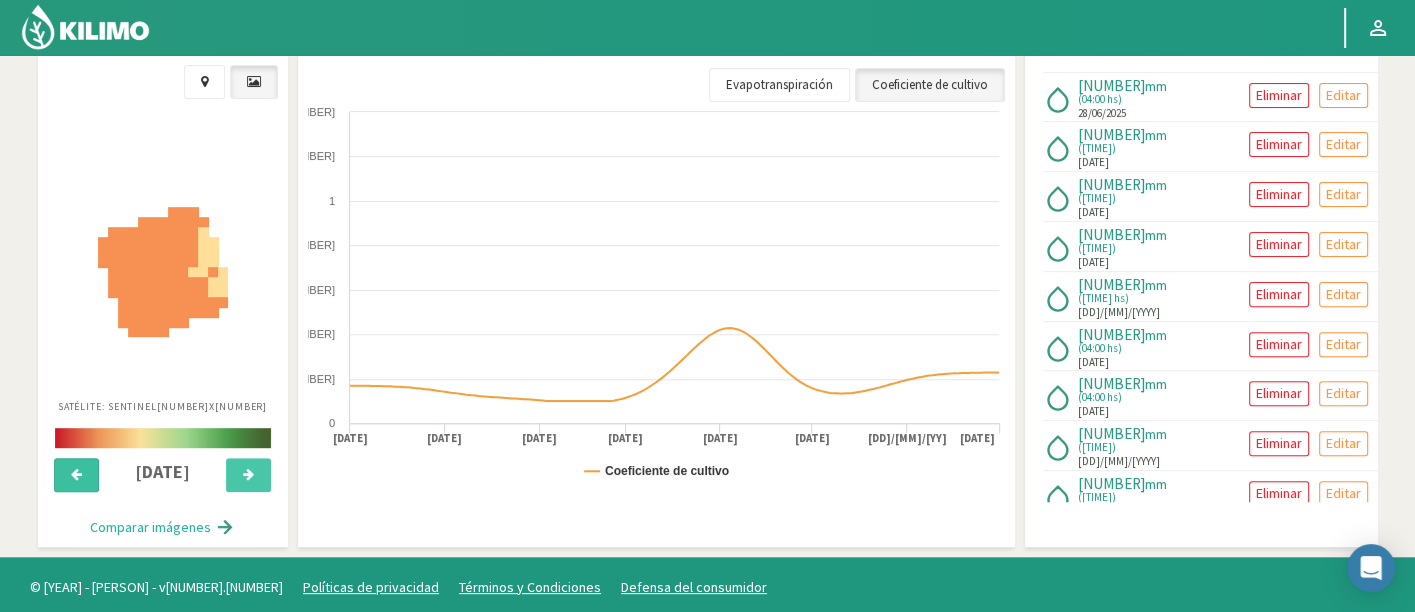 click at bounding box center (76, 475) 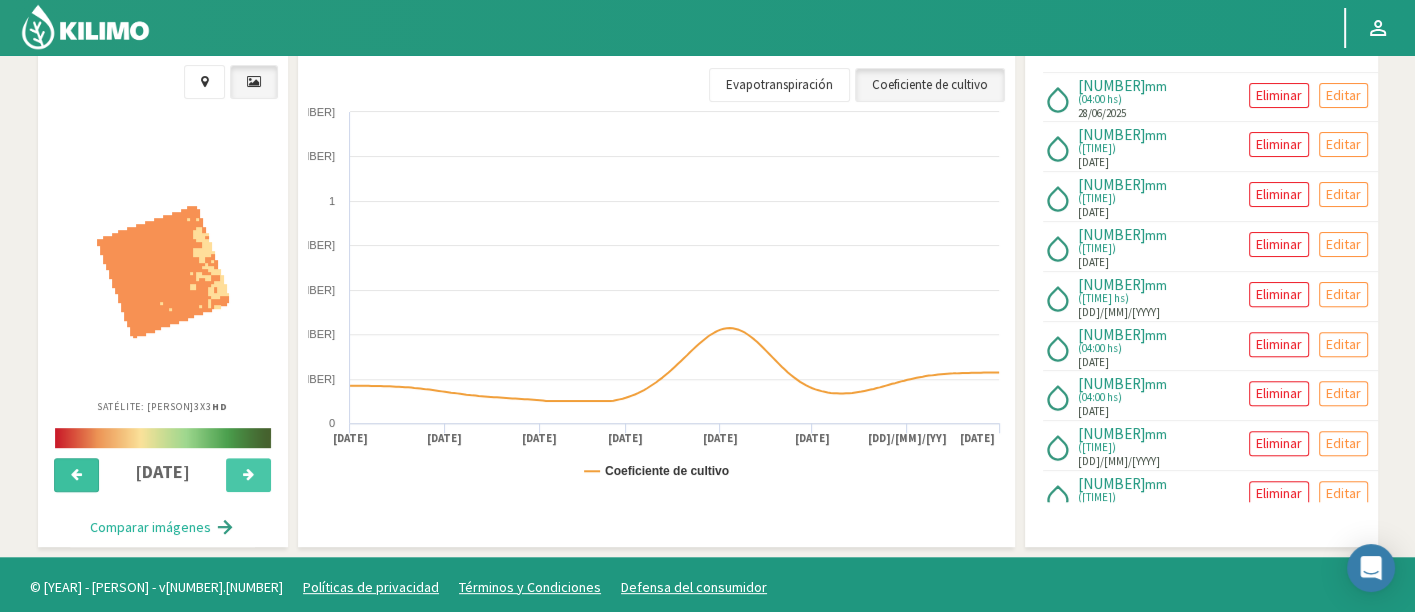 click at bounding box center (76, 475) 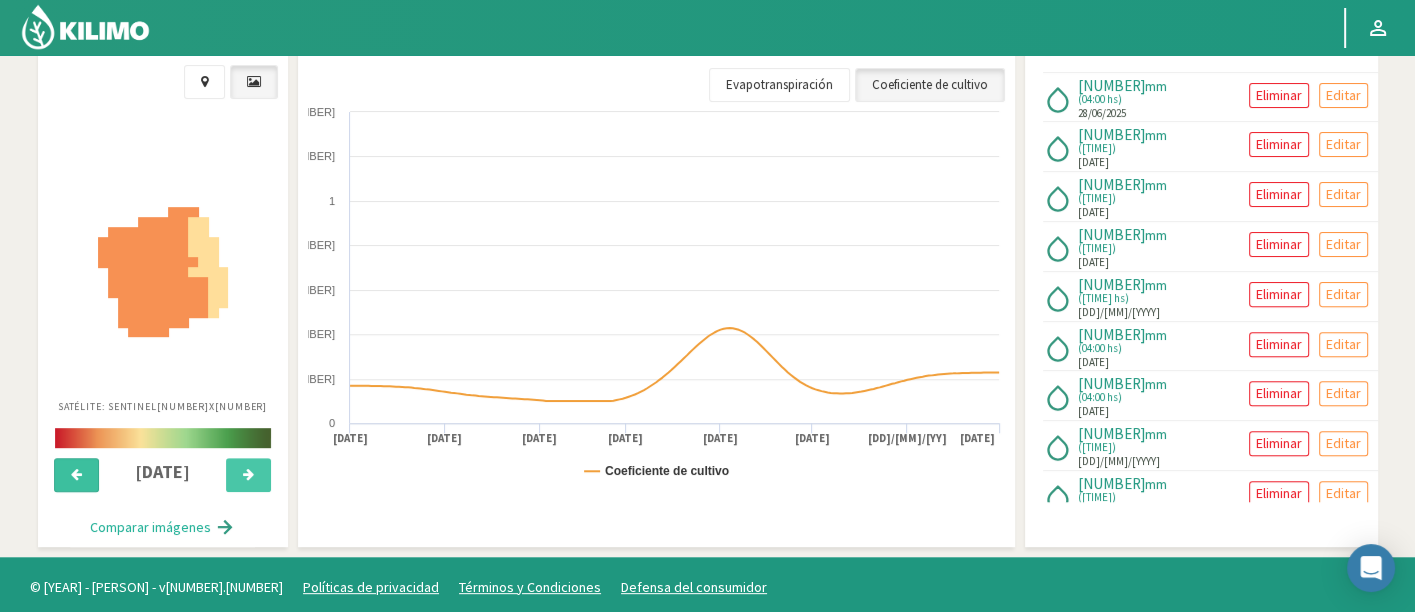 click at bounding box center [76, 475] 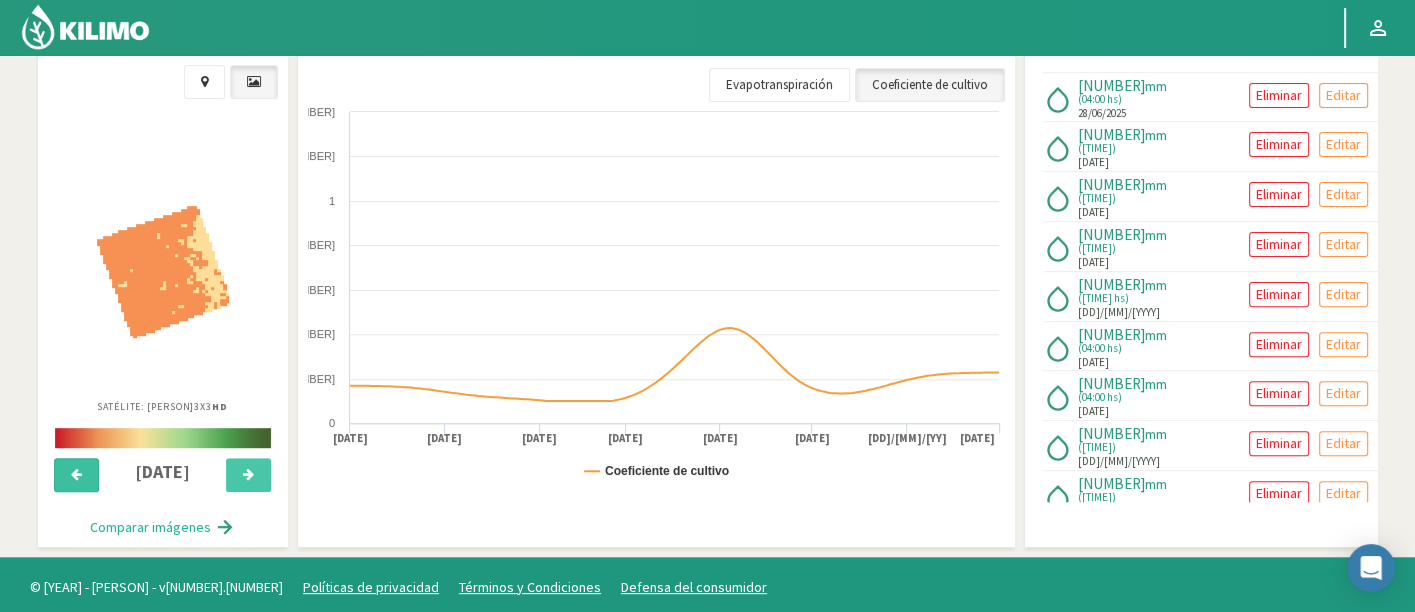 click at bounding box center [76, 475] 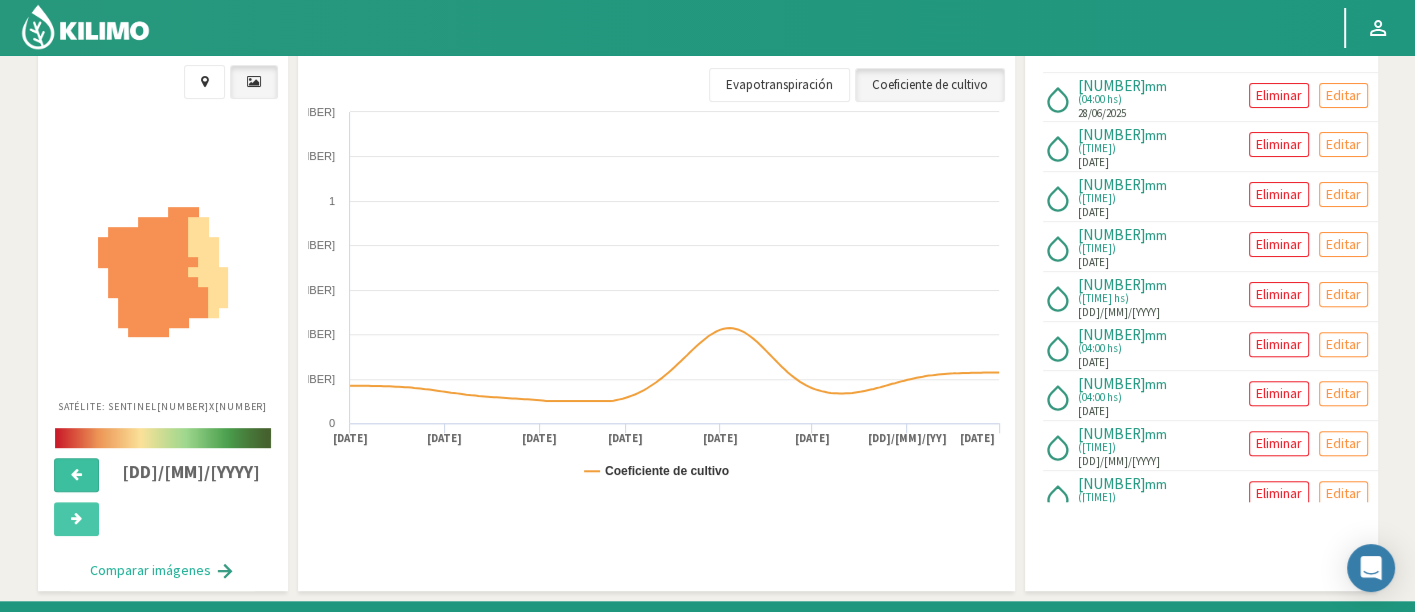 click at bounding box center (76, 475) 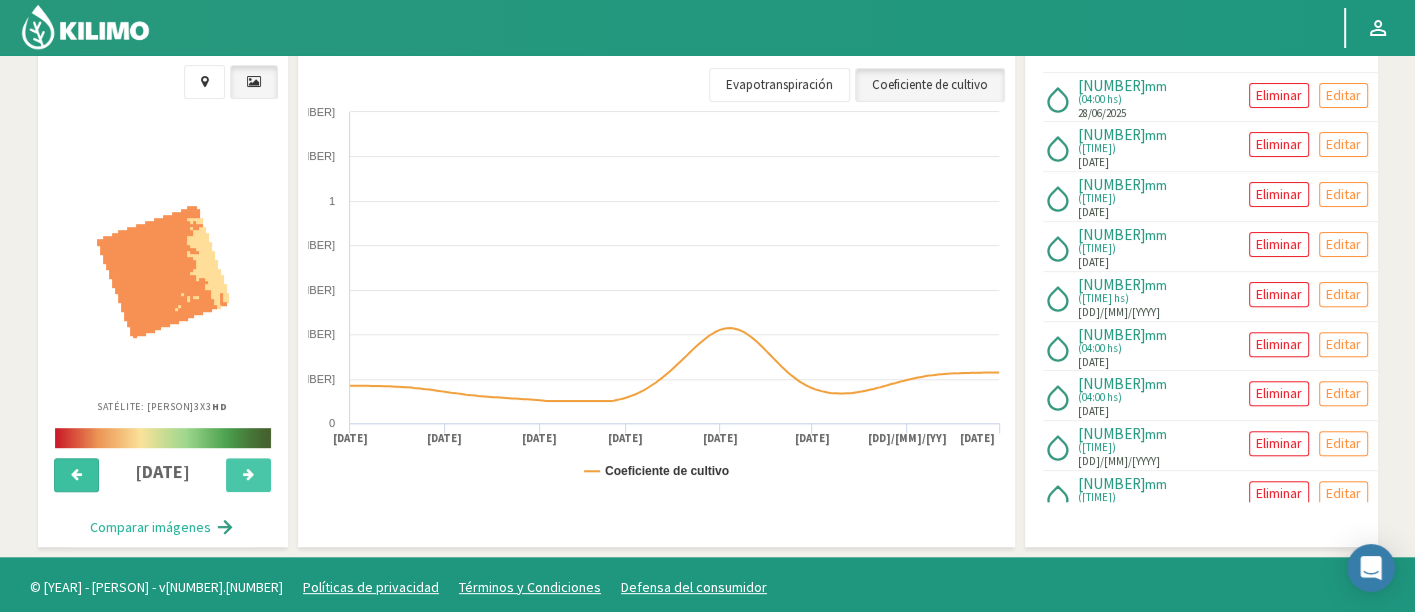 click at bounding box center [76, 475] 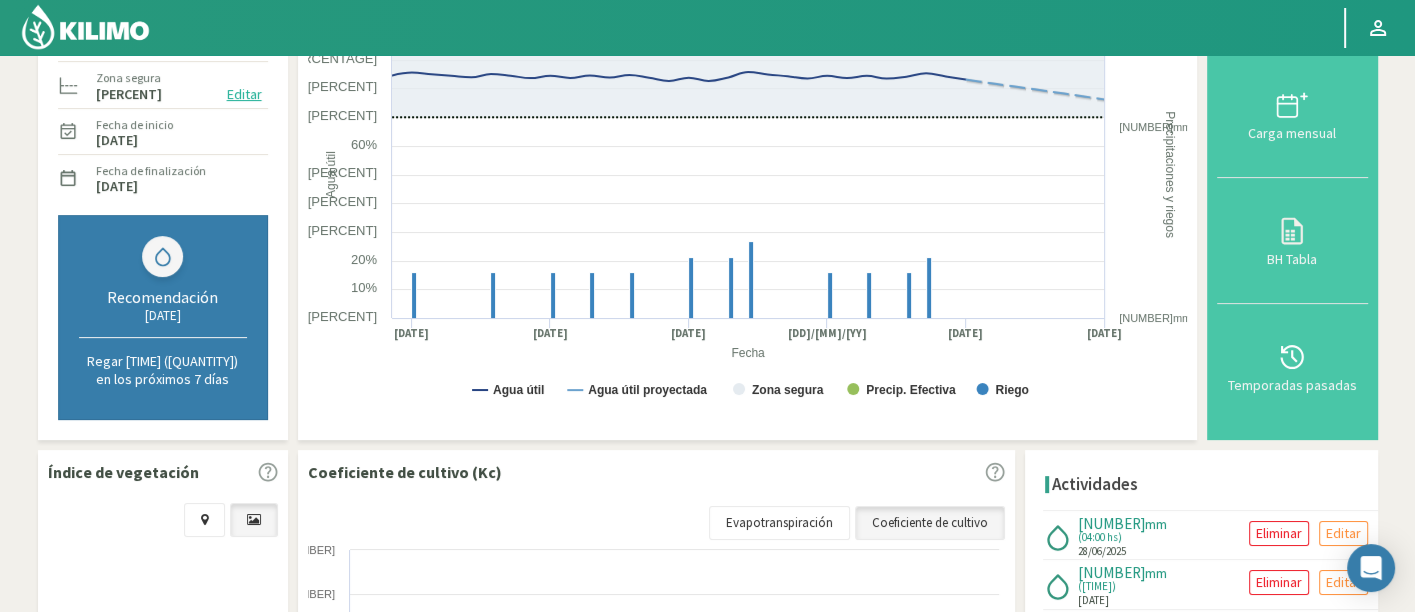 scroll, scrollTop: 157, scrollLeft: 0, axis: vertical 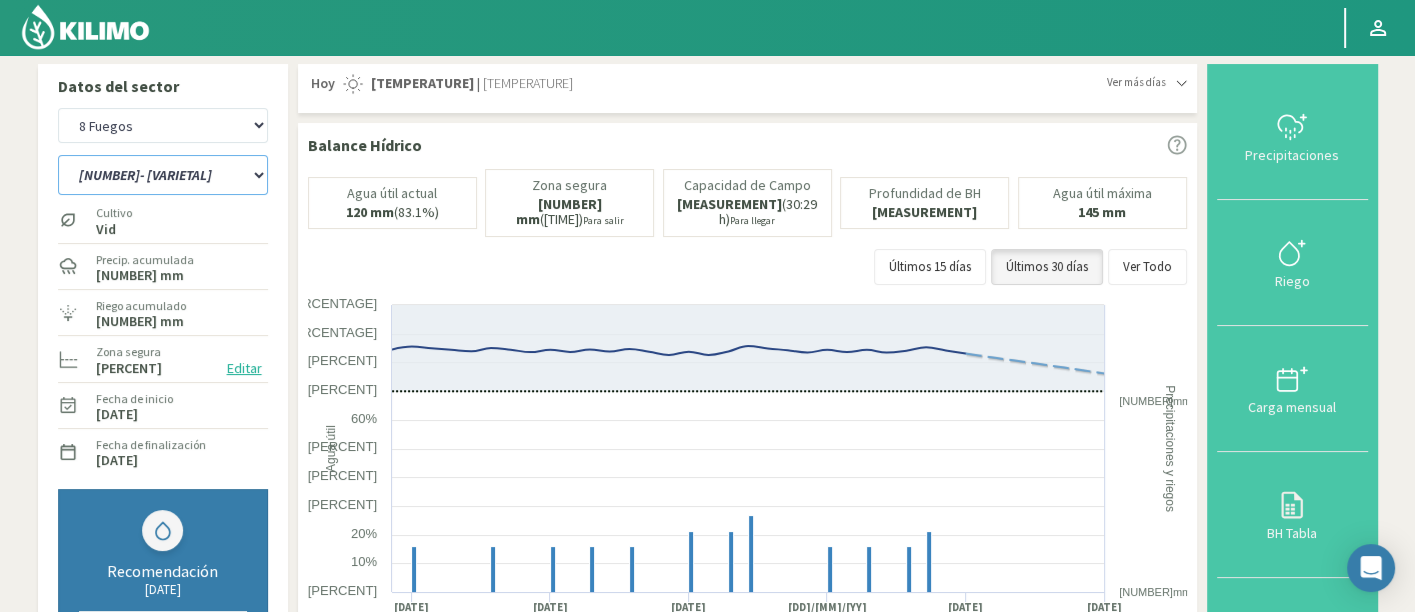 click on "[NUMBER] - [VARIETAL] lateral   [NUMBER] - [VARIETAL]   [NUMBER] - [VARIETAL]   [NUMBER] - [VARIETAL] NORTE   [NUMBER] - [VARIETAL] SUR   [NUMBER] - [VARIETAL] (al lado de syrah) NORTE   [NUMBER] - [VARIETAL] (al lado de syrah) SUR   [NUMBER] - [VARIETAL] NORTE   [NUMBER] - [VARIETAL] SUR   [NUMBER] - [VARIETAL] NORTE   [NUMBER] - [VARIETAL] SUR   [NUMBER] - [VARIETAL]   [NUMBER] - [VARIETAL]   [NUMBER] - [VARIETAL] sector alargado   [NUMBER] - [VARIETAL]   [NUMBER] - [VARIETAL]   ALBARIÑO NUEVO-[NUMBER]" at bounding box center (163, 175) 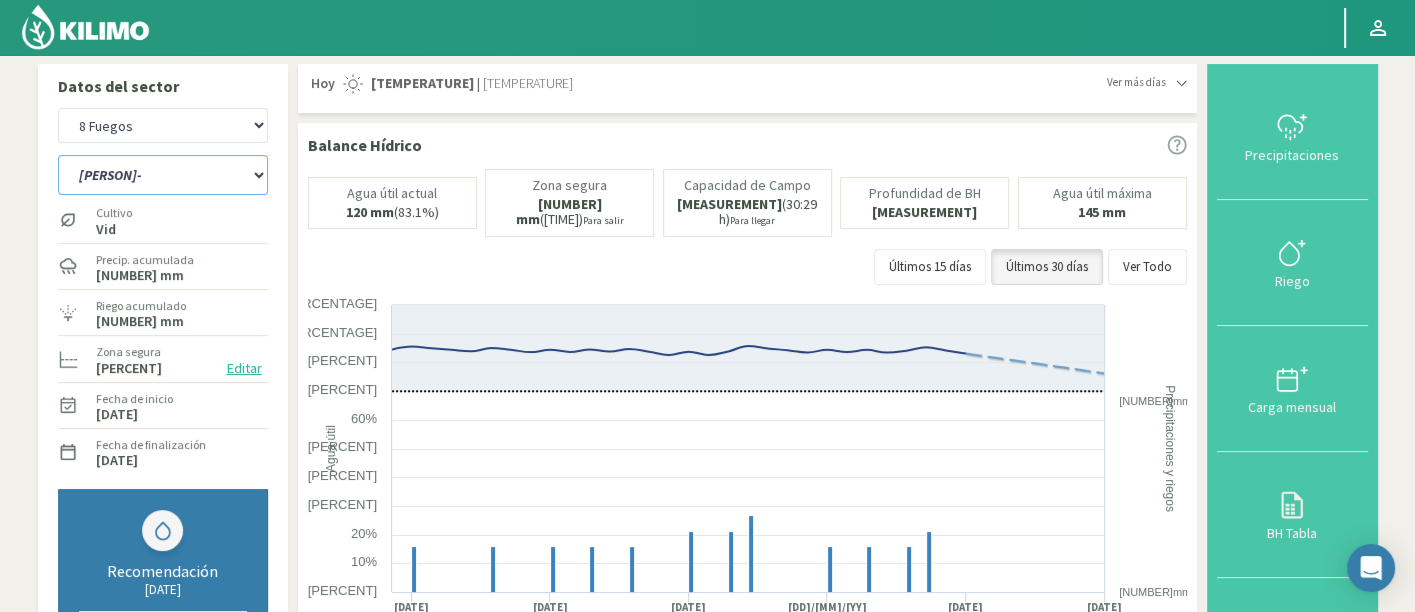 click on "[NUMBER] - [VARIETAL] lateral   [NUMBER] - [VARIETAL]   [NUMBER] - [VARIETAL]   [NUMBER] - [VARIETAL] NORTE   [NUMBER] - [VARIETAL] SUR   [NUMBER] - [VARIETAL] (al lado de syrah) NORTE   [NUMBER] - [VARIETAL] (al lado de syrah) SUR   [NUMBER] - [VARIETAL] NORTE   [NUMBER] - [VARIETAL] SUR   [NUMBER] - [VARIETAL] NORTE   [NUMBER] - [VARIETAL] SUR   [NUMBER] - [VARIETAL]   [NUMBER] - [VARIETAL]   [NUMBER] - [VARIETAL] sector alargado   [NUMBER] - [VARIETAL]   [NUMBER] - [VARIETAL]   ALBARIÑO NUEVO-[NUMBER]" at bounding box center [163, 175] 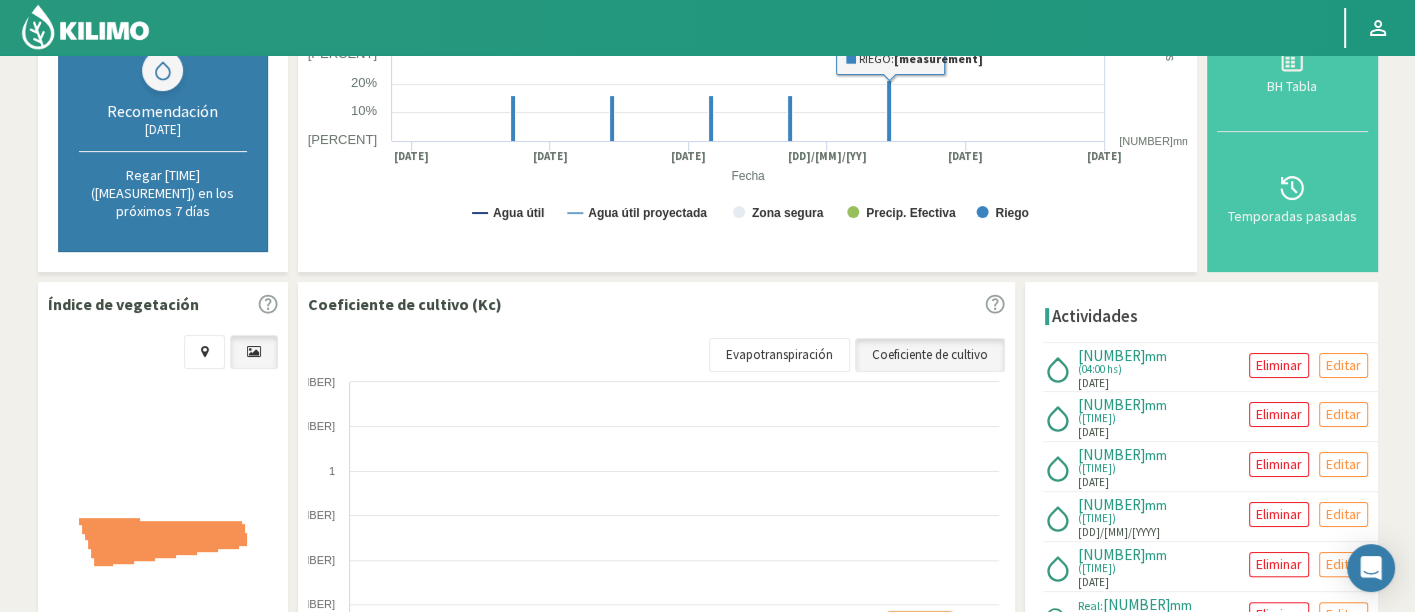 scroll, scrollTop: 601, scrollLeft: 0, axis: vertical 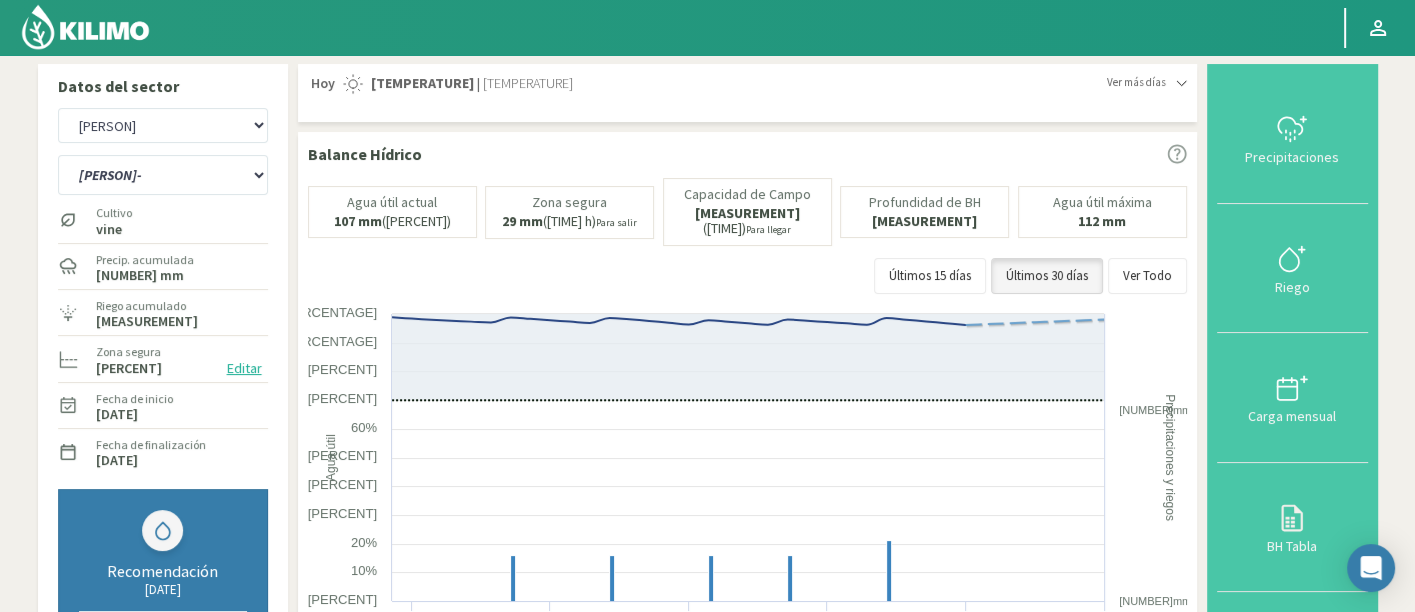 click at bounding box center [85, 27] 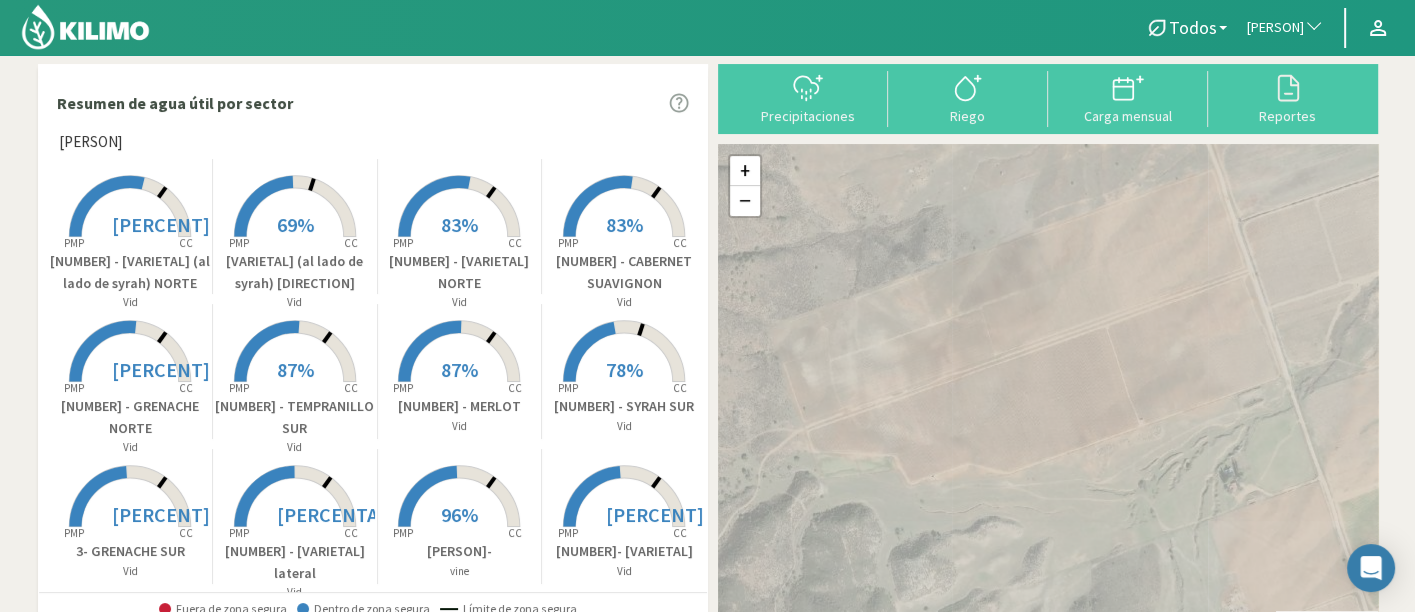 click on "[PERSON]" at bounding box center [1275, 28] 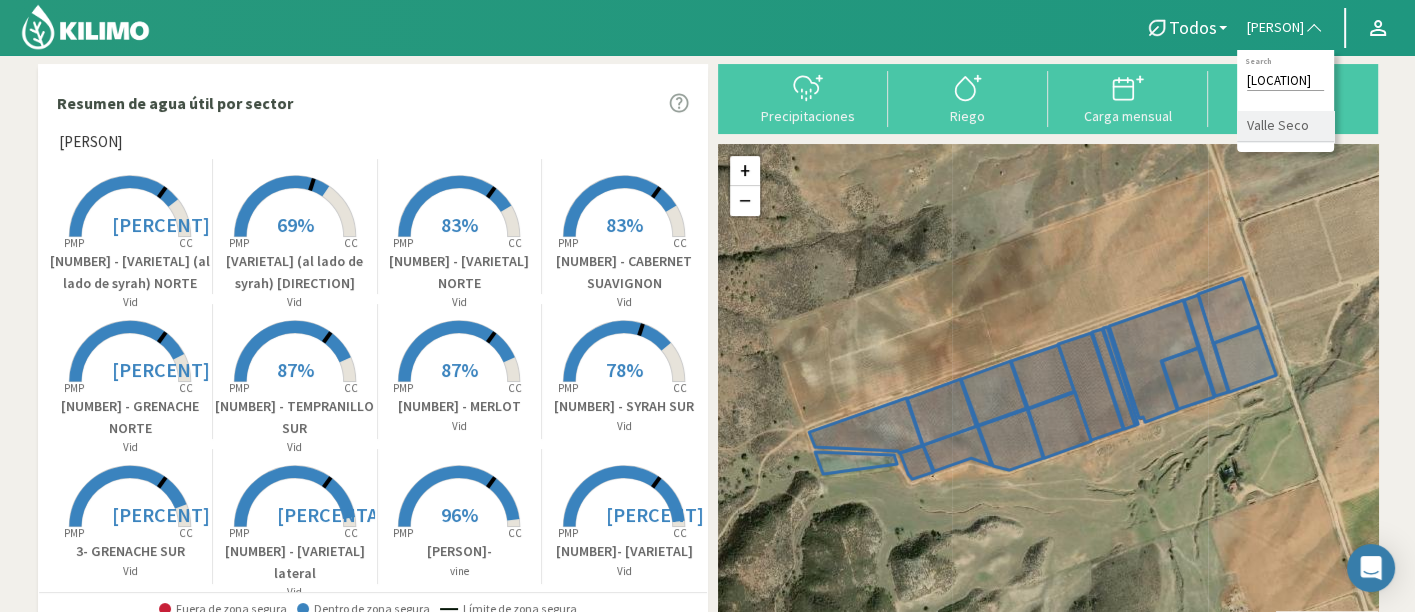 type on "[LOCATION]" 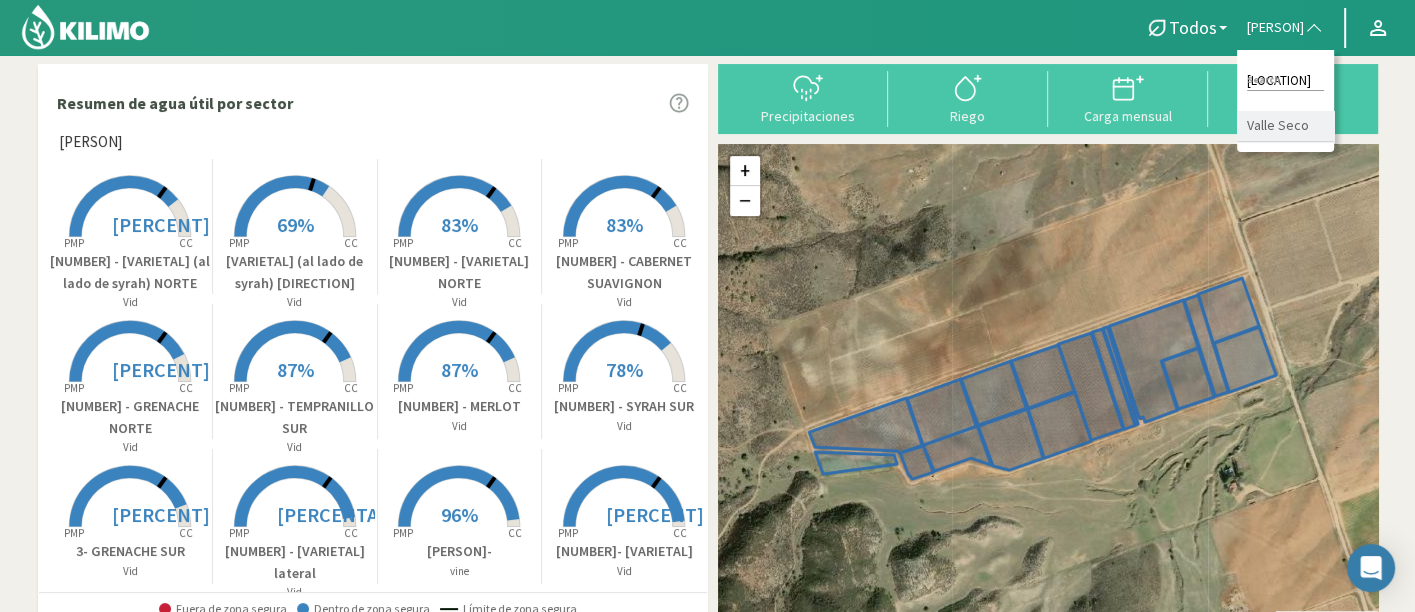 click on "Valle Seco" at bounding box center [1285, 126] 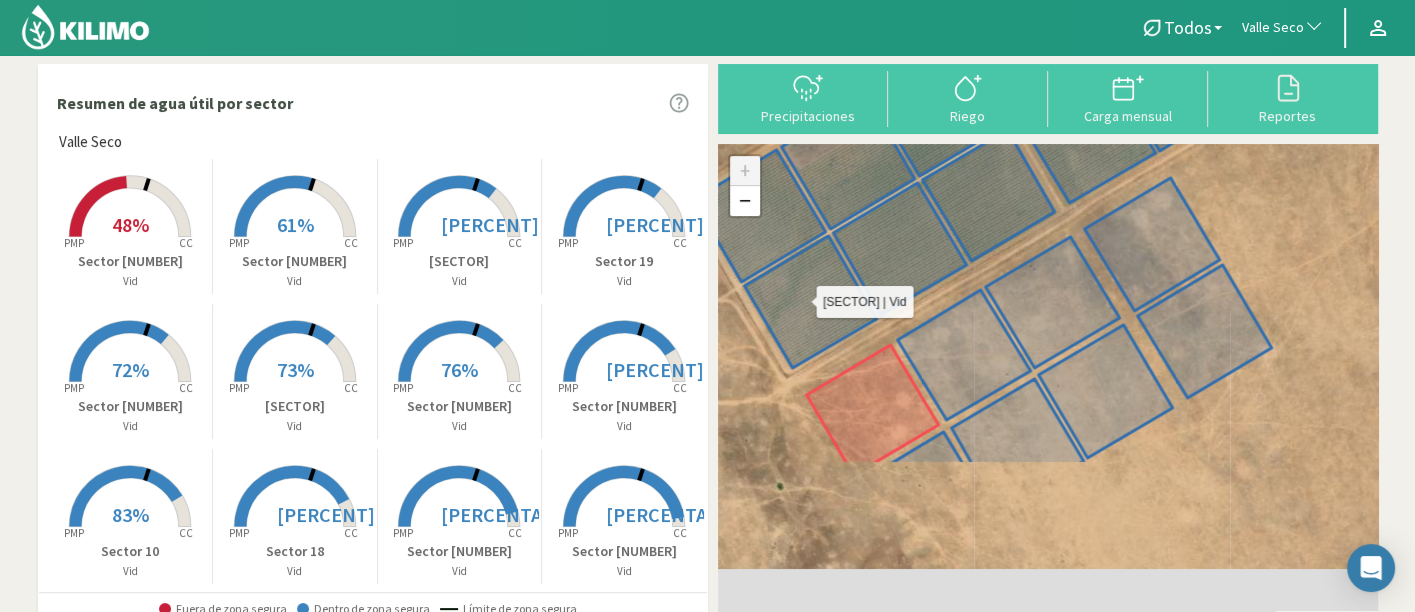 drag, startPoint x: 904, startPoint y: 564, endPoint x: 786, endPoint y: 336, distance: 256.72552 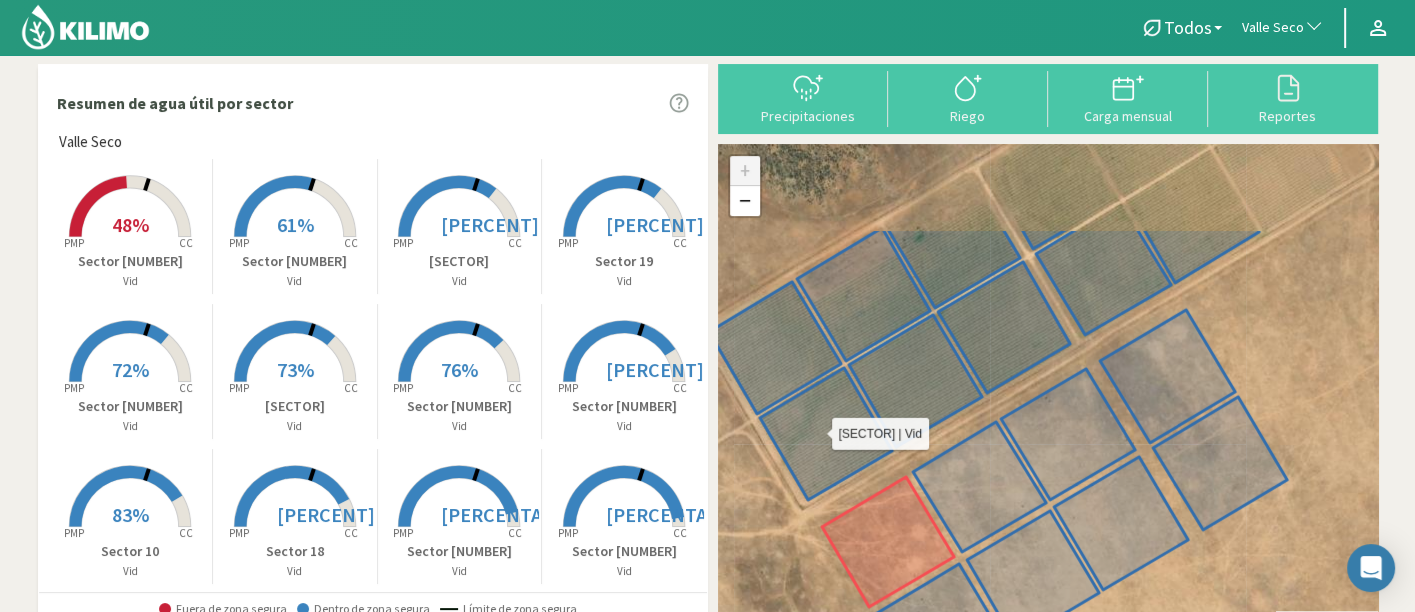 drag, startPoint x: 814, startPoint y: 245, endPoint x: 831, endPoint y: 395, distance: 150.96027 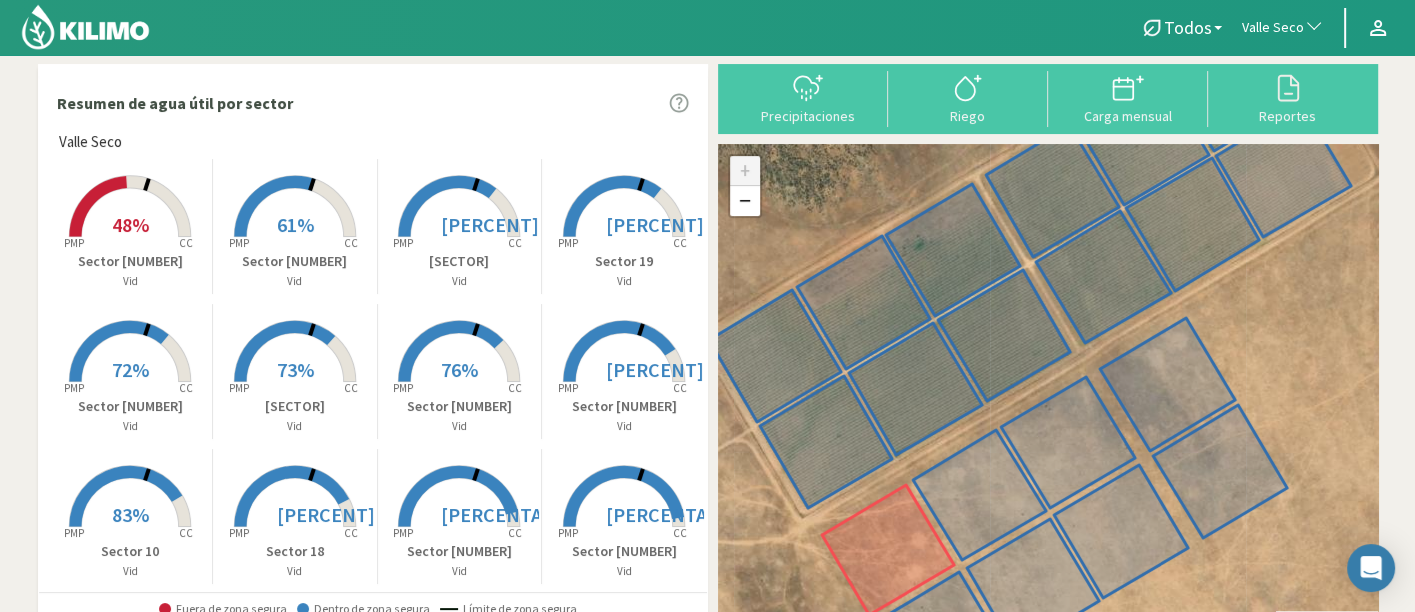 click at bounding box center [459, 239] 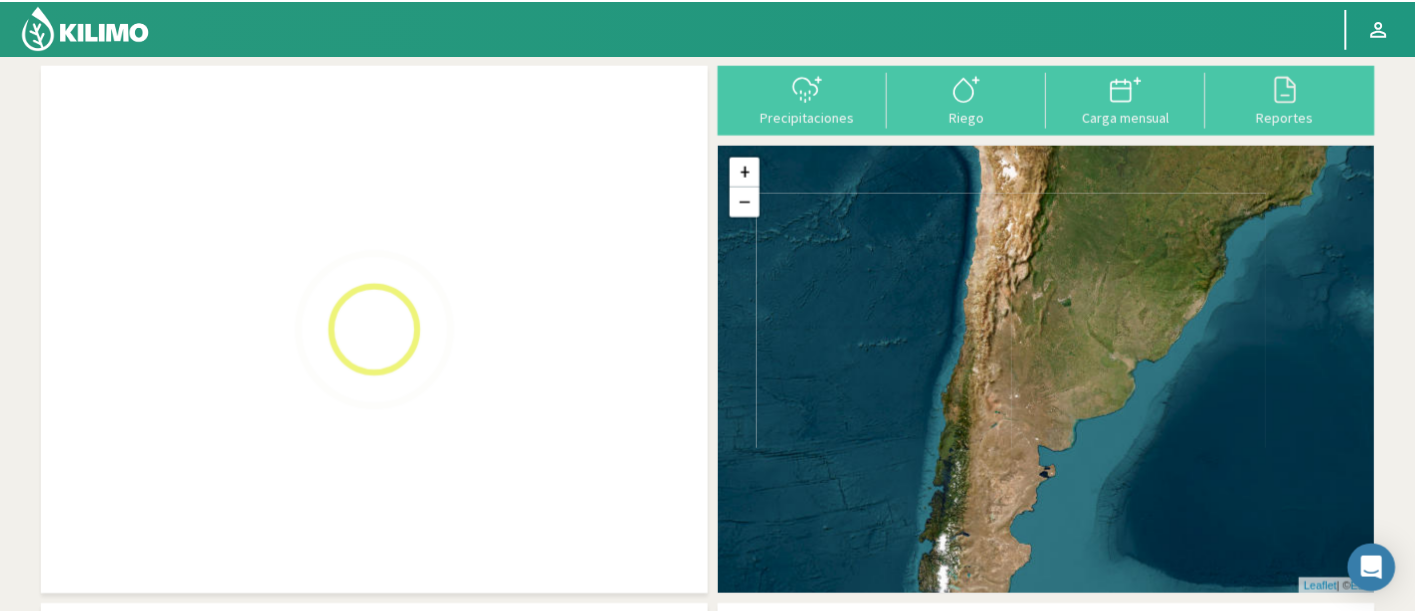 scroll, scrollTop: 0, scrollLeft: 0, axis: both 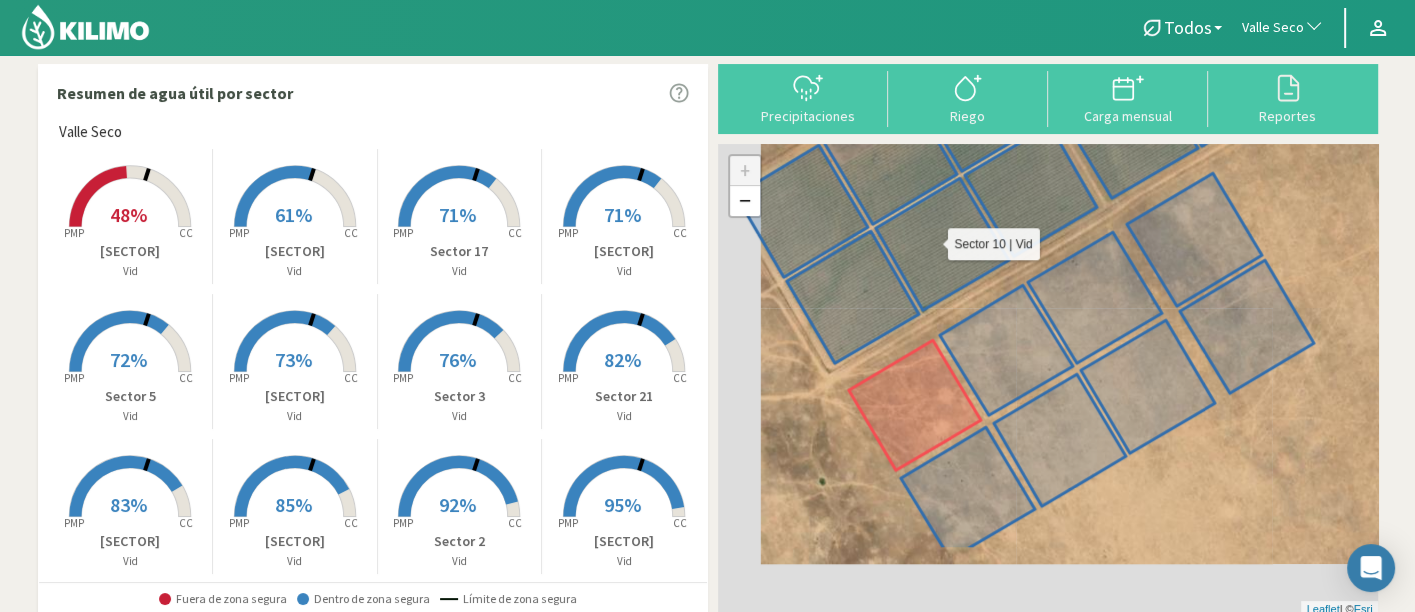 drag, startPoint x: 901, startPoint y: 395, endPoint x: 945, endPoint y: 287, distance: 116.61904 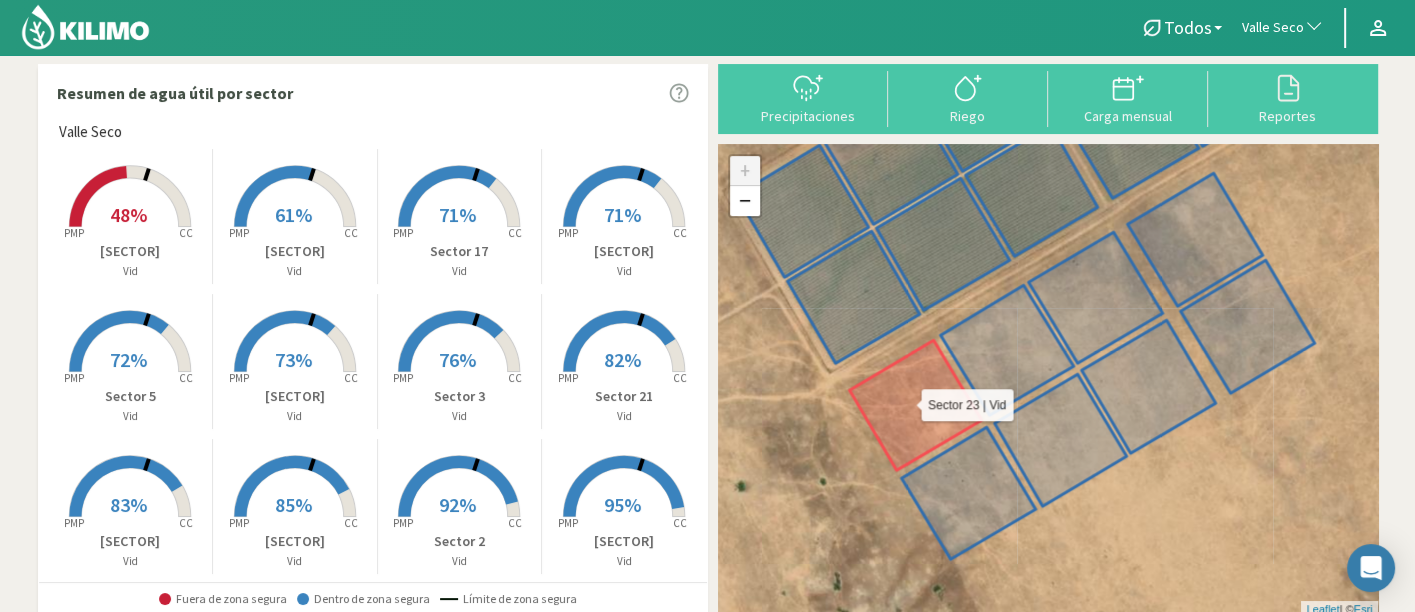 click at bounding box center (915, 405) 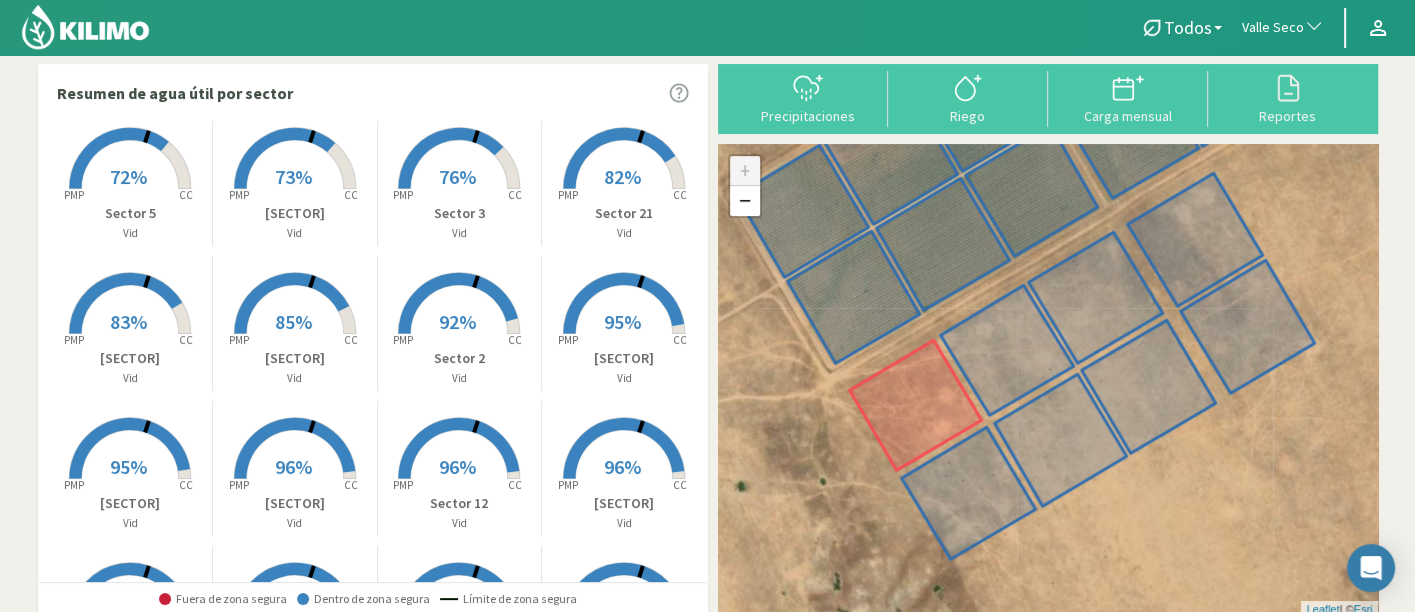 scroll, scrollTop: 0, scrollLeft: 0, axis: both 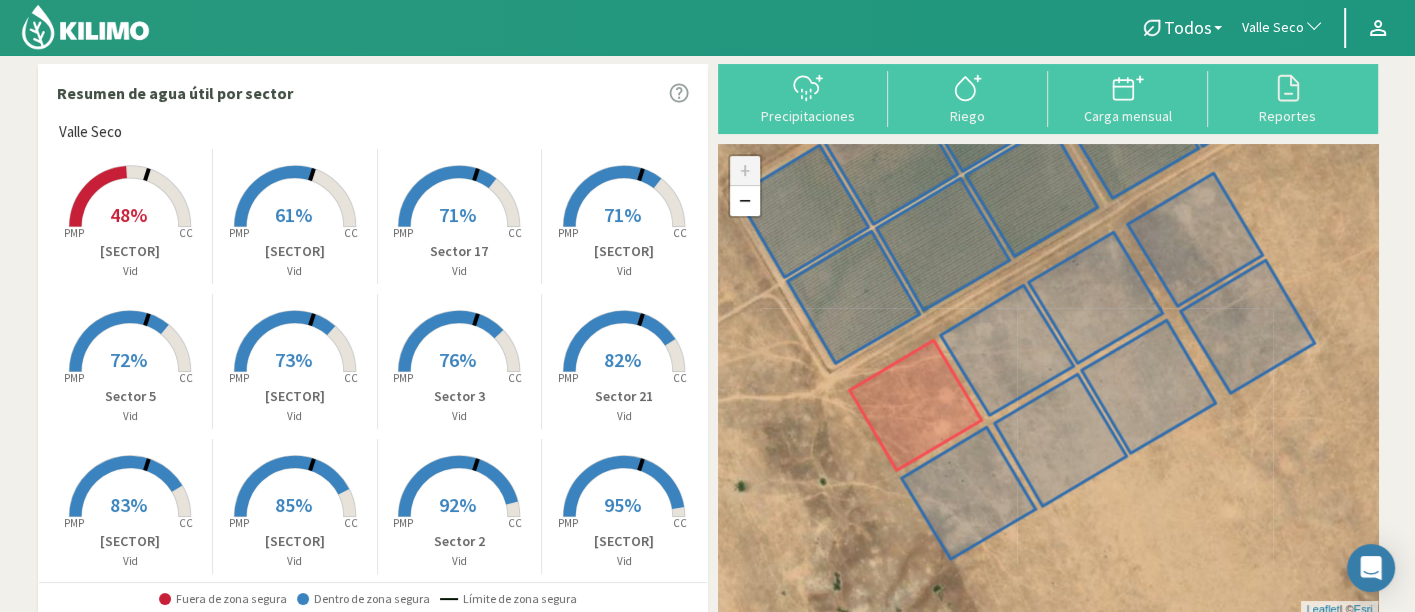 click on "48%" at bounding box center (128, 214) 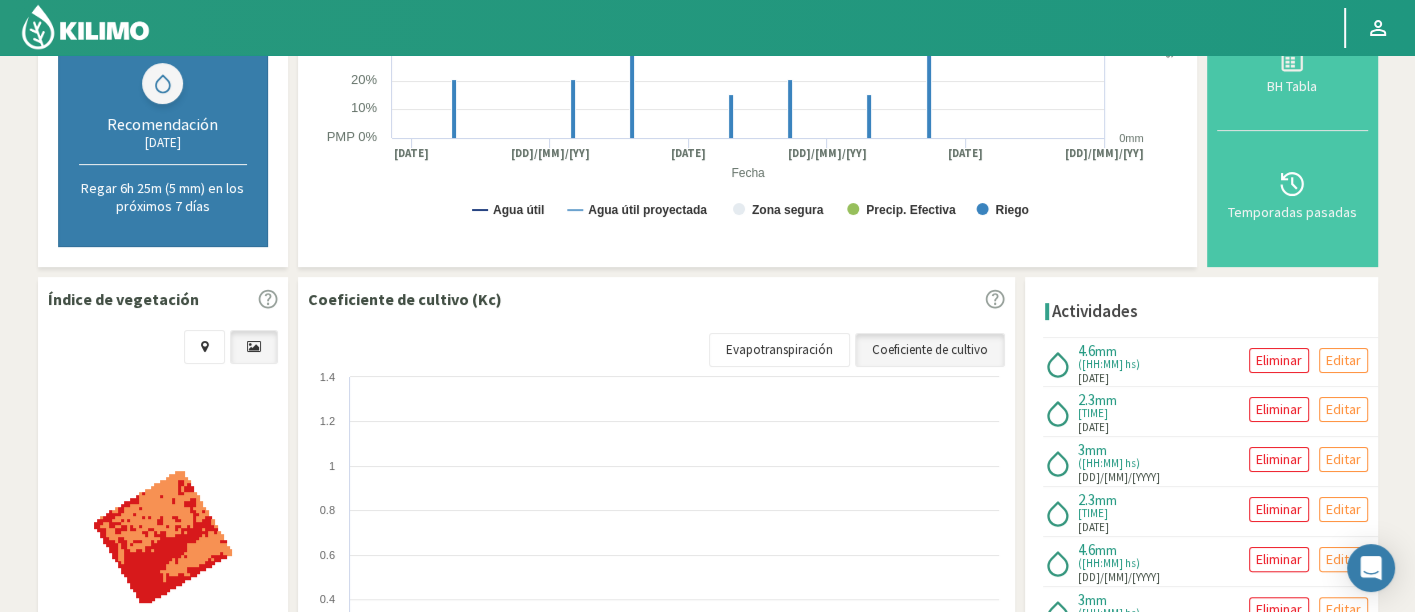 scroll, scrollTop: 666, scrollLeft: 0, axis: vertical 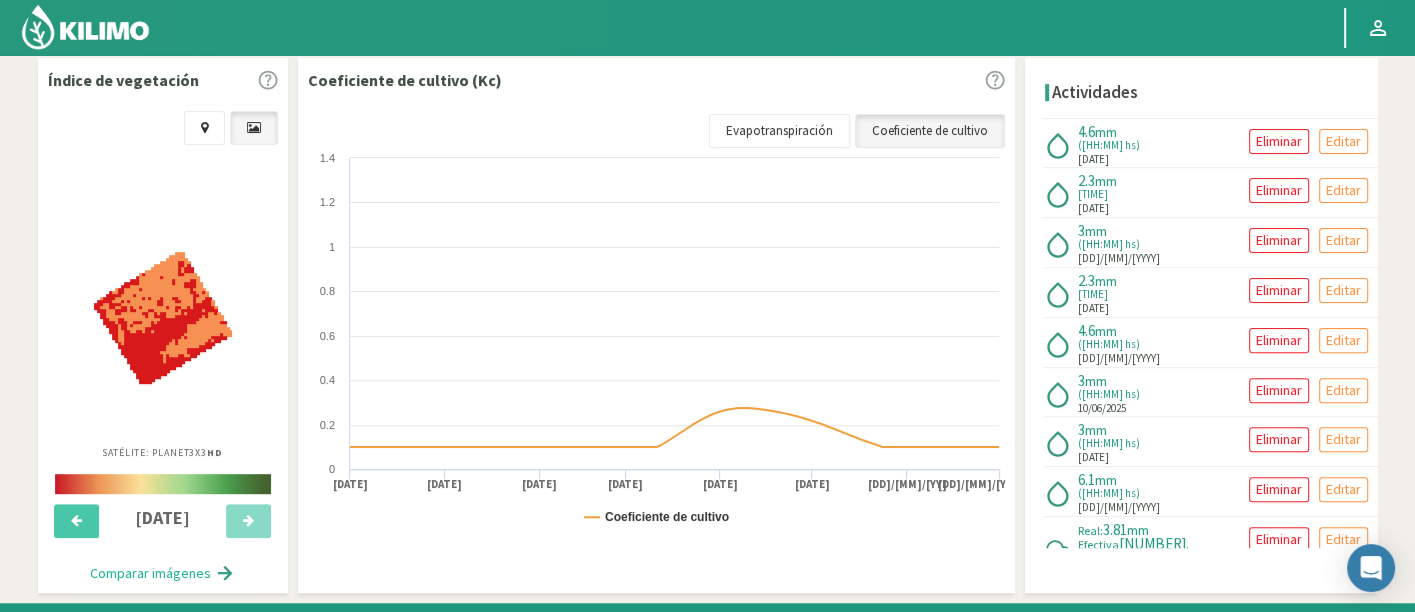 click at bounding box center (77, 526) 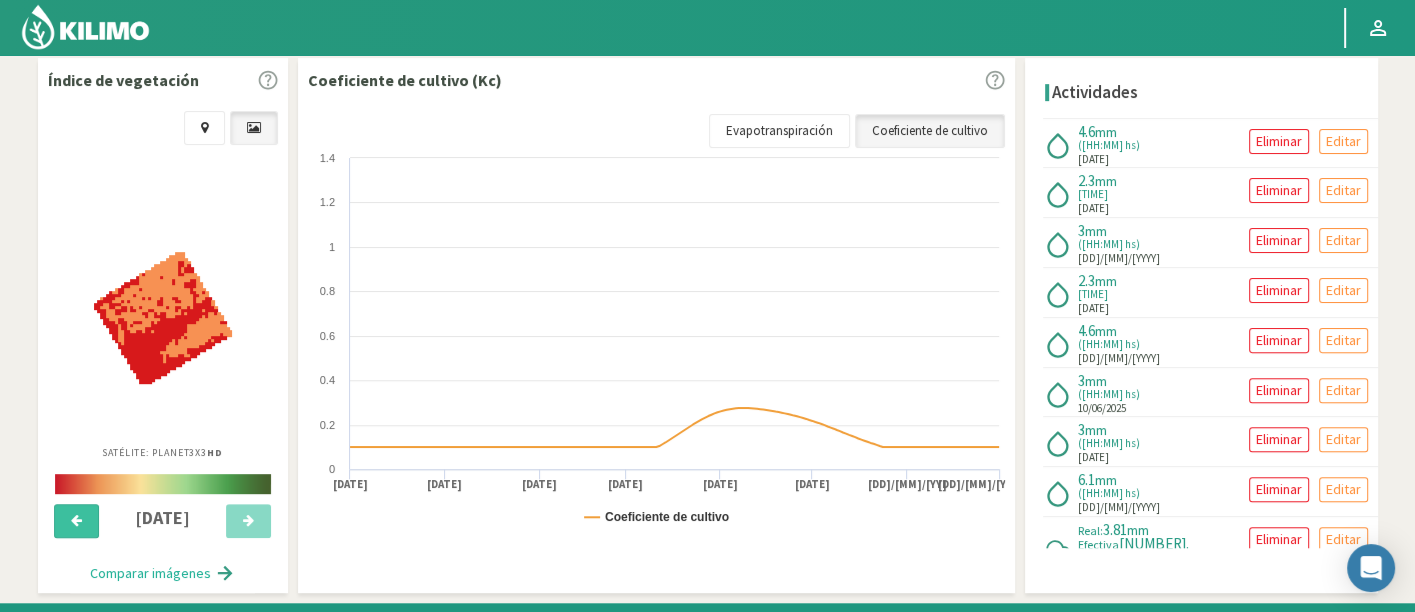 click at bounding box center [76, 521] 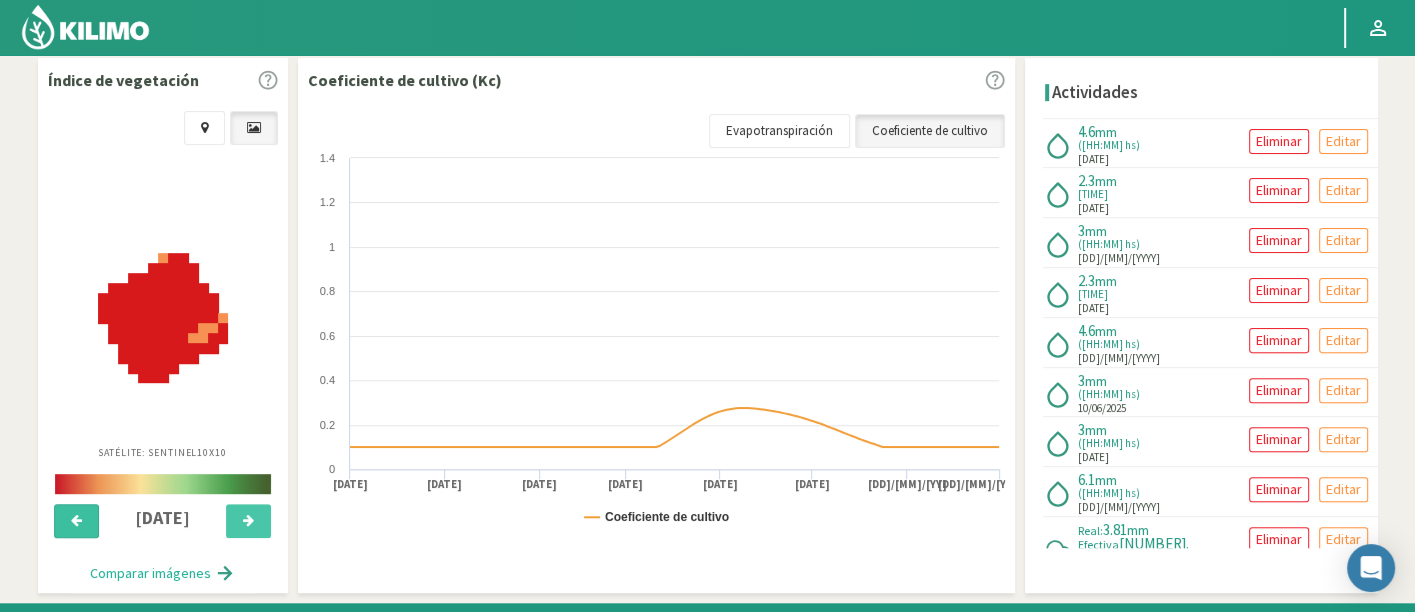 click at bounding box center [76, 521] 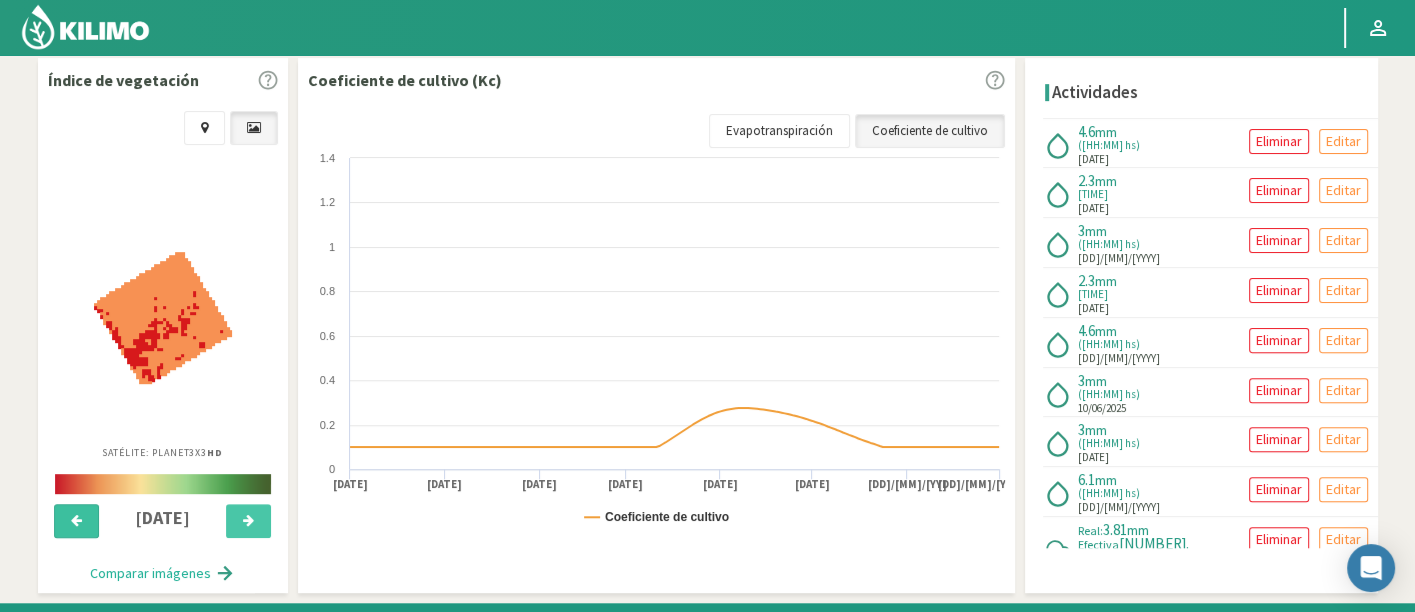 click at bounding box center [76, 521] 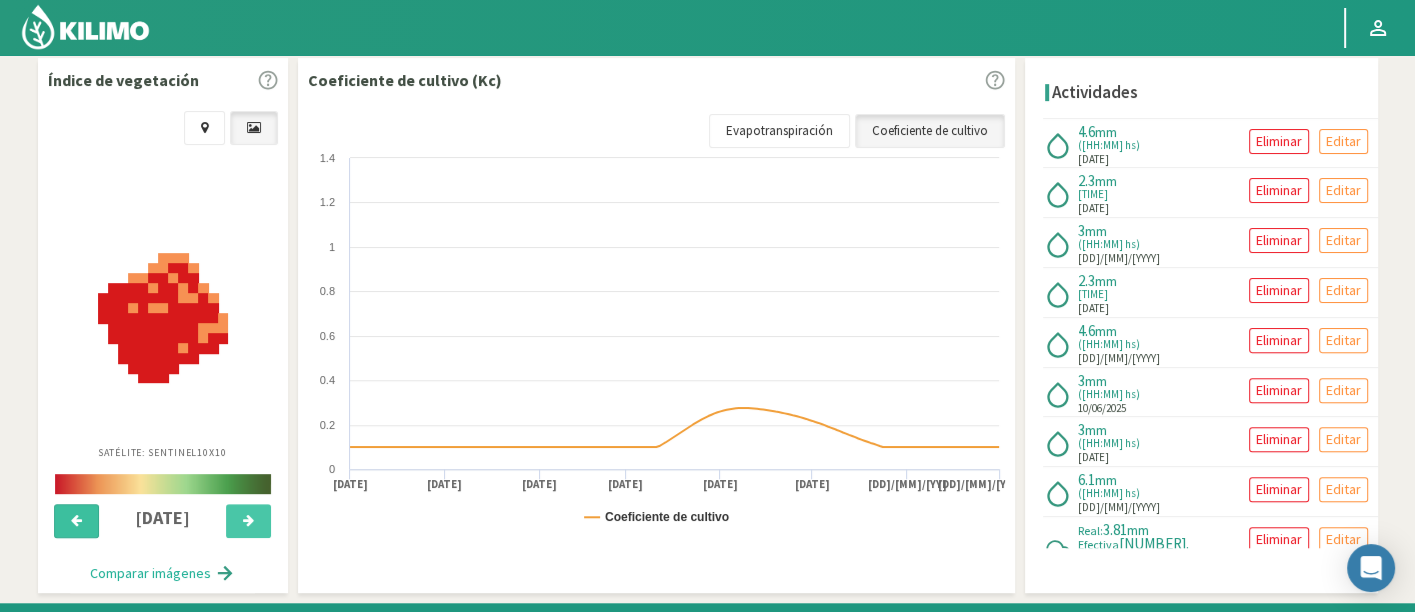 click at bounding box center (76, 521) 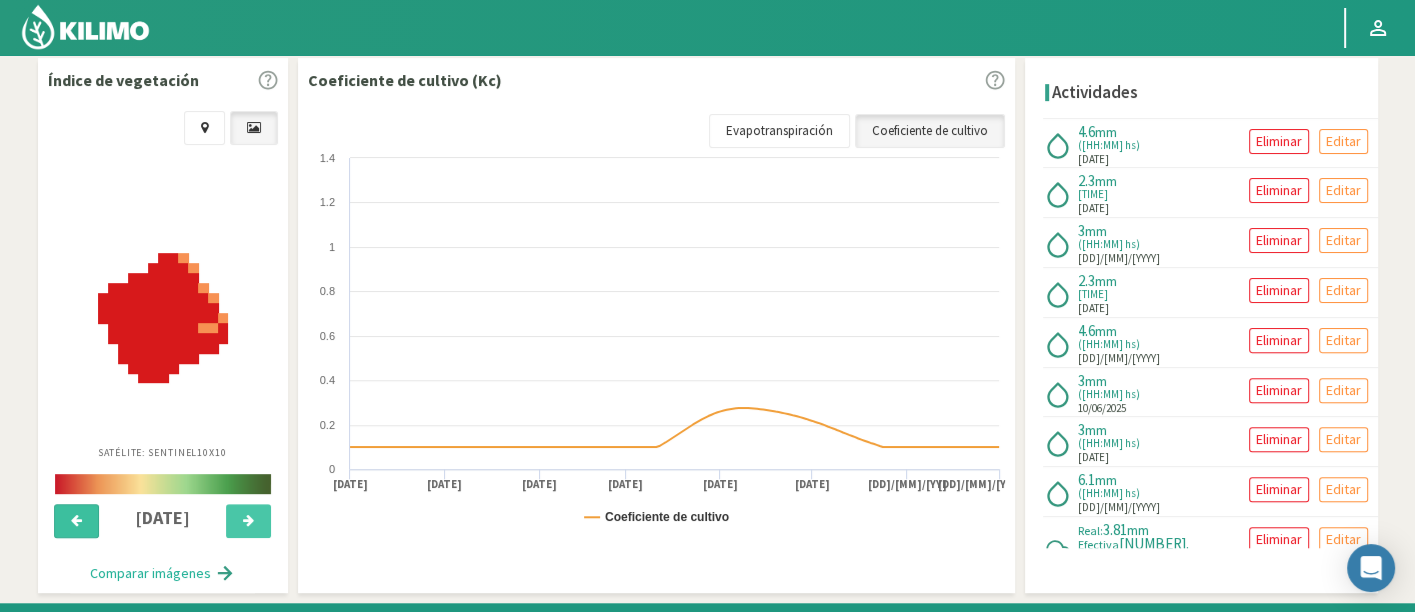 click at bounding box center (76, 521) 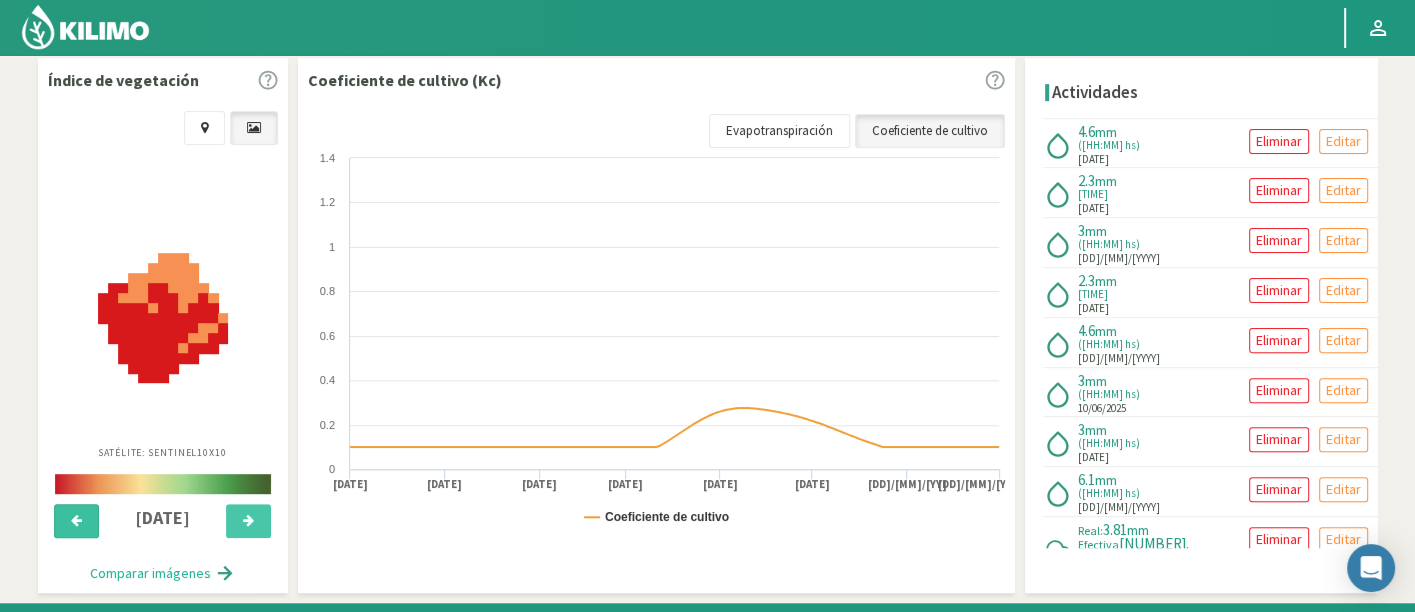 click at bounding box center (76, 521) 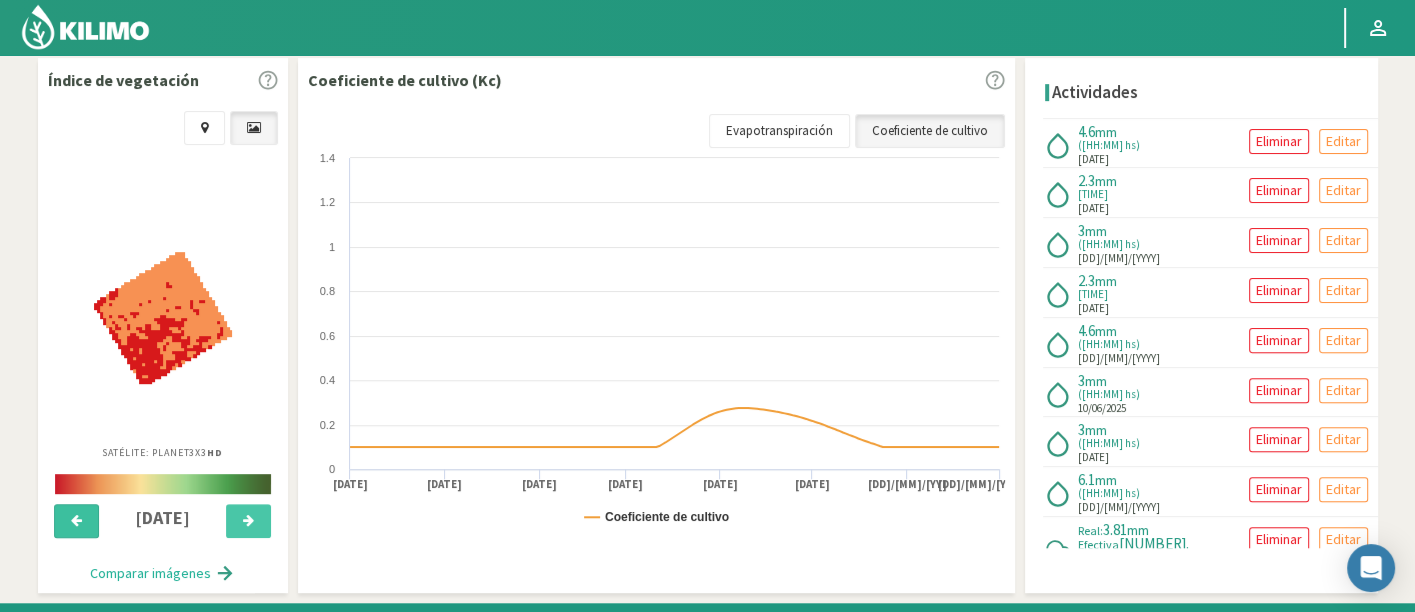 click at bounding box center (76, 521) 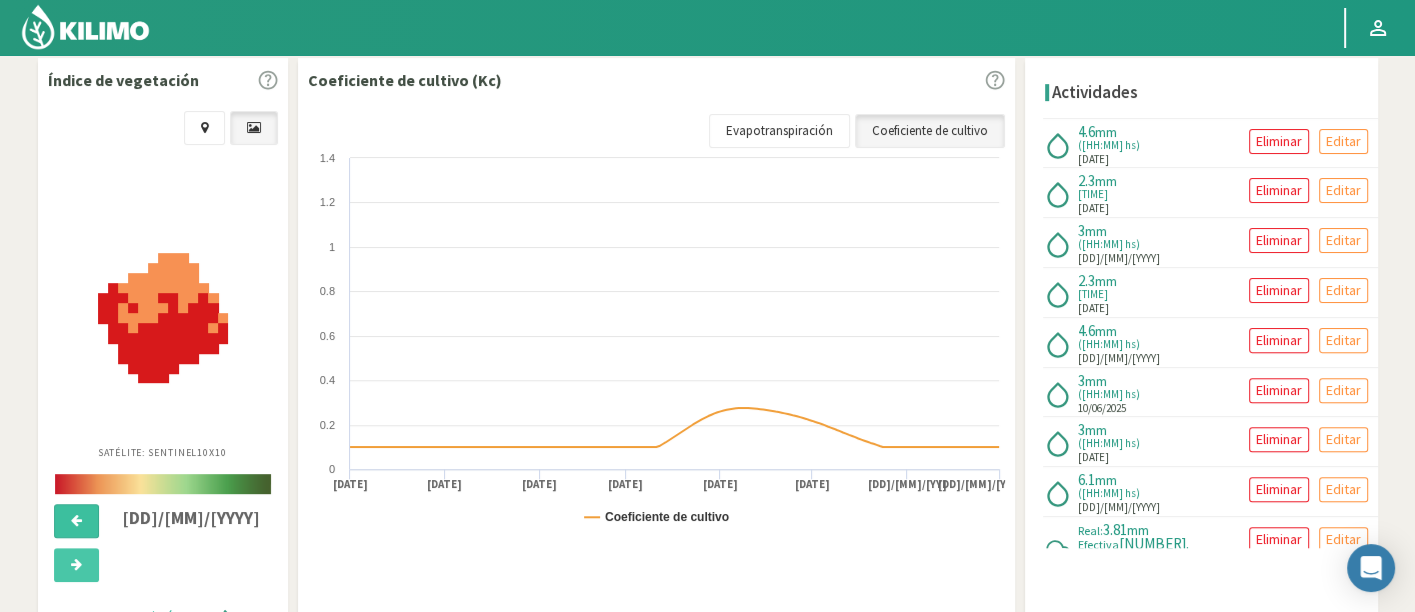 click at bounding box center (76, 521) 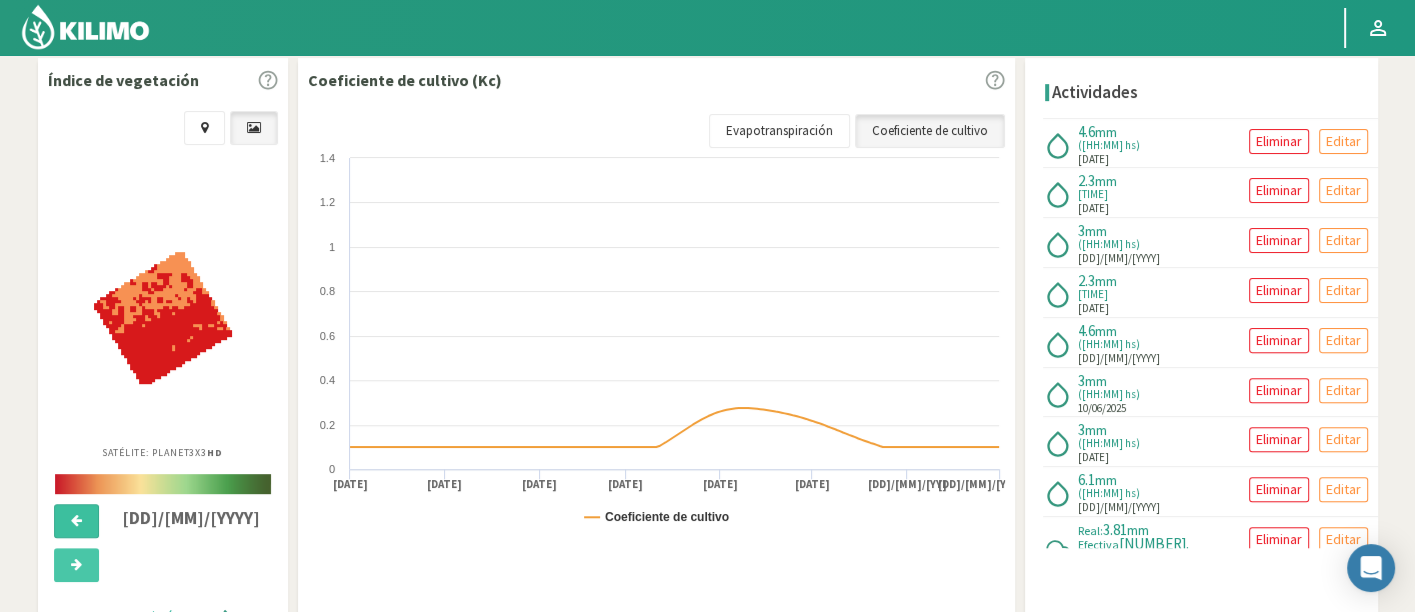 click at bounding box center [76, 521] 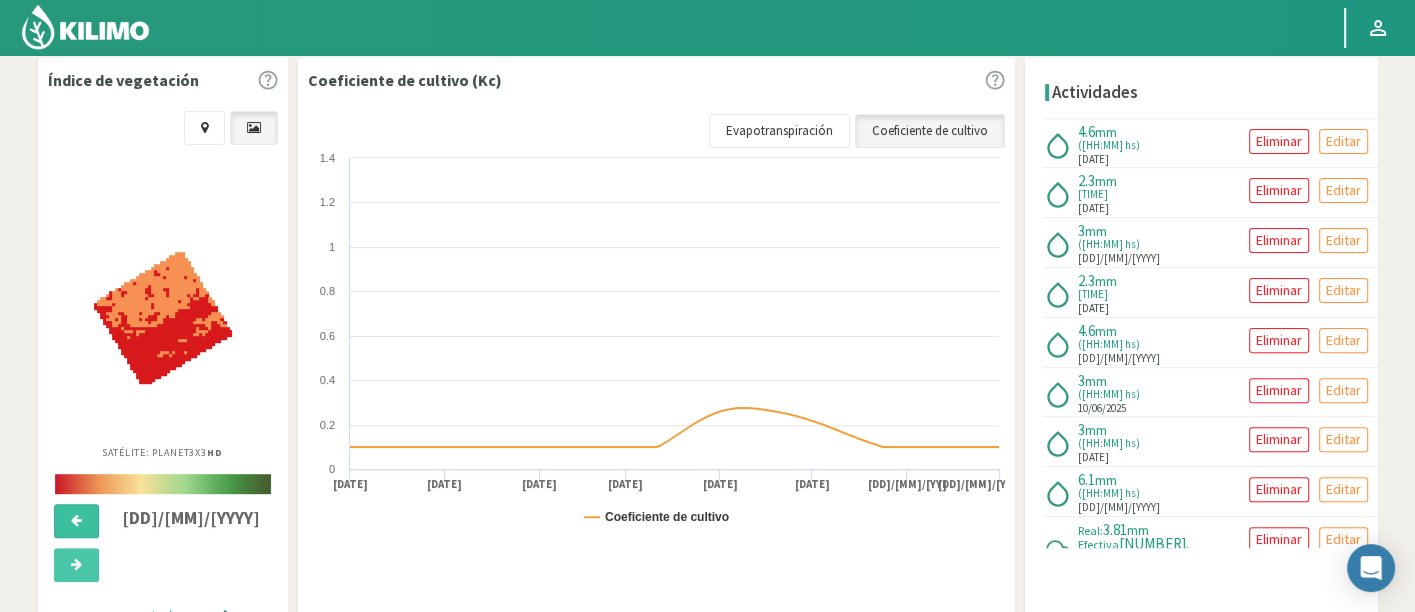click at bounding box center [76, 521] 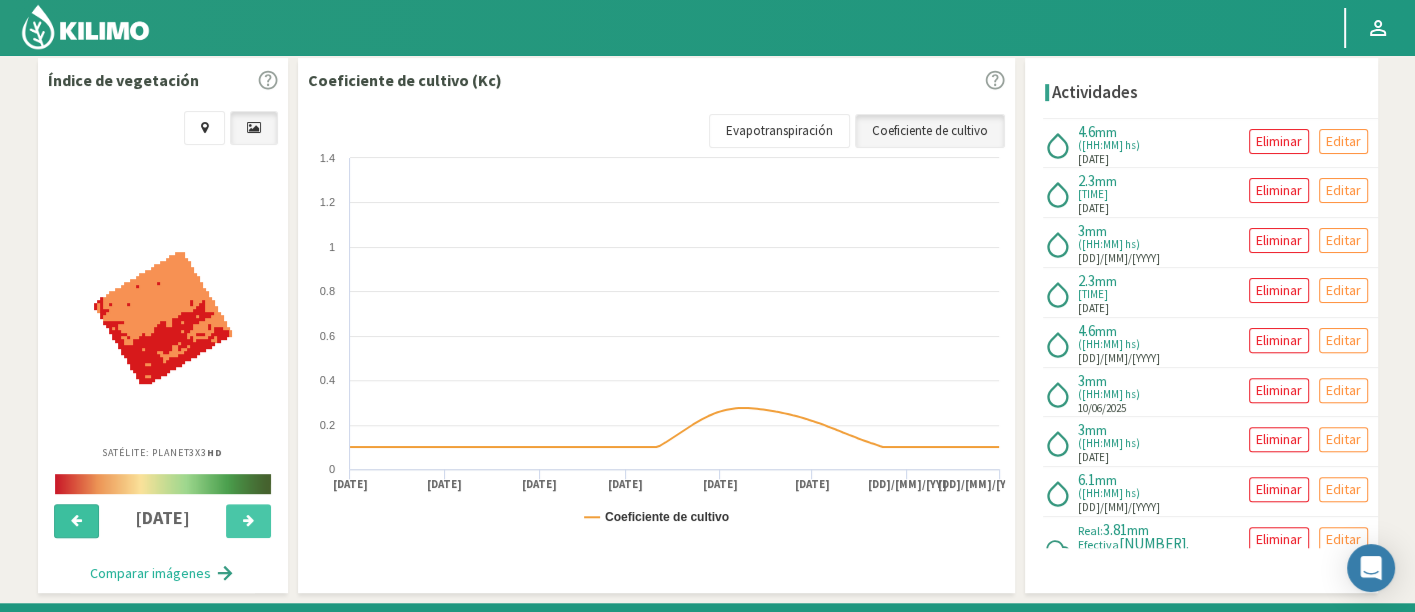 click at bounding box center (76, 521) 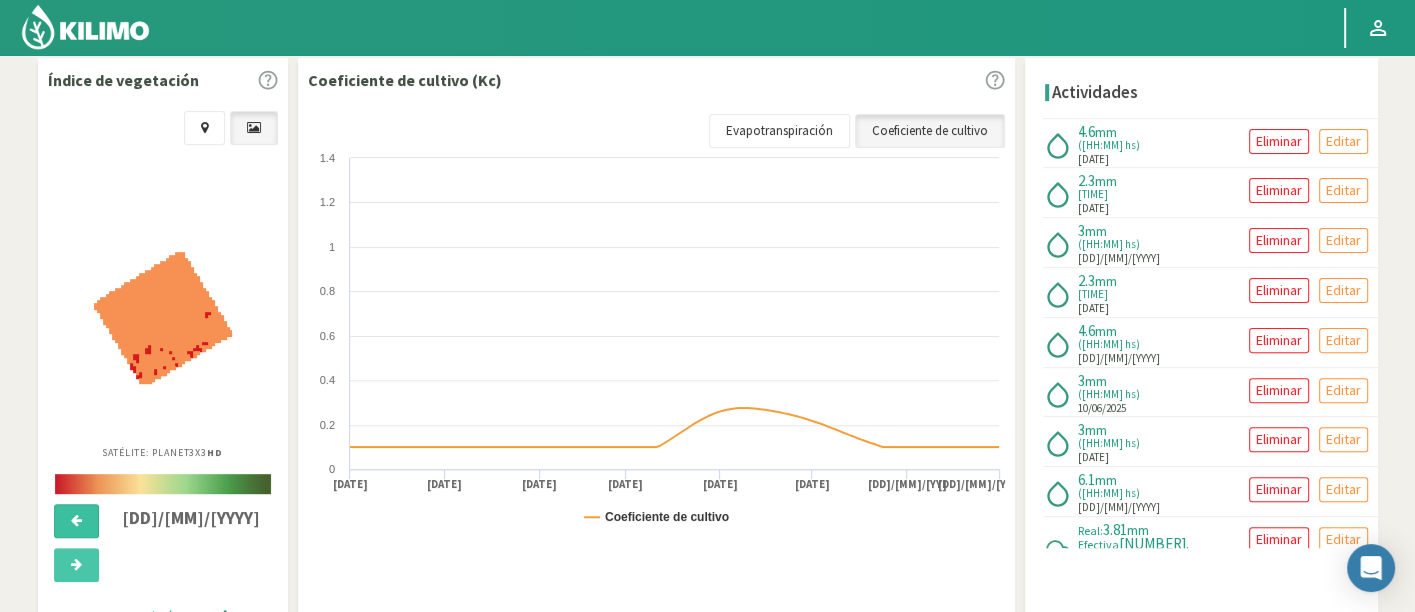 click at bounding box center (76, 521) 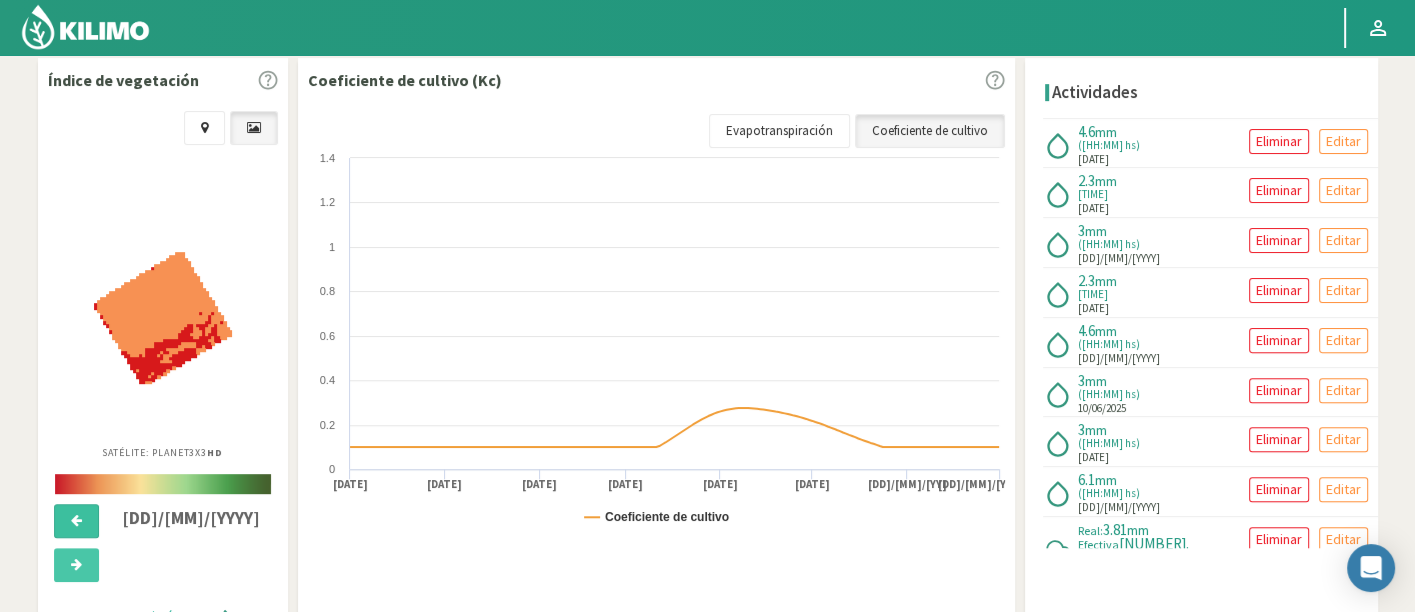 click at bounding box center [76, 521] 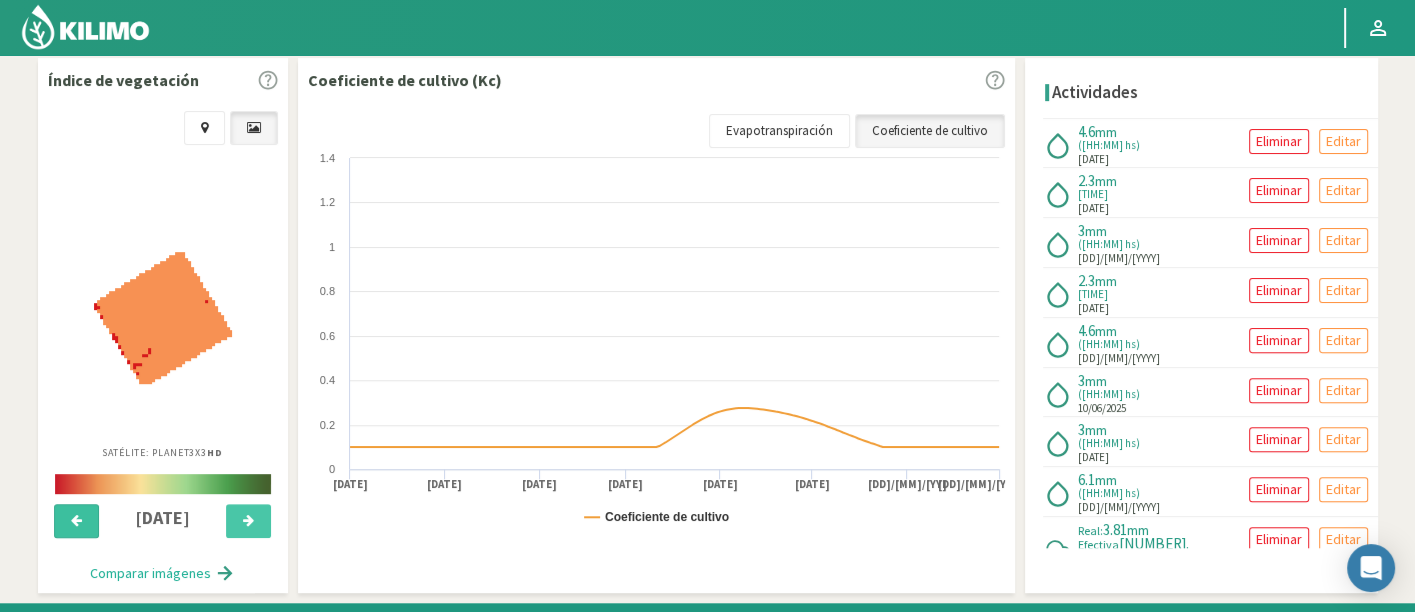 click at bounding box center (76, 521) 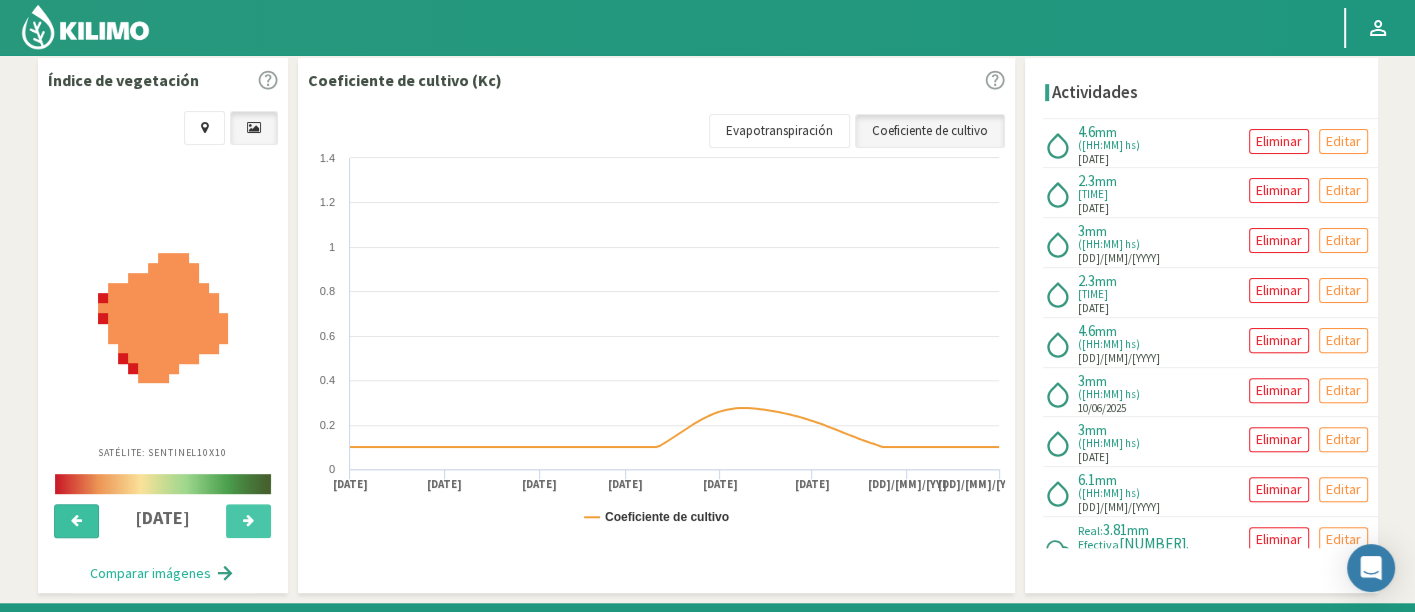 click at bounding box center [76, 521] 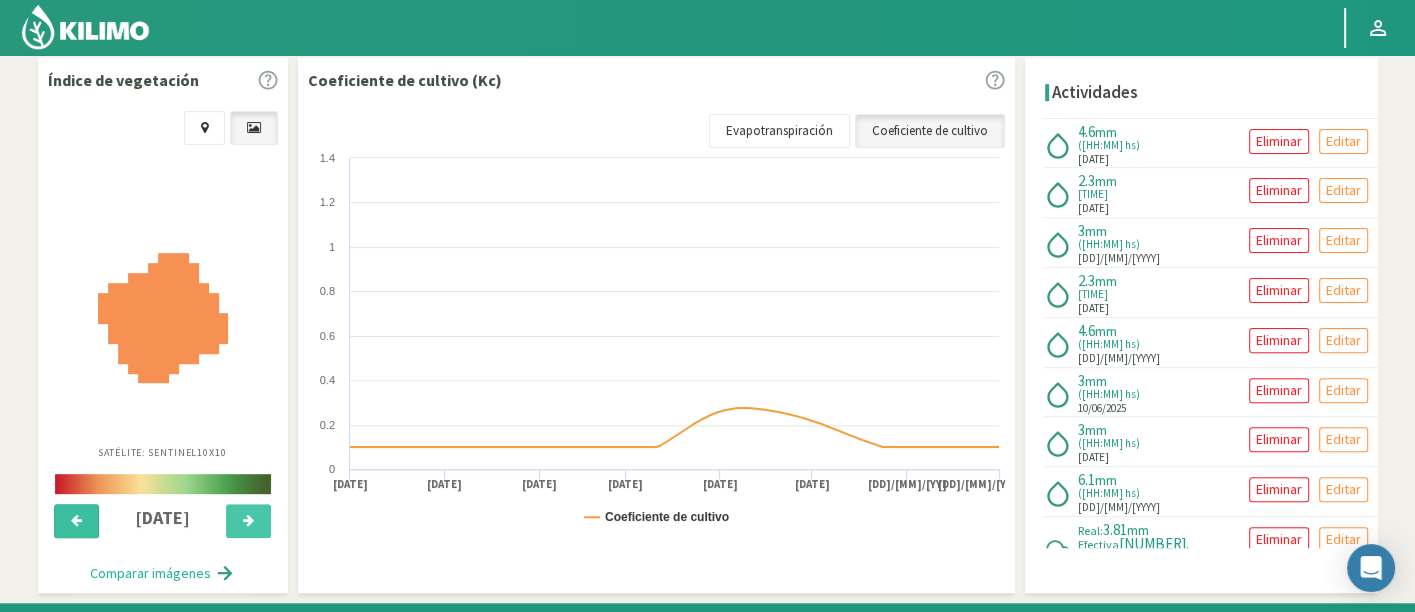click at bounding box center (76, 521) 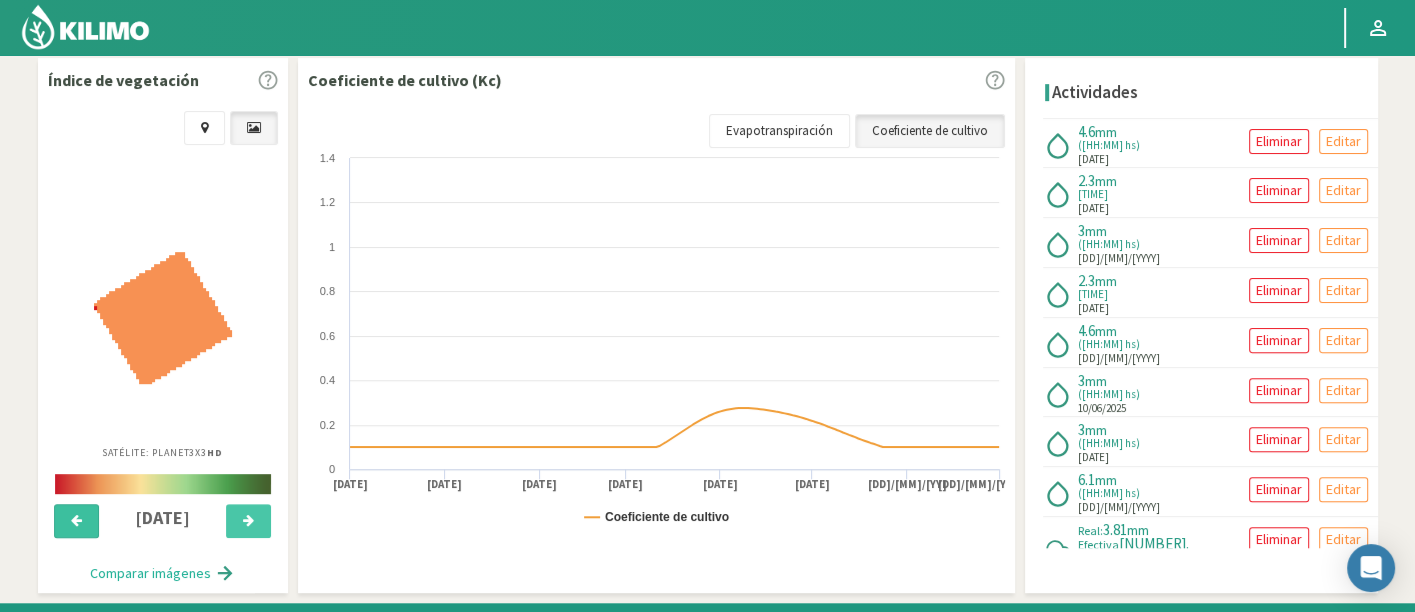 click at bounding box center (76, 521) 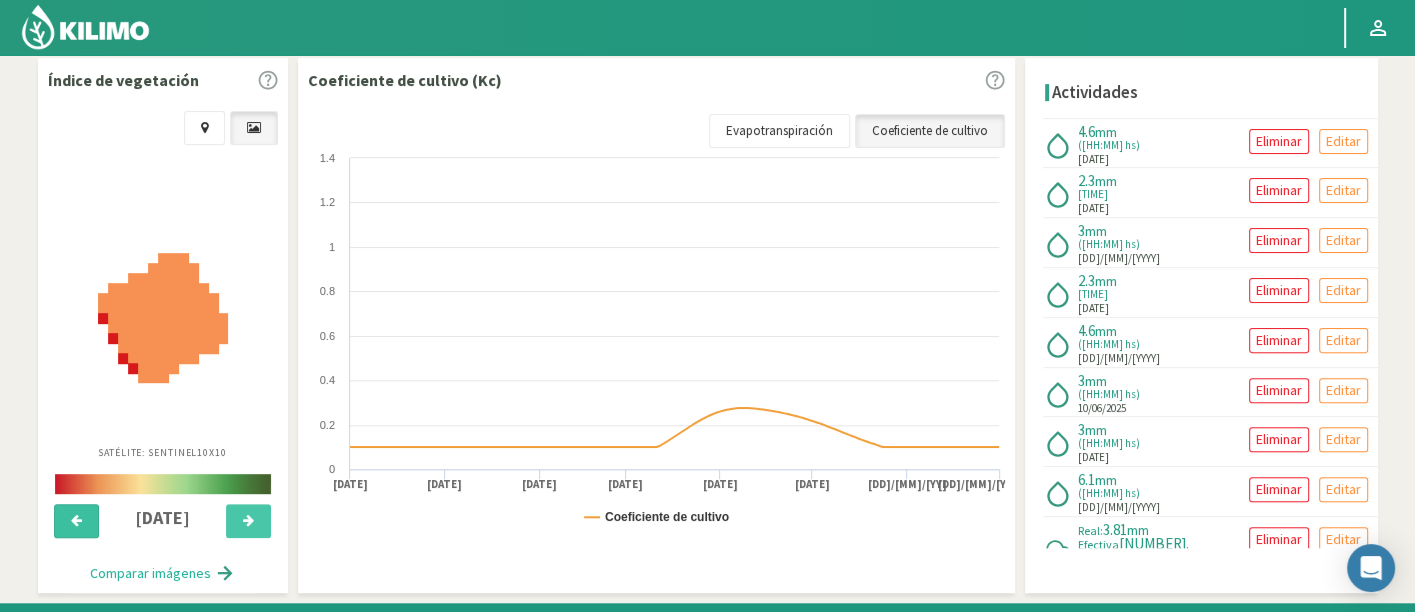 click at bounding box center (76, 521) 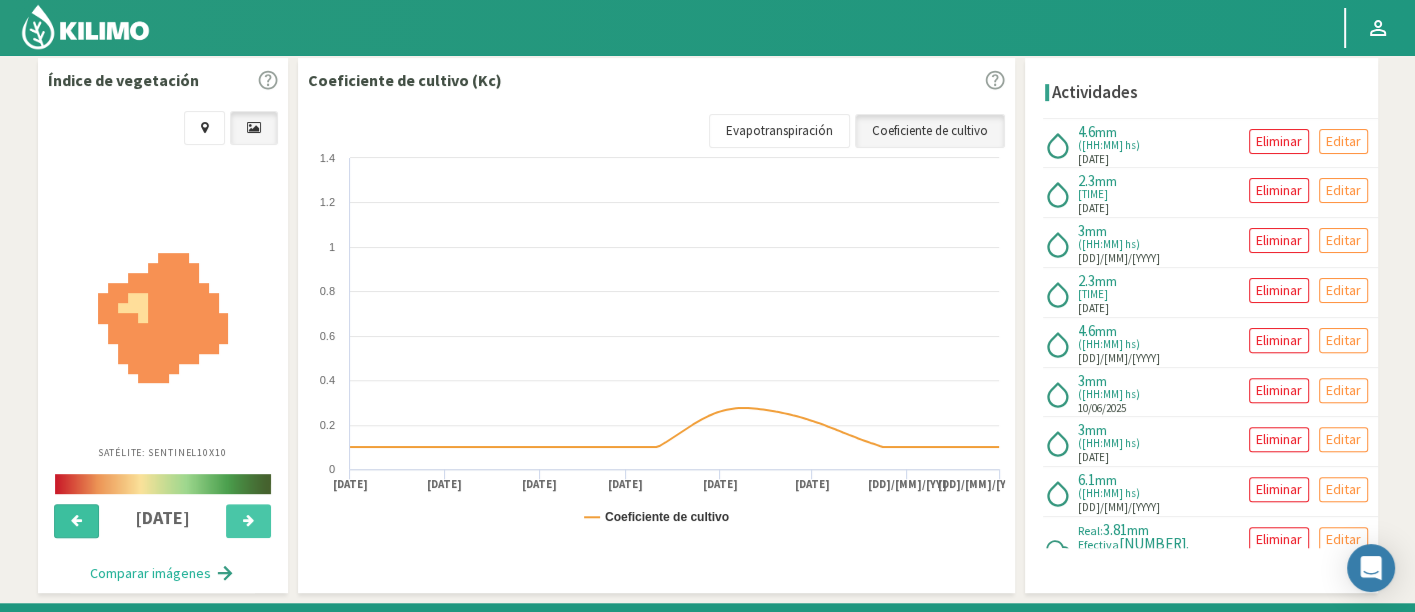 click at bounding box center (76, 521) 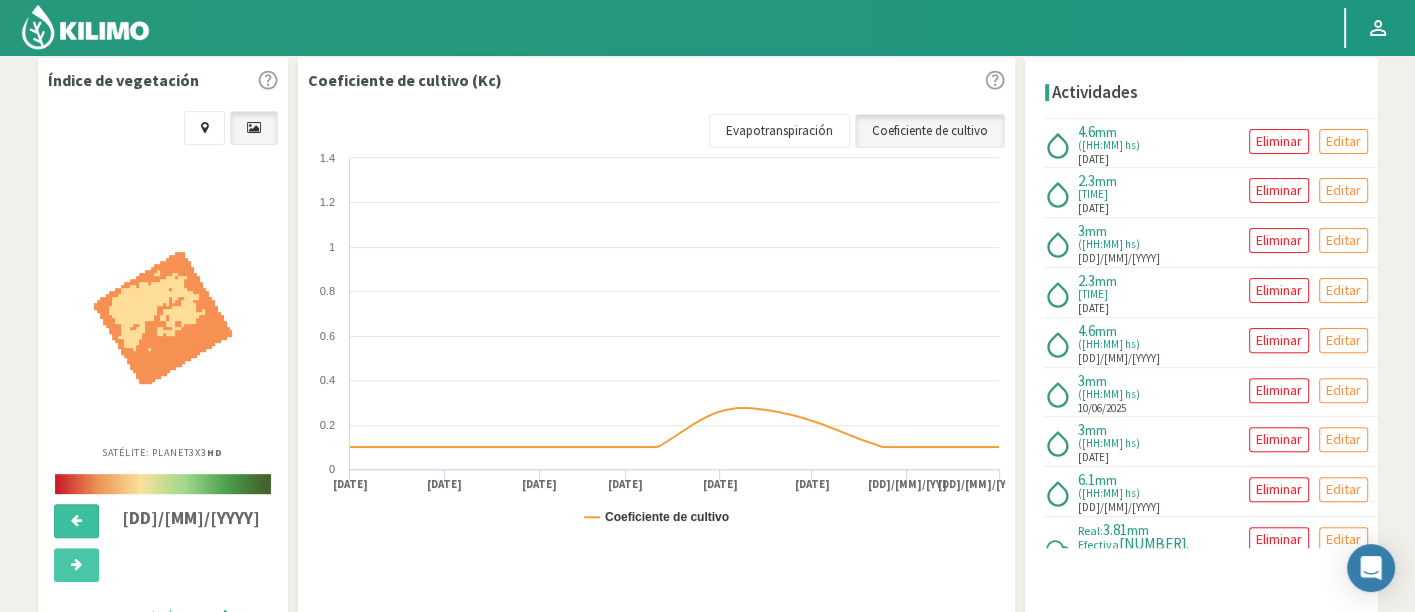 click at bounding box center [76, 521] 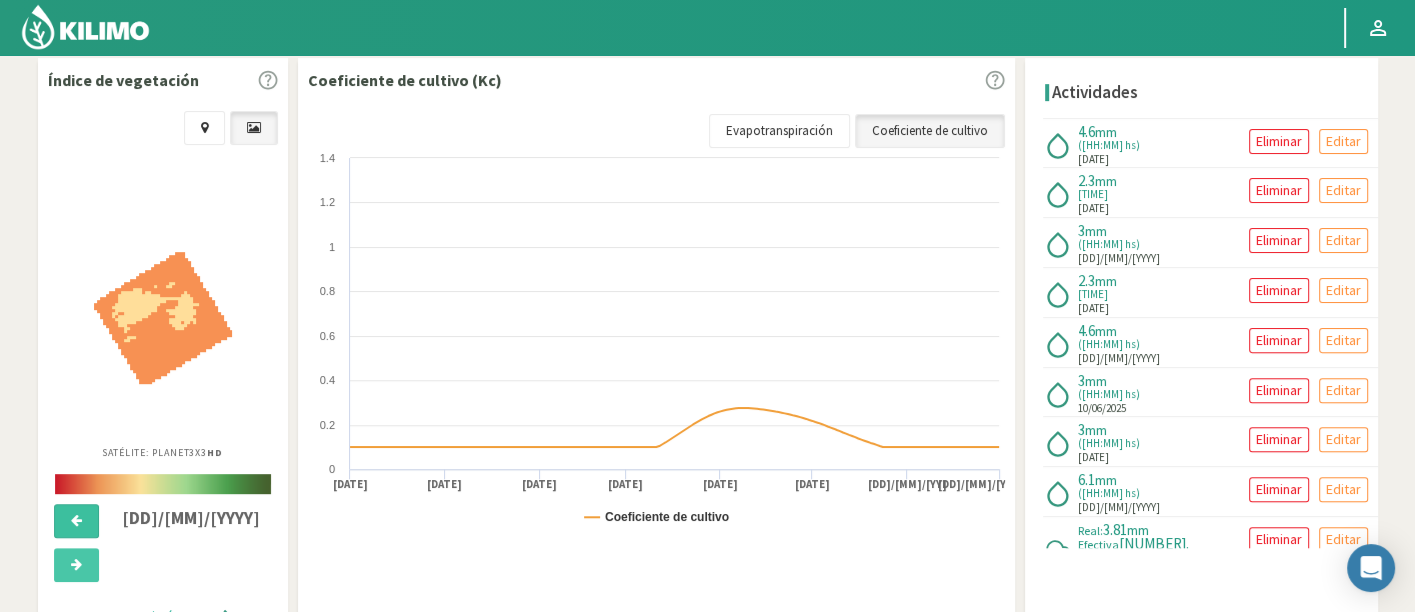 click at bounding box center (76, 521) 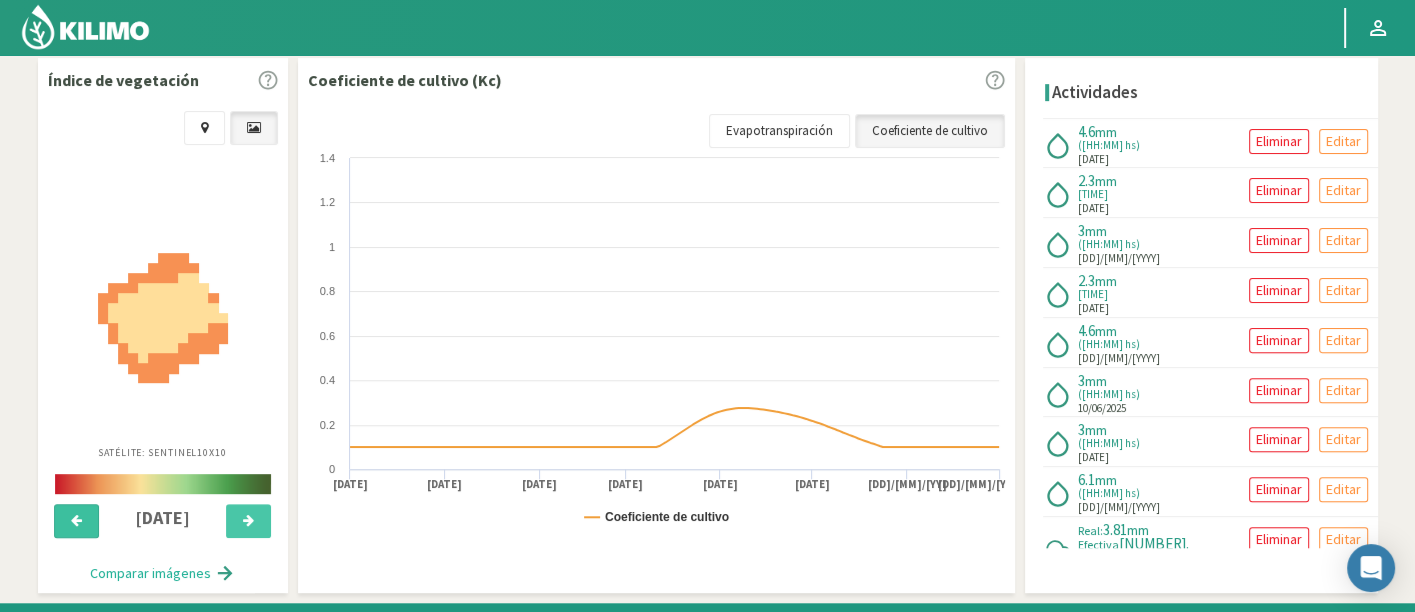 click at bounding box center [76, 521] 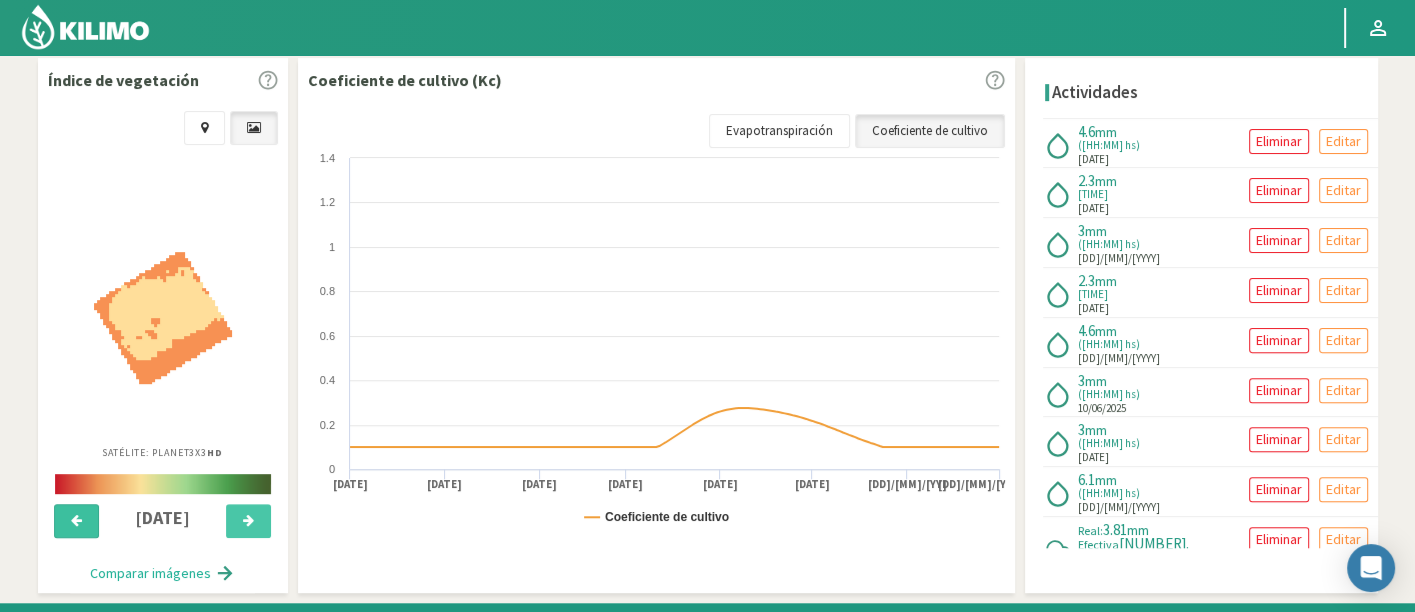 click at bounding box center (76, 521) 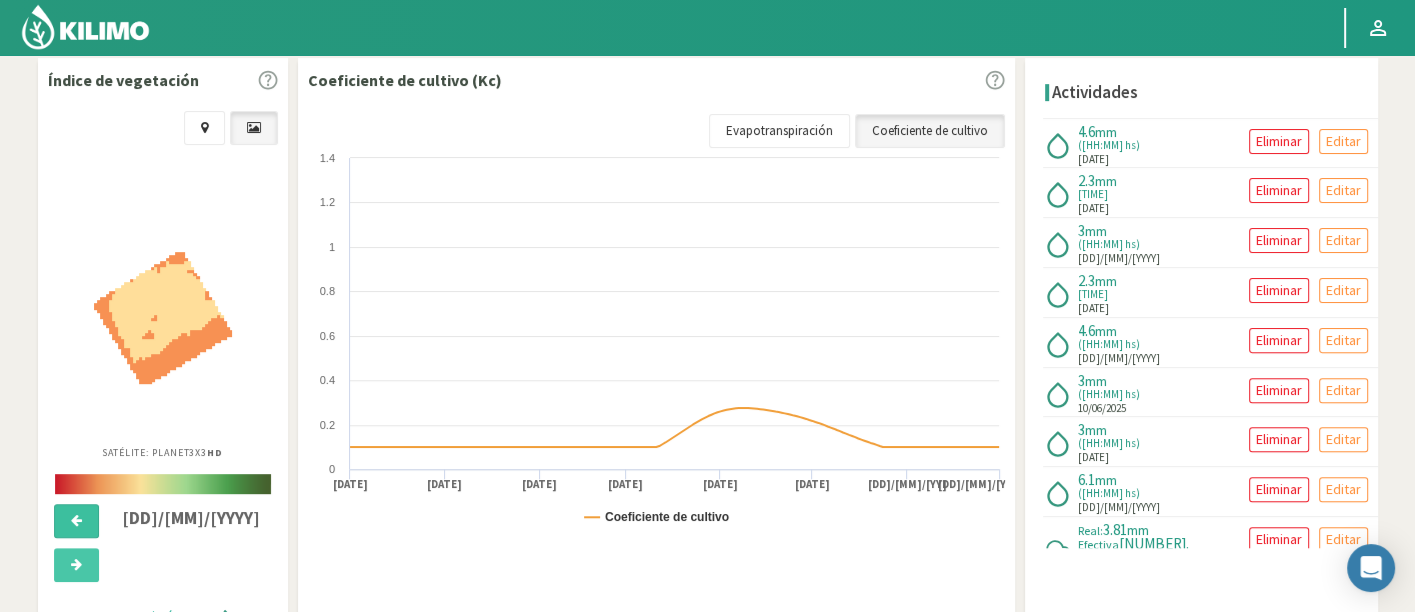 click at bounding box center [76, 521] 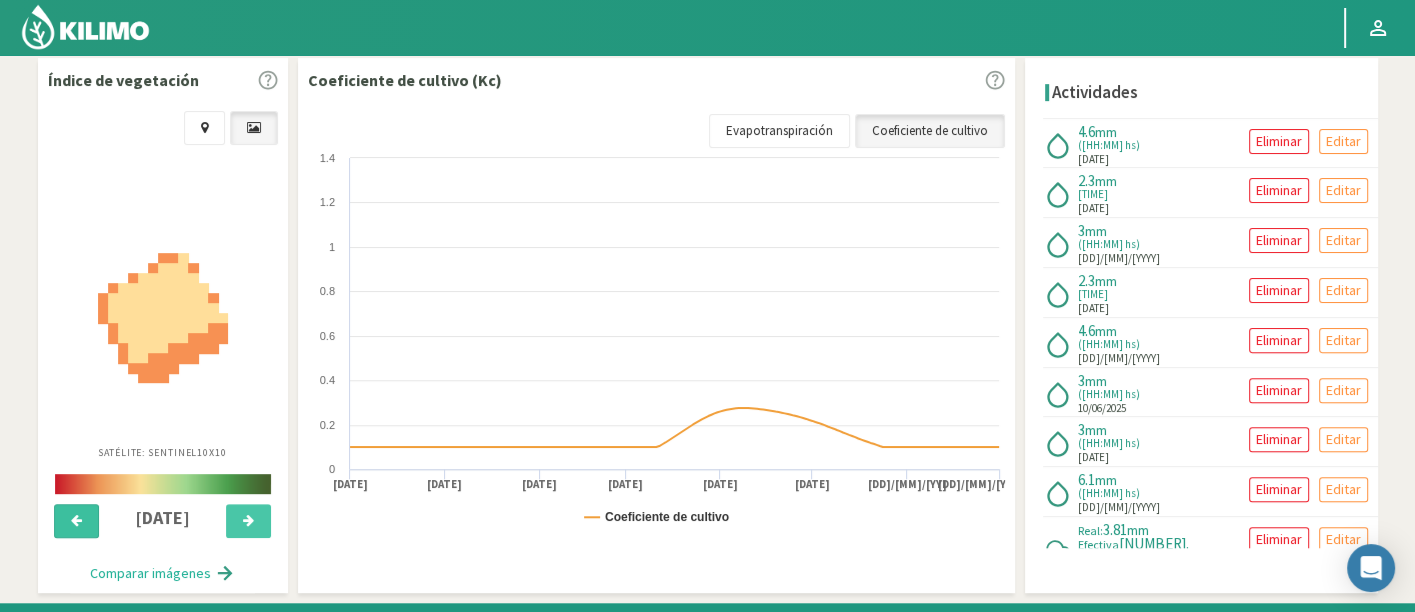 click at bounding box center (76, 521) 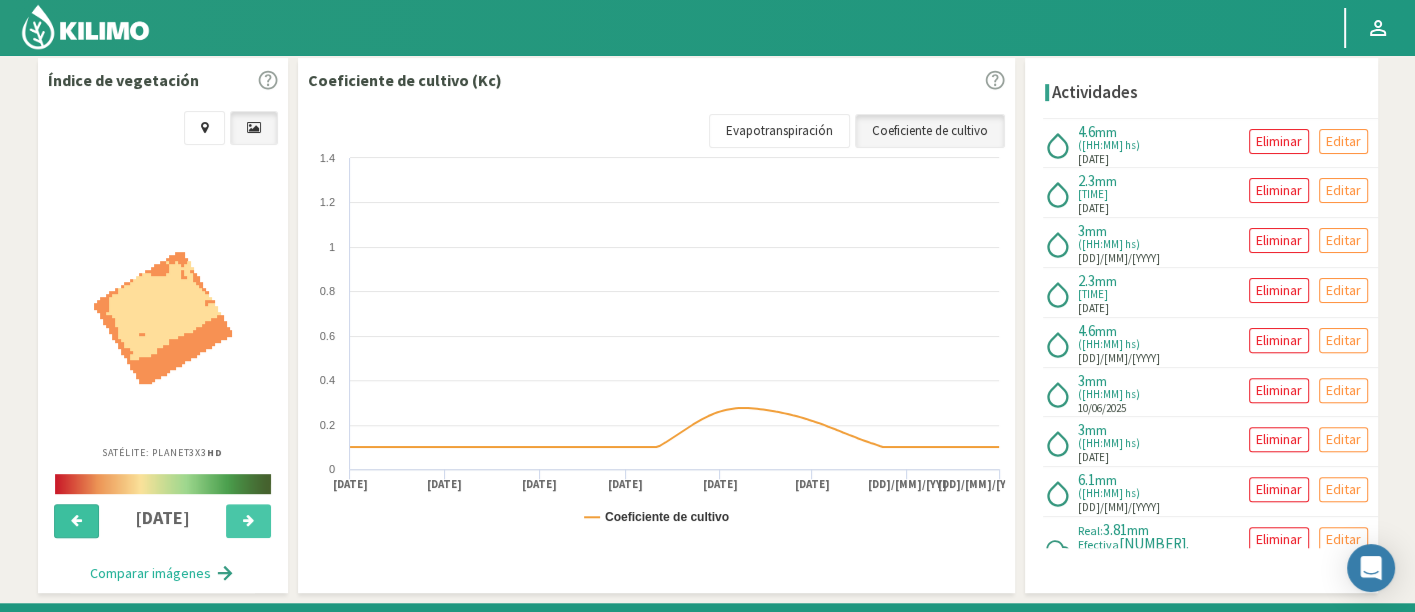 click at bounding box center (76, 521) 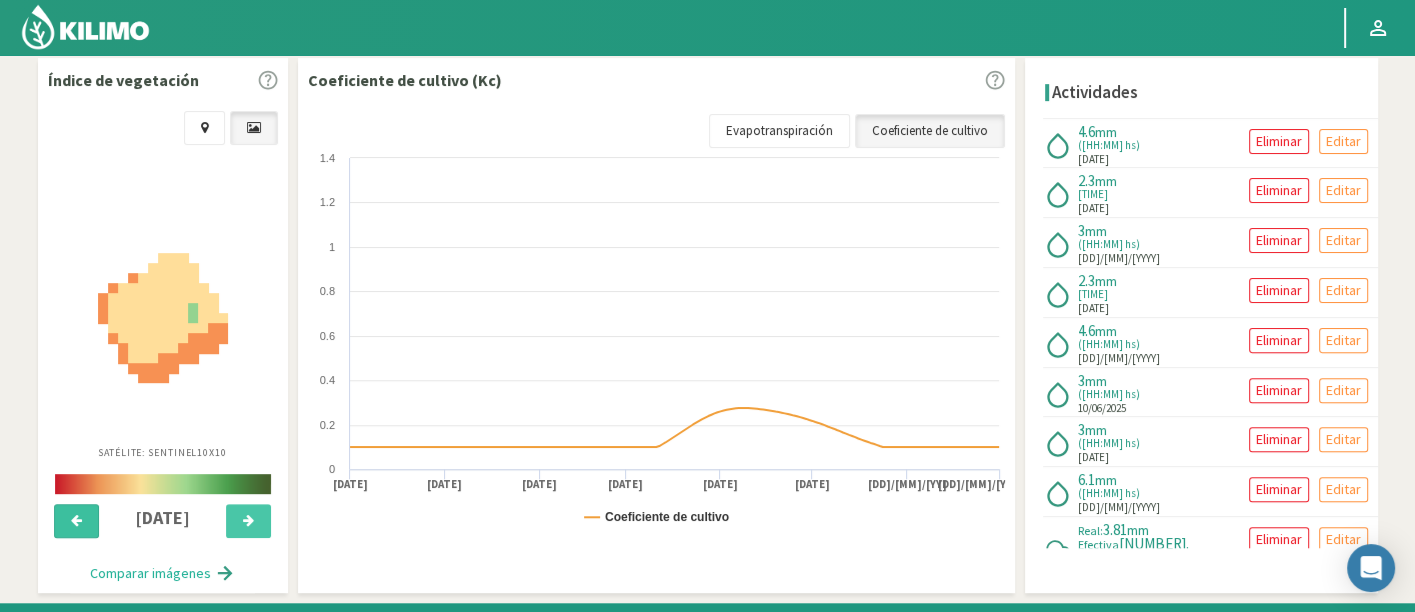 click at bounding box center [76, 521] 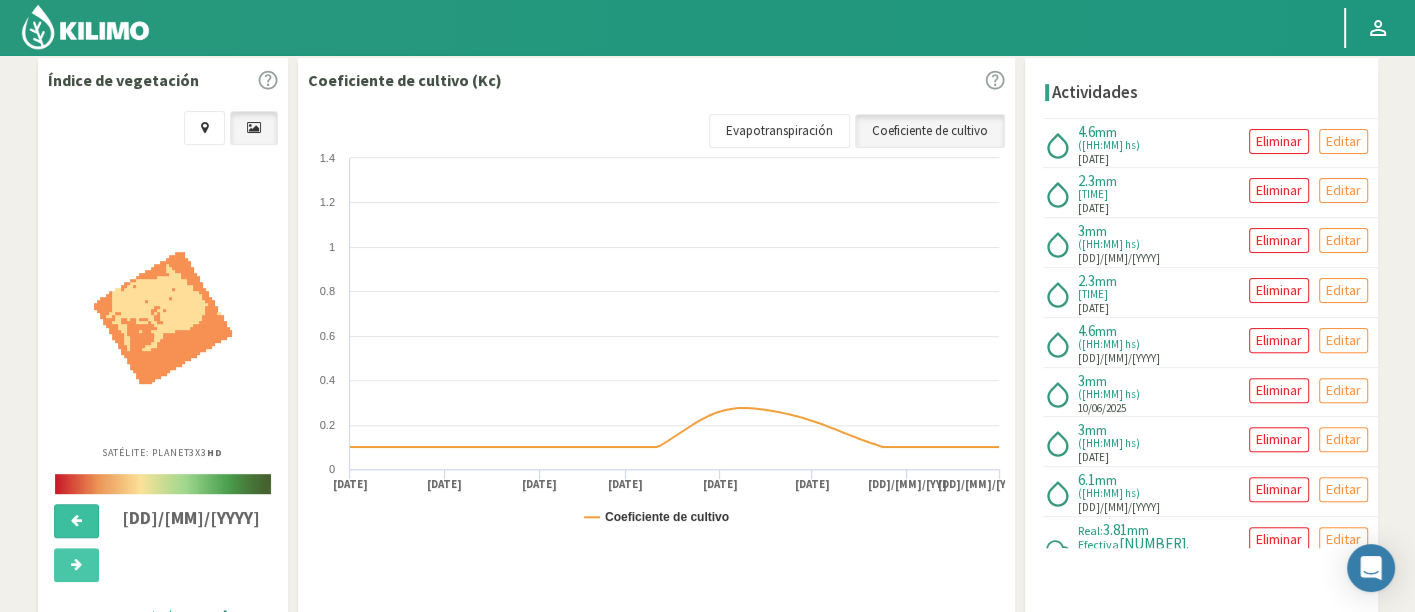click at bounding box center [76, 521] 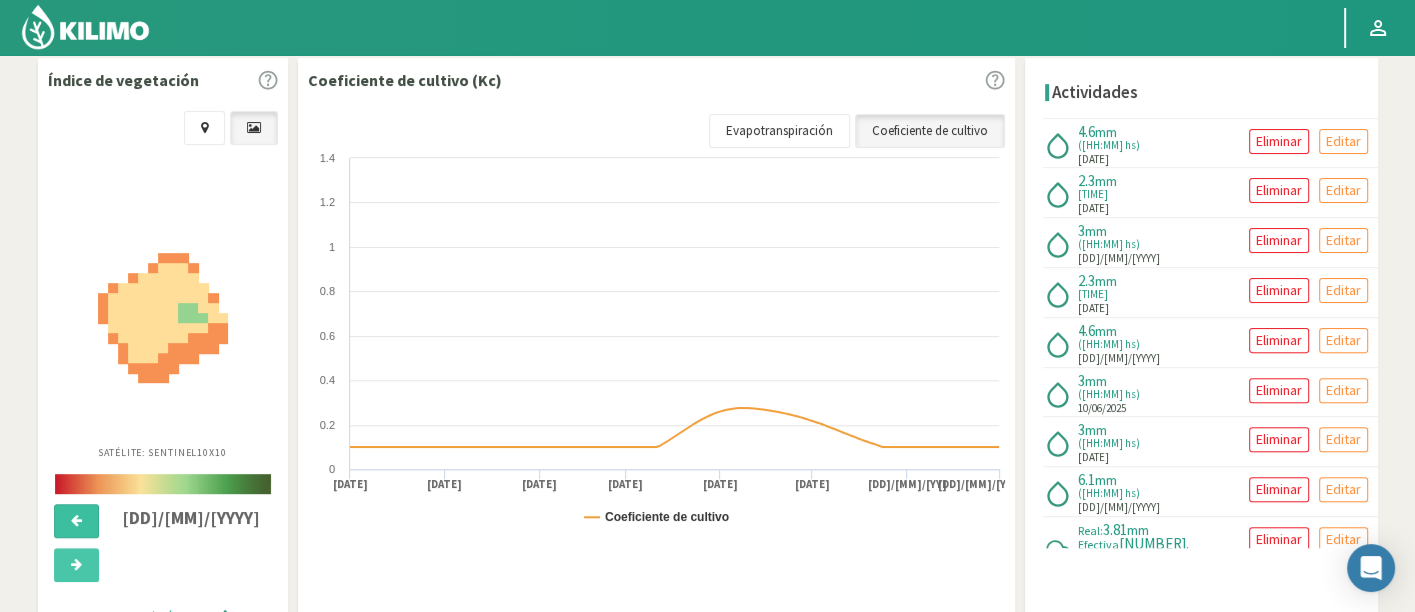 click at bounding box center (76, 521) 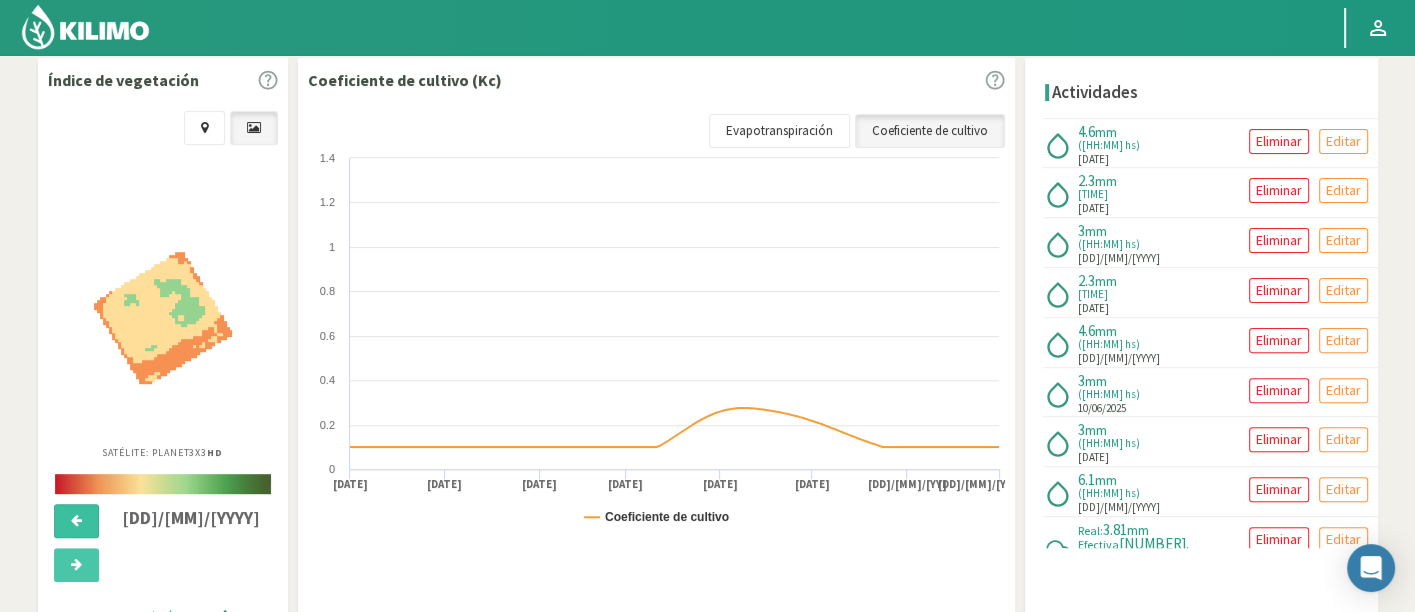 click at bounding box center (76, 521) 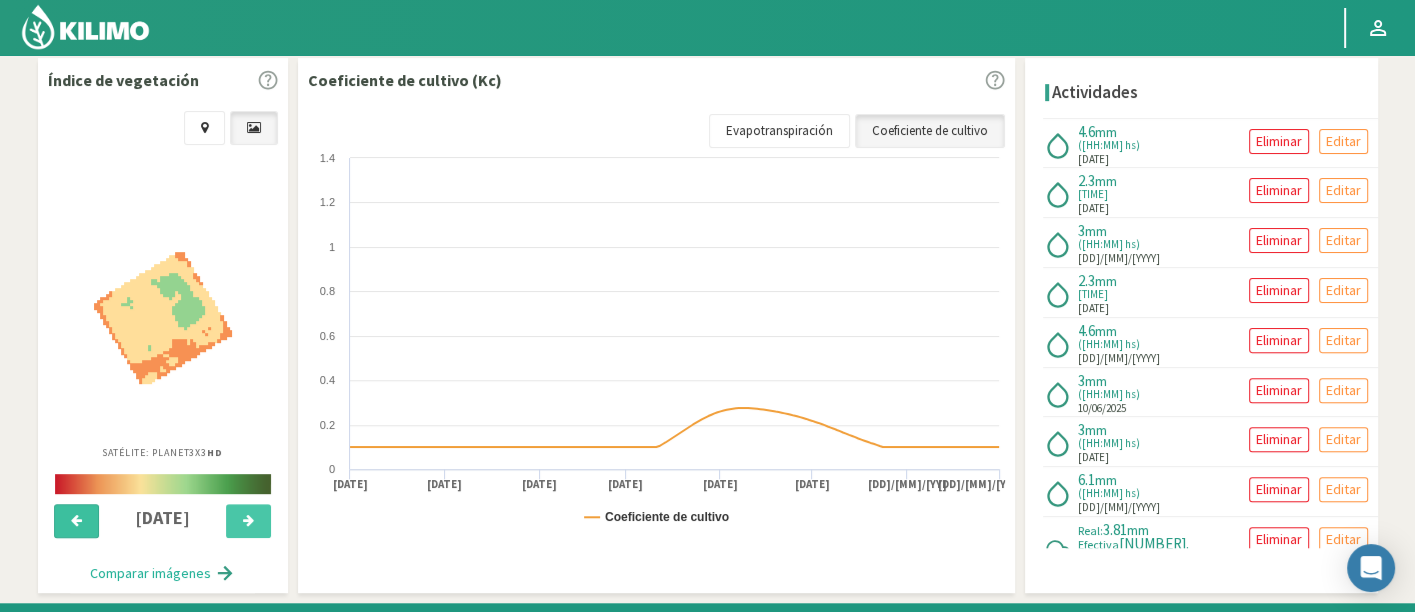 click at bounding box center (76, 521) 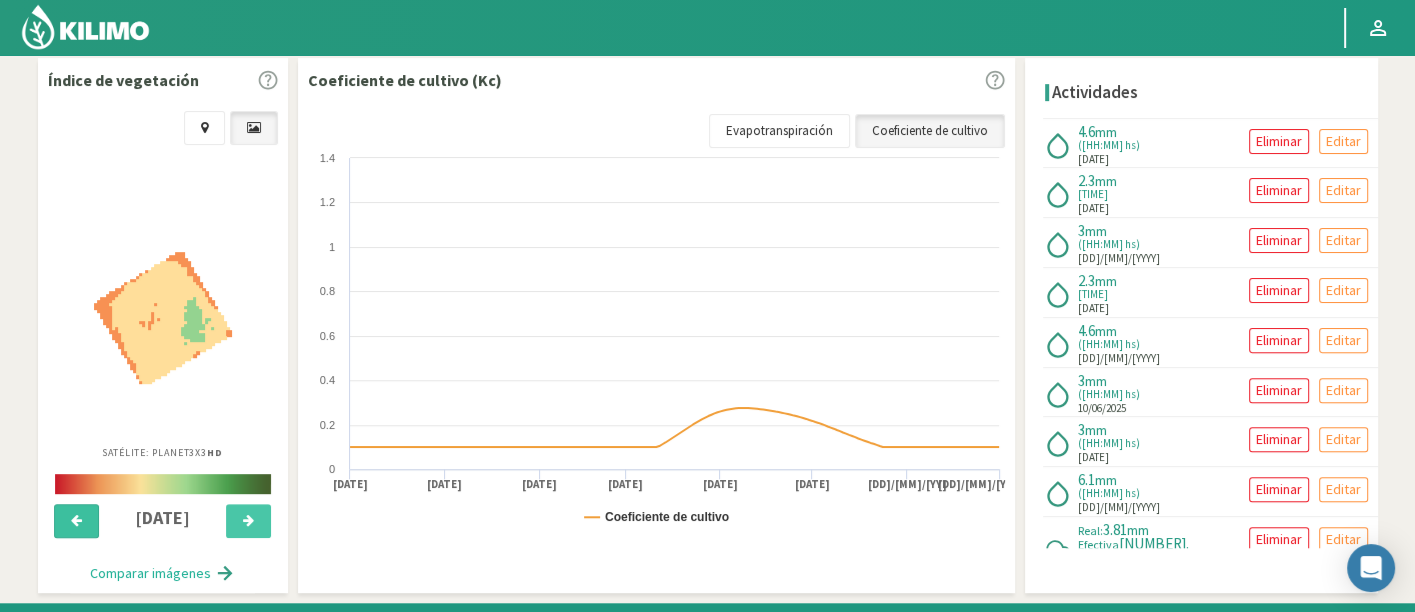 click at bounding box center [76, 521] 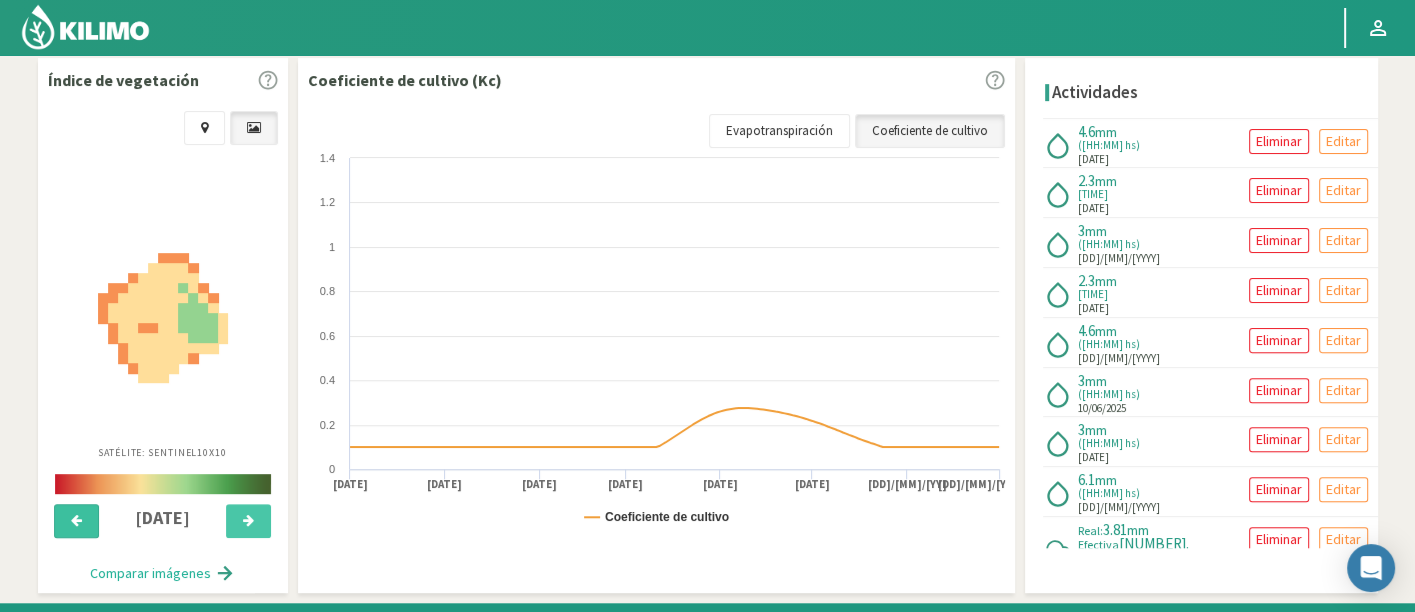 click at bounding box center (76, 521) 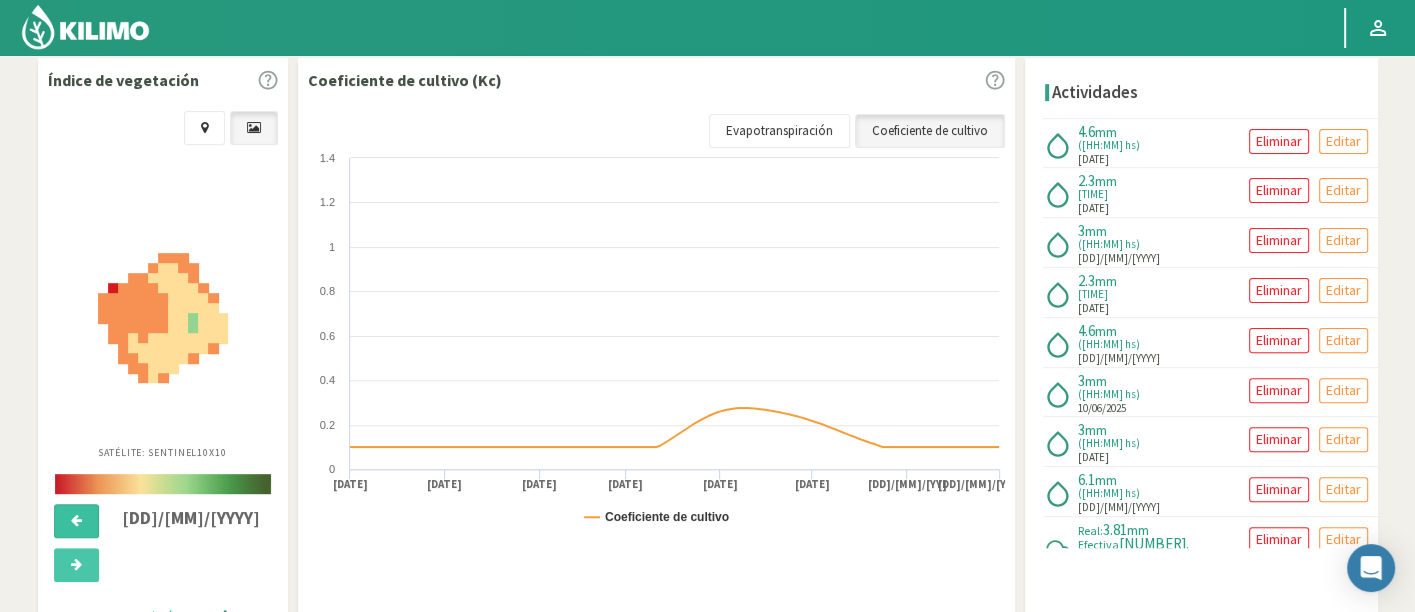 click at bounding box center (76, 521) 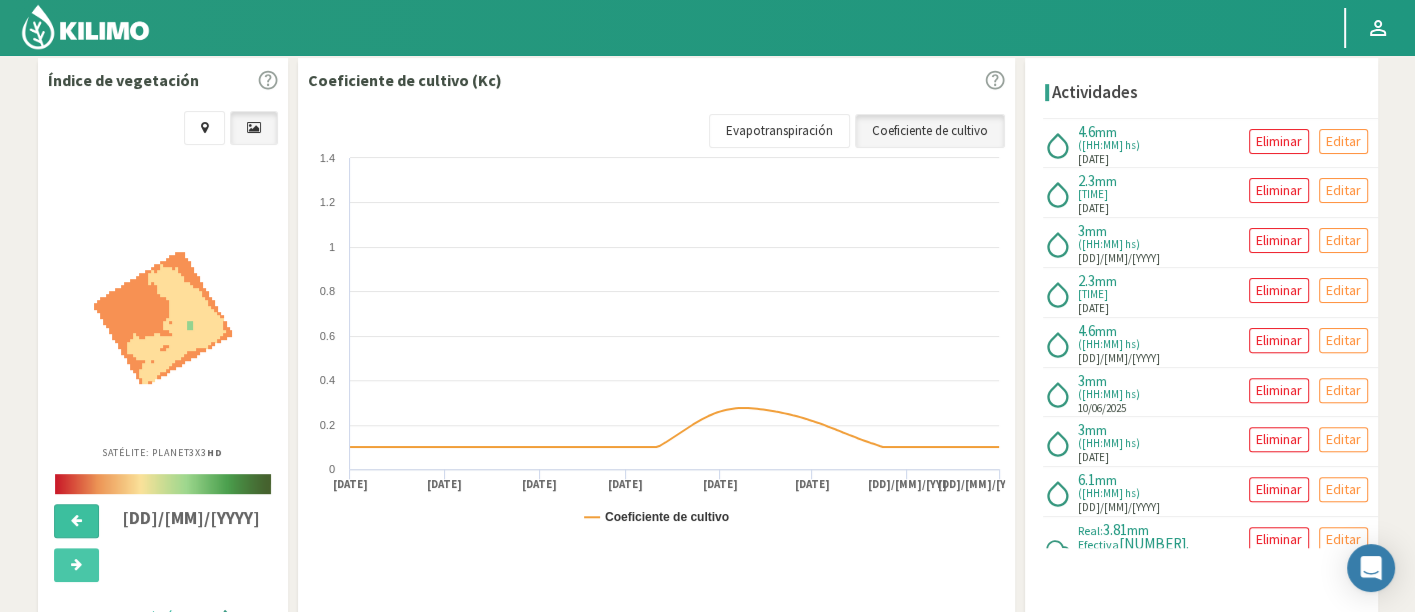 click at bounding box center [76, 521] 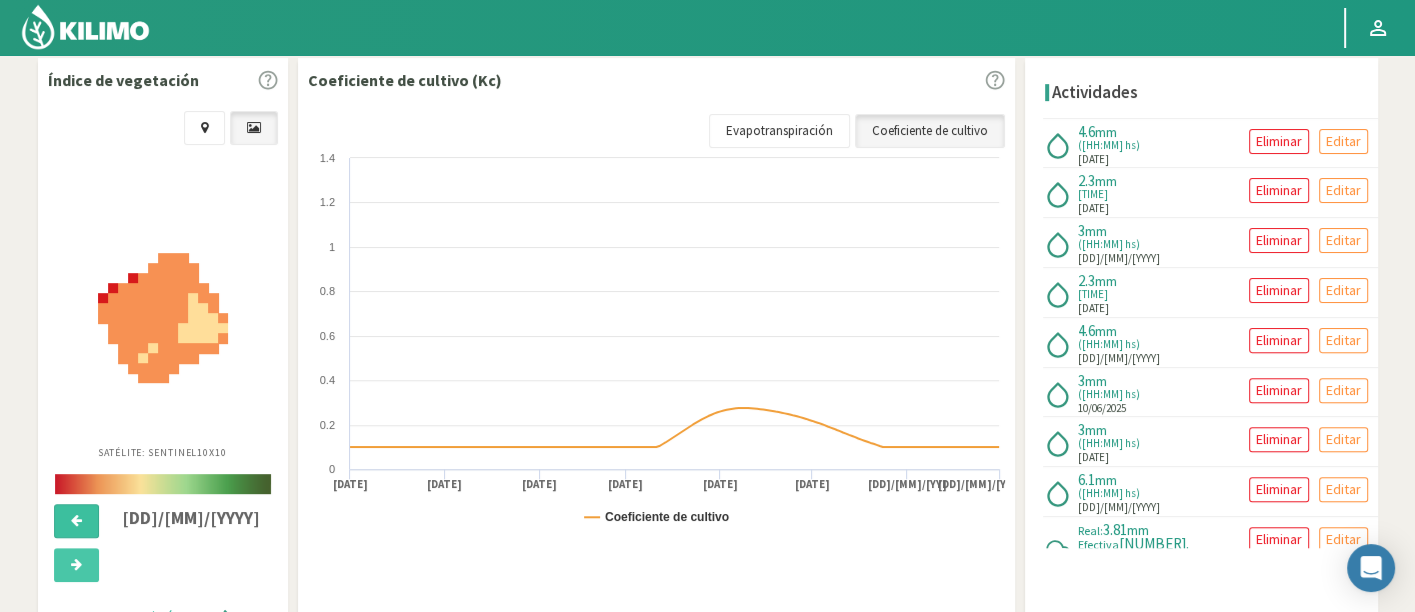 click at bounding box center [76, 521] 